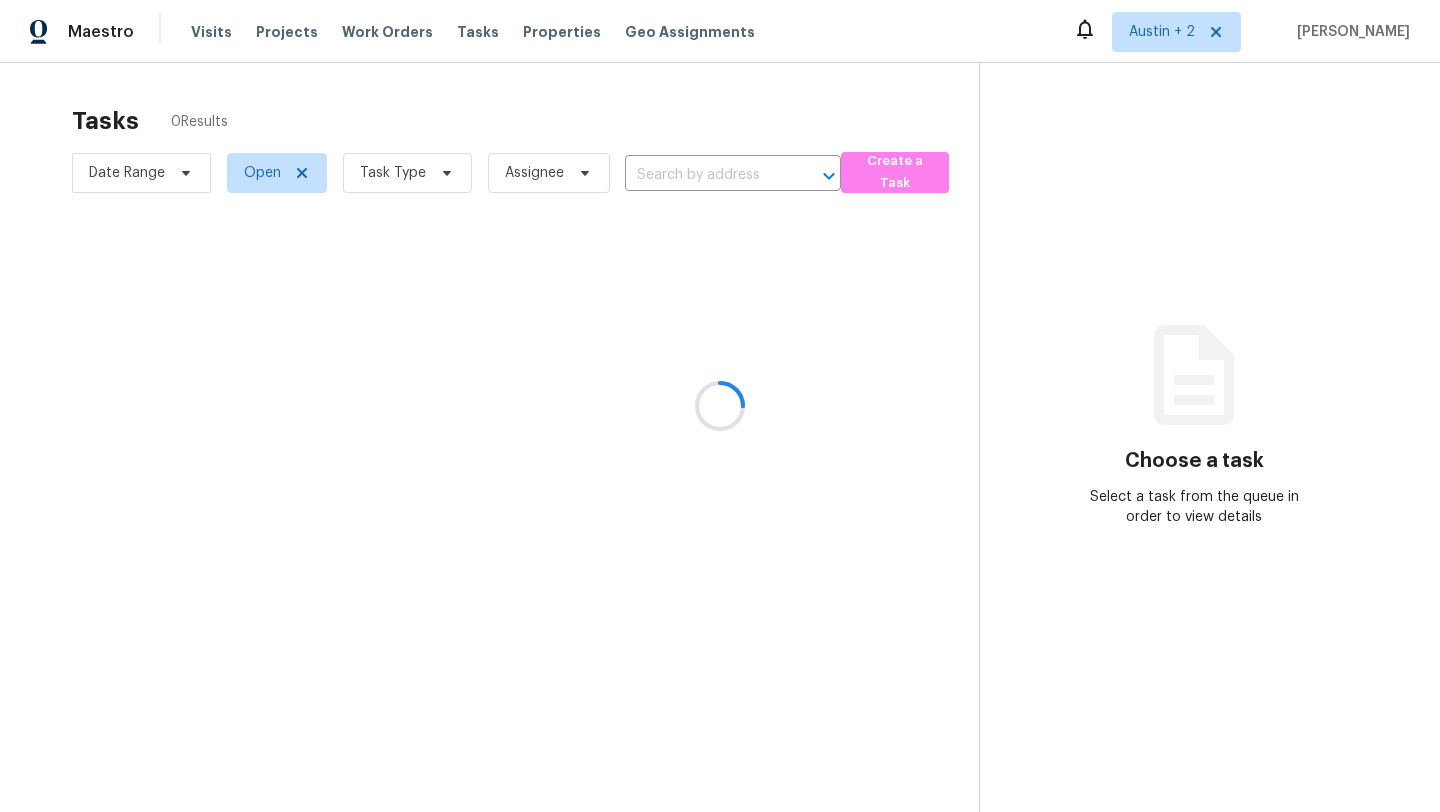 scroll, scrollTop: 0, scrollLeft: 0, axis: both 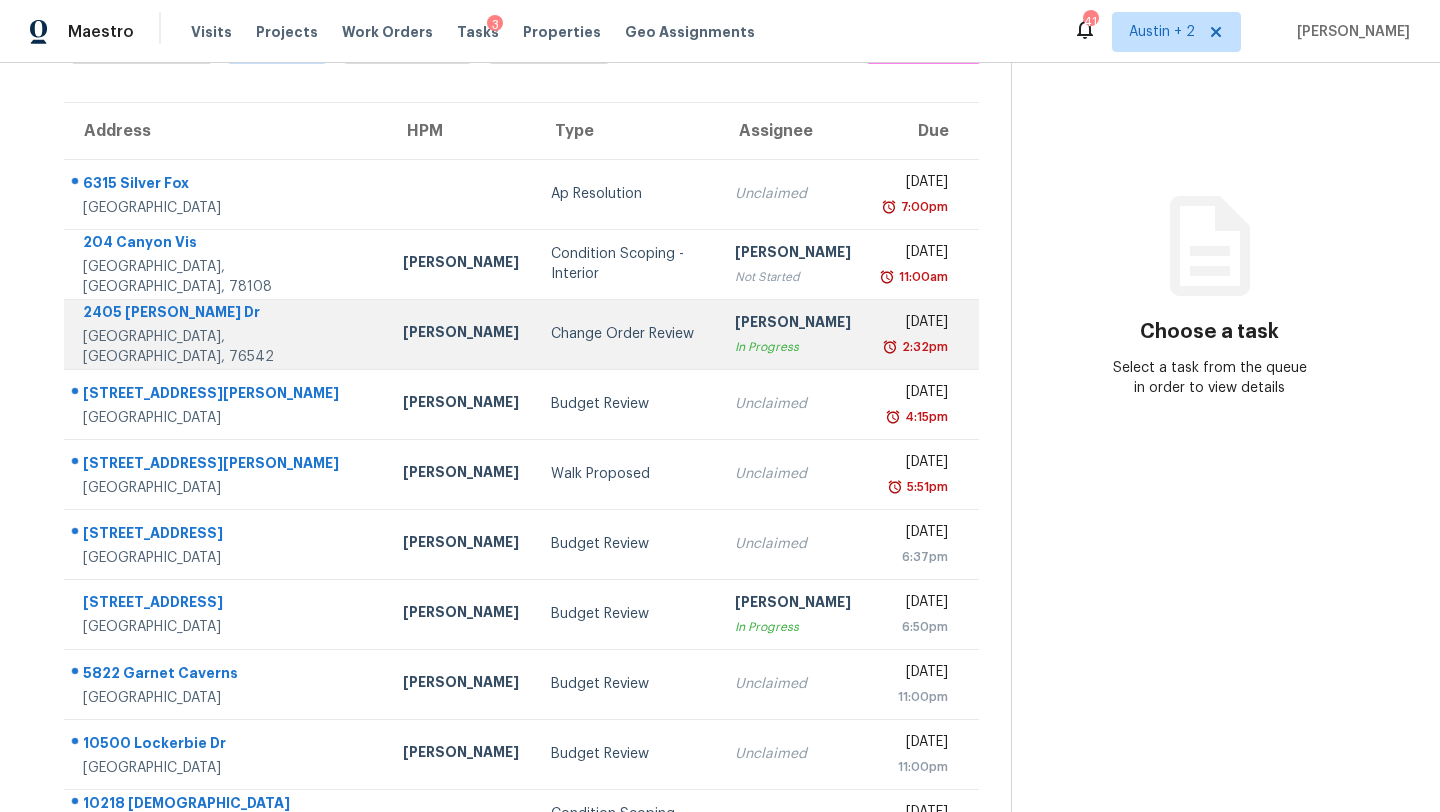 click on "Change Order Review" at bounding box center [627, 334] 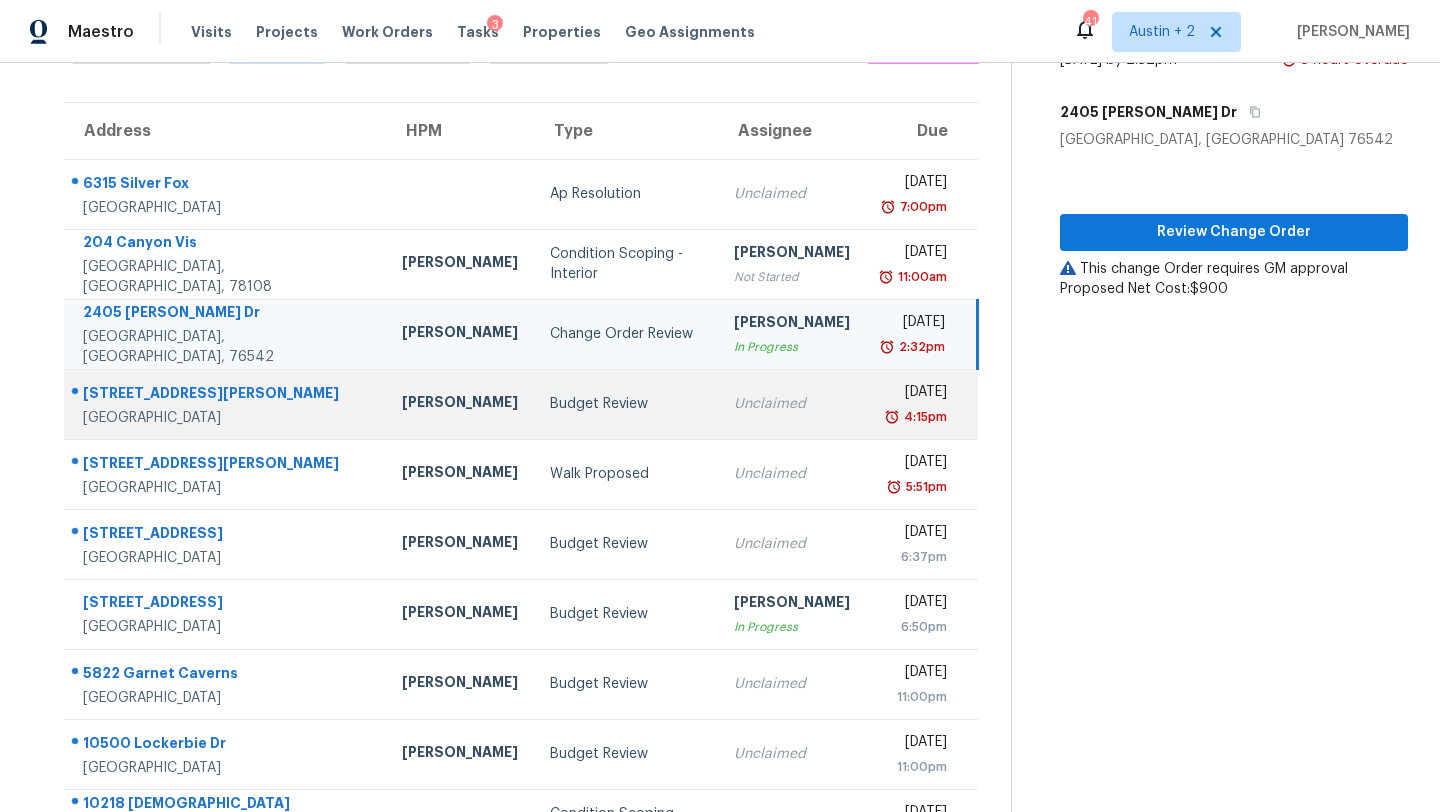 click on "Budget Review" at bounding box center (626, 404) 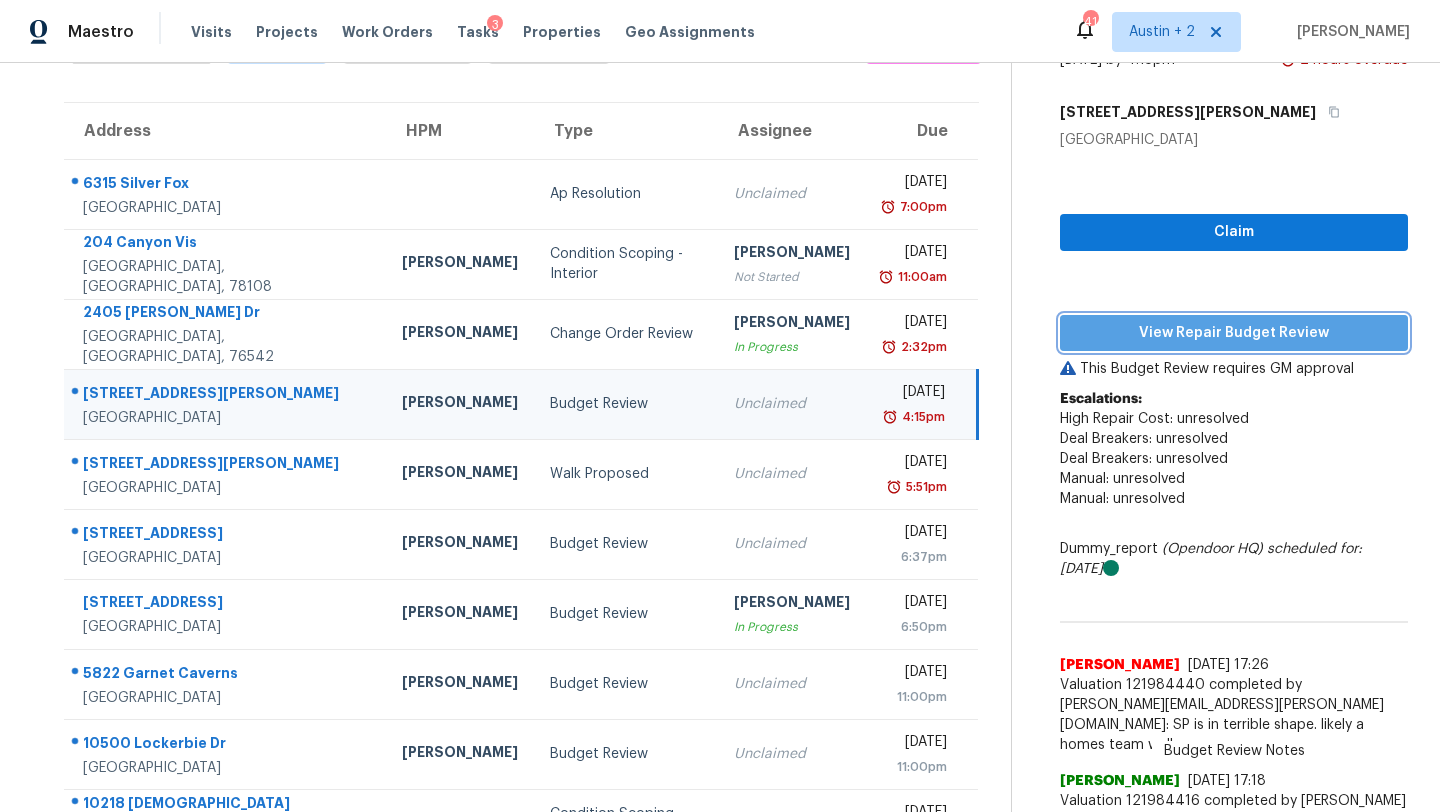 click on "View Repair Budget Review" at bounding box center (1234, 333) 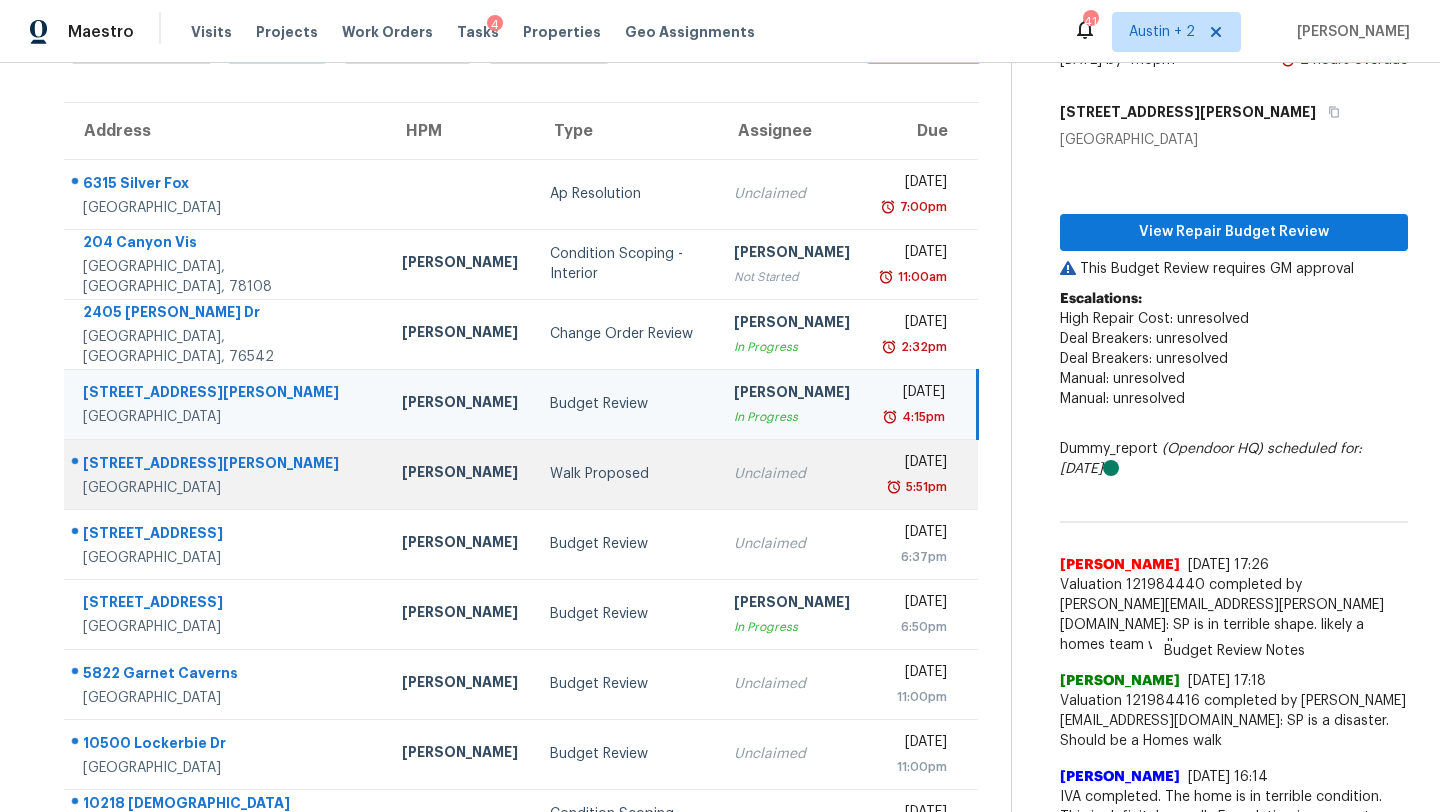 click on "[PERSON_NAME]" at bounding box center (460, 474) 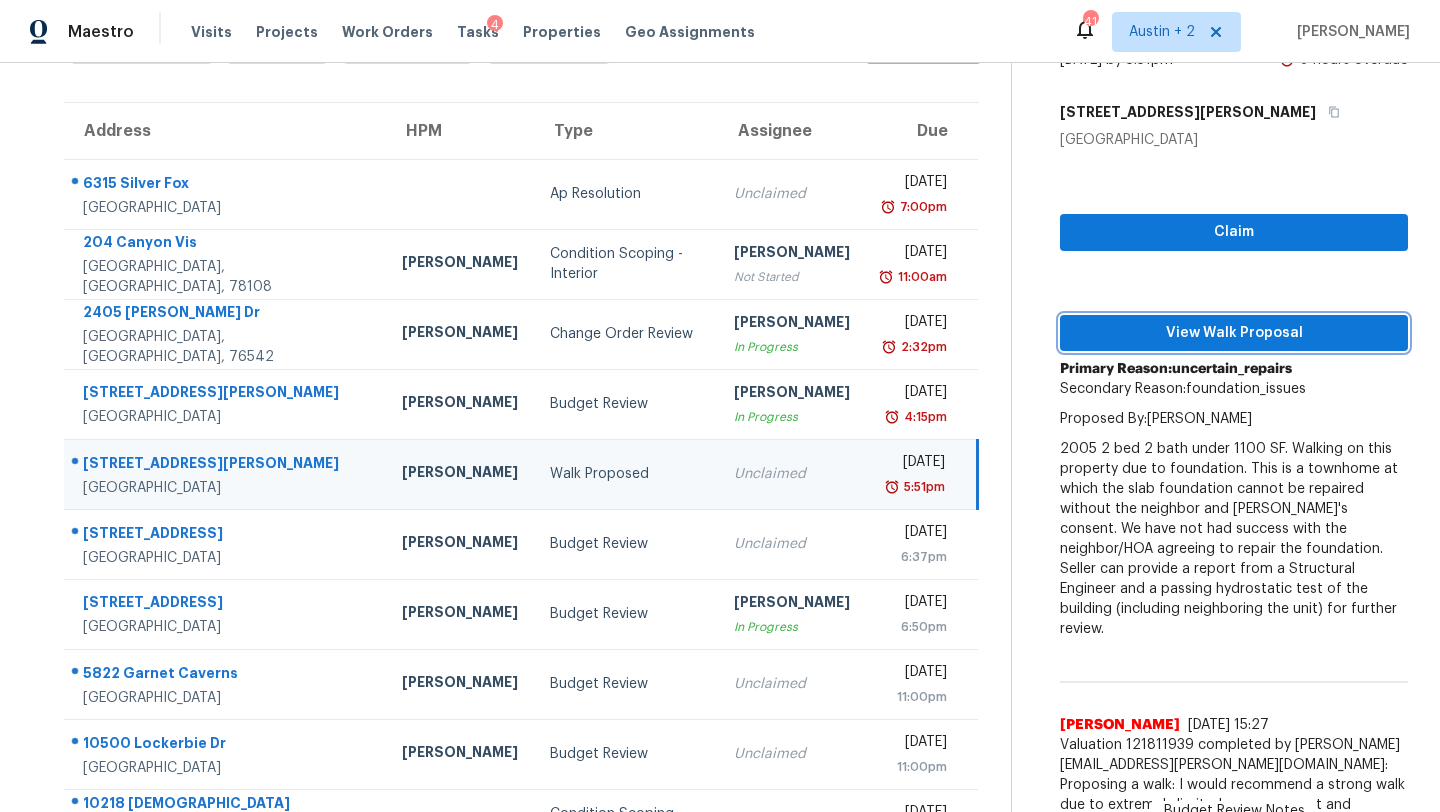click on "View Walk Proposal" at bounding box center (1234, 333) 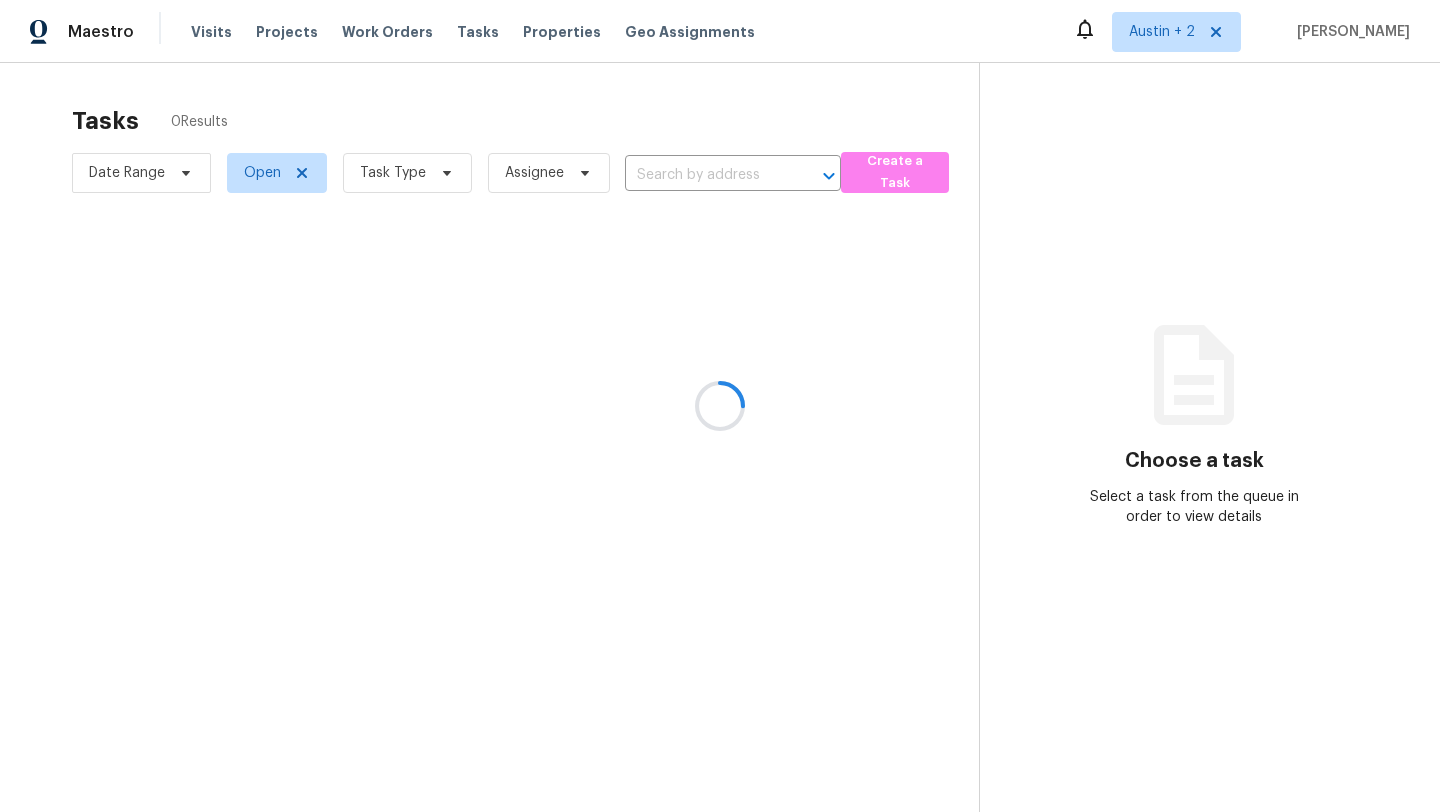 scroll, scrollTop: 0, scrollLeft: 0, axis: both 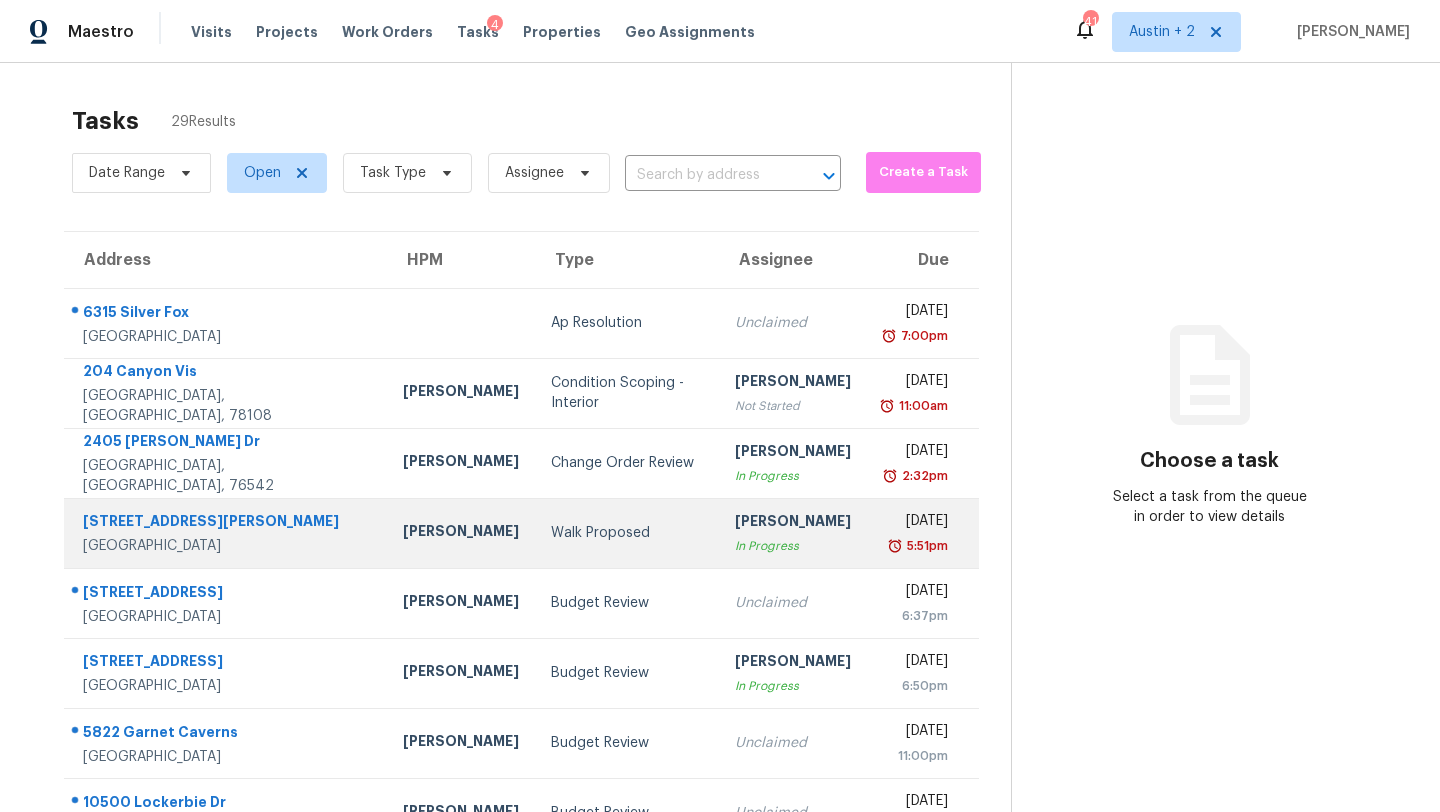 click on "Walk Proposed" at bounding box center (627, 533) 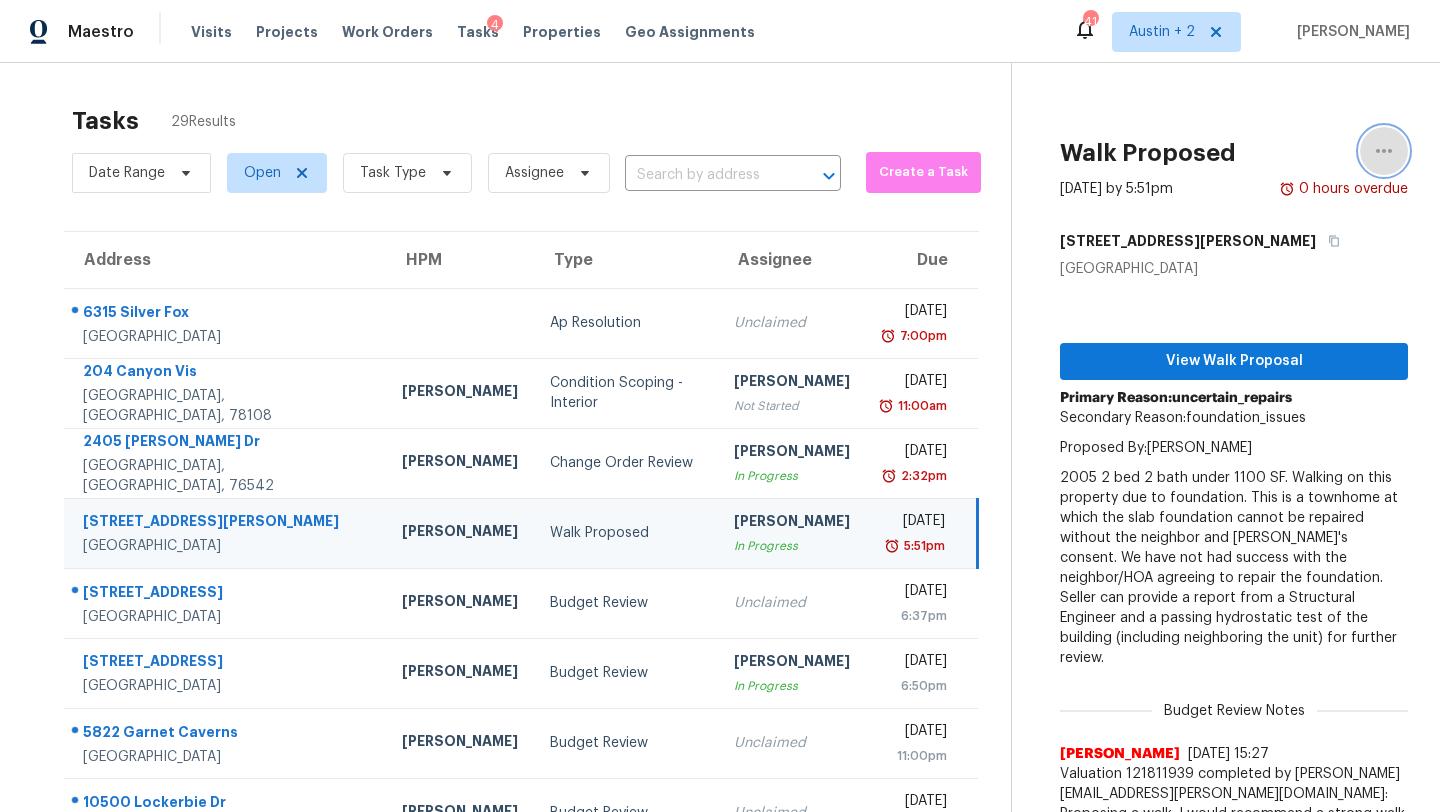 click 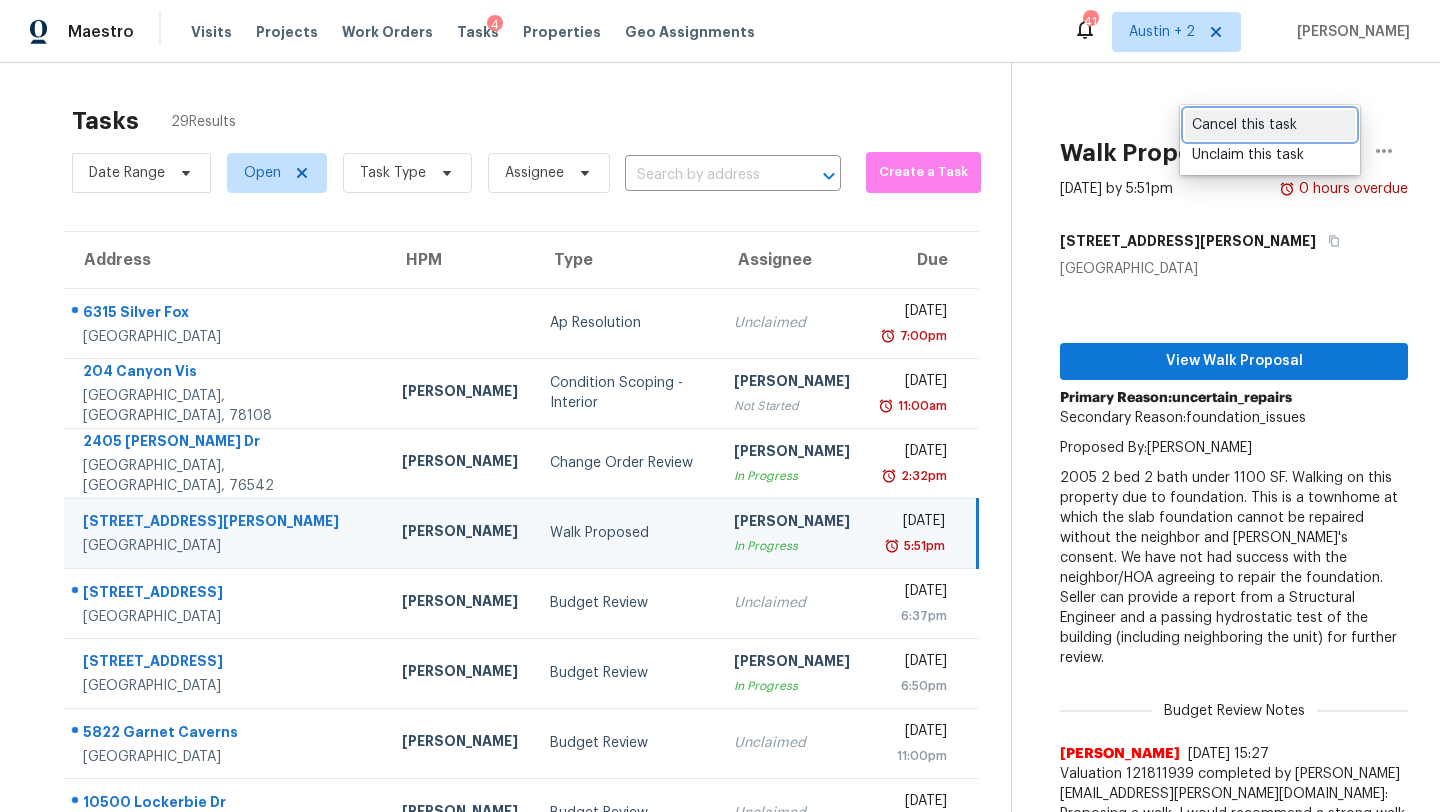 click on "Cancel this task" at bounding box center [1270, 125] 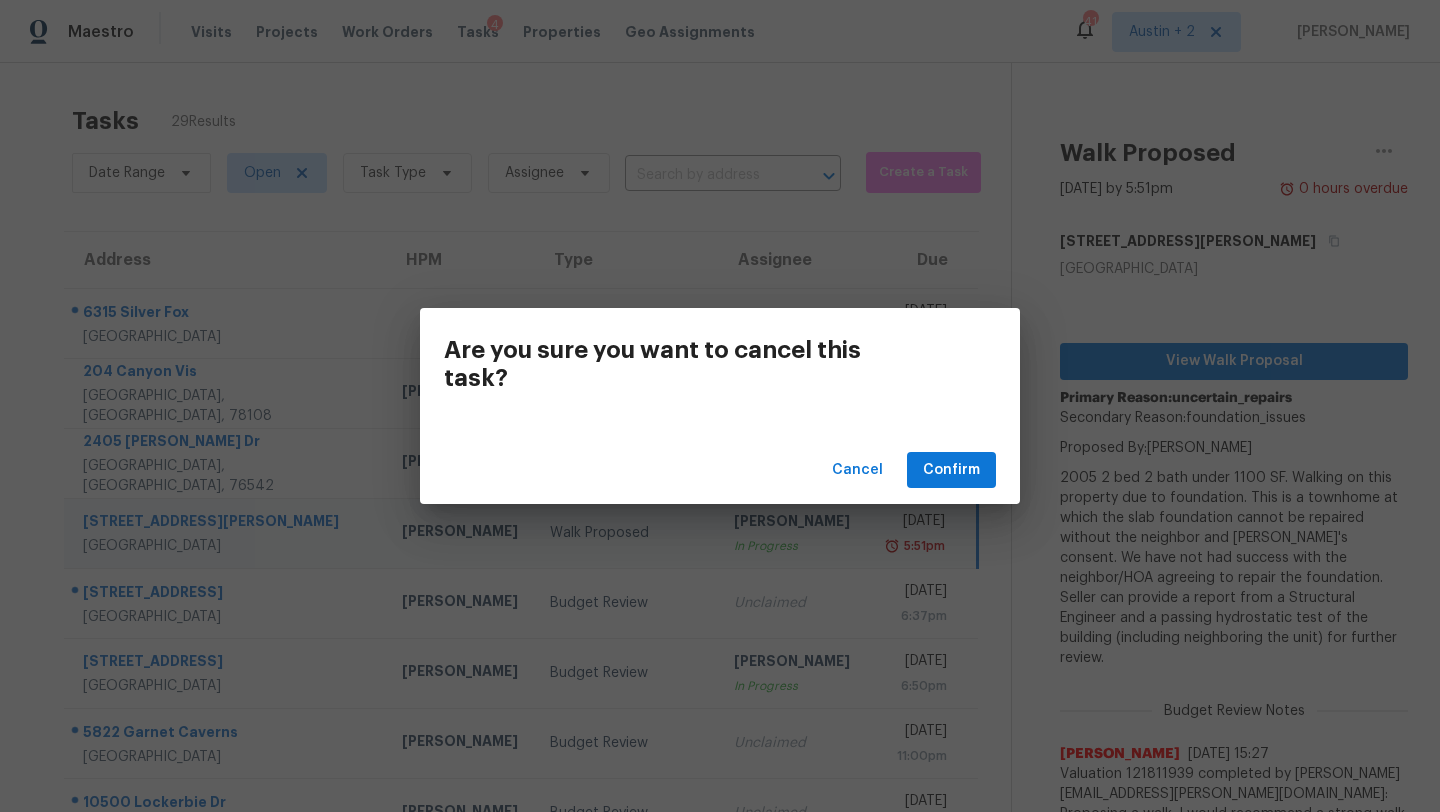 click on "Are you sure you want to cancel this task? Cancel Confirm" at bounding box center [720, 406] 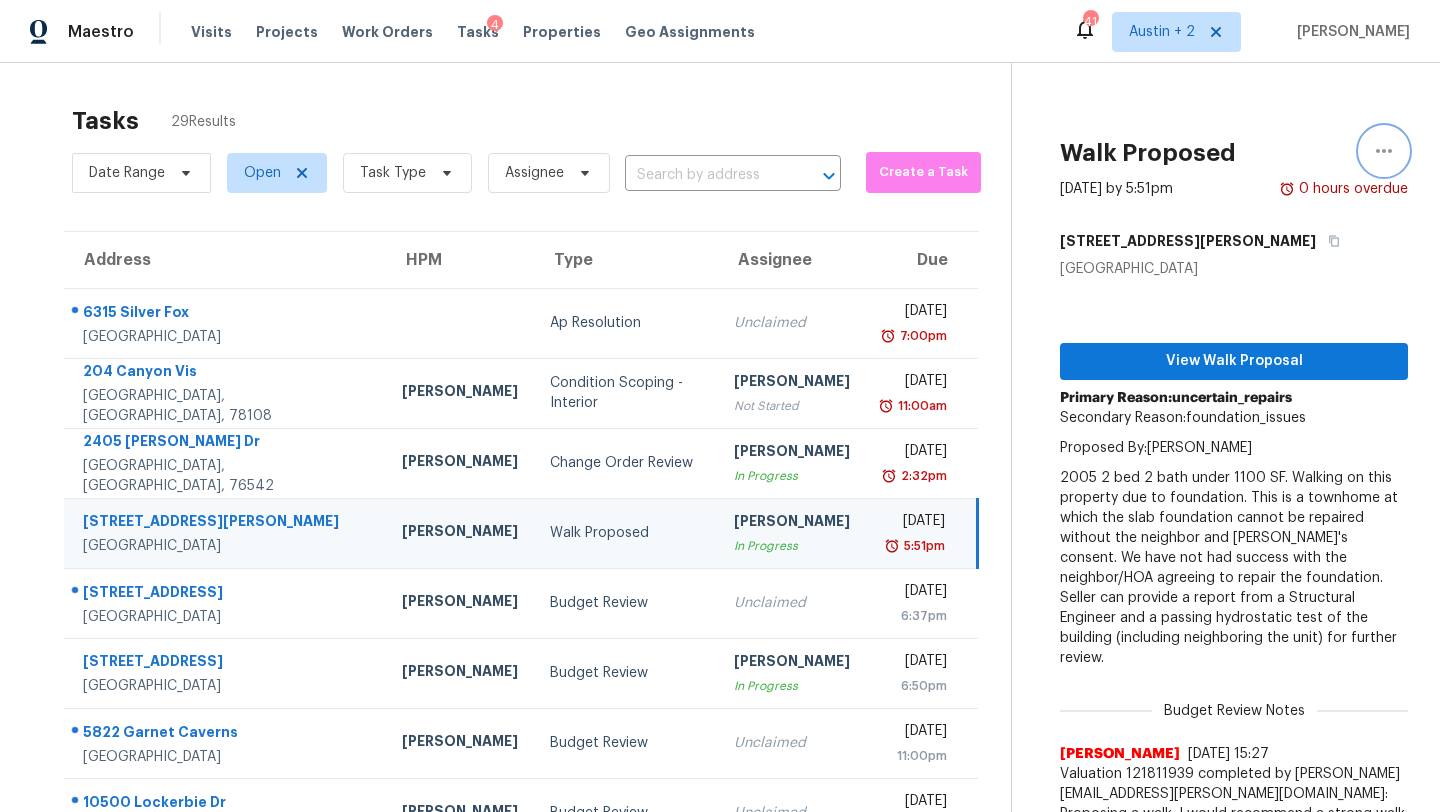 click 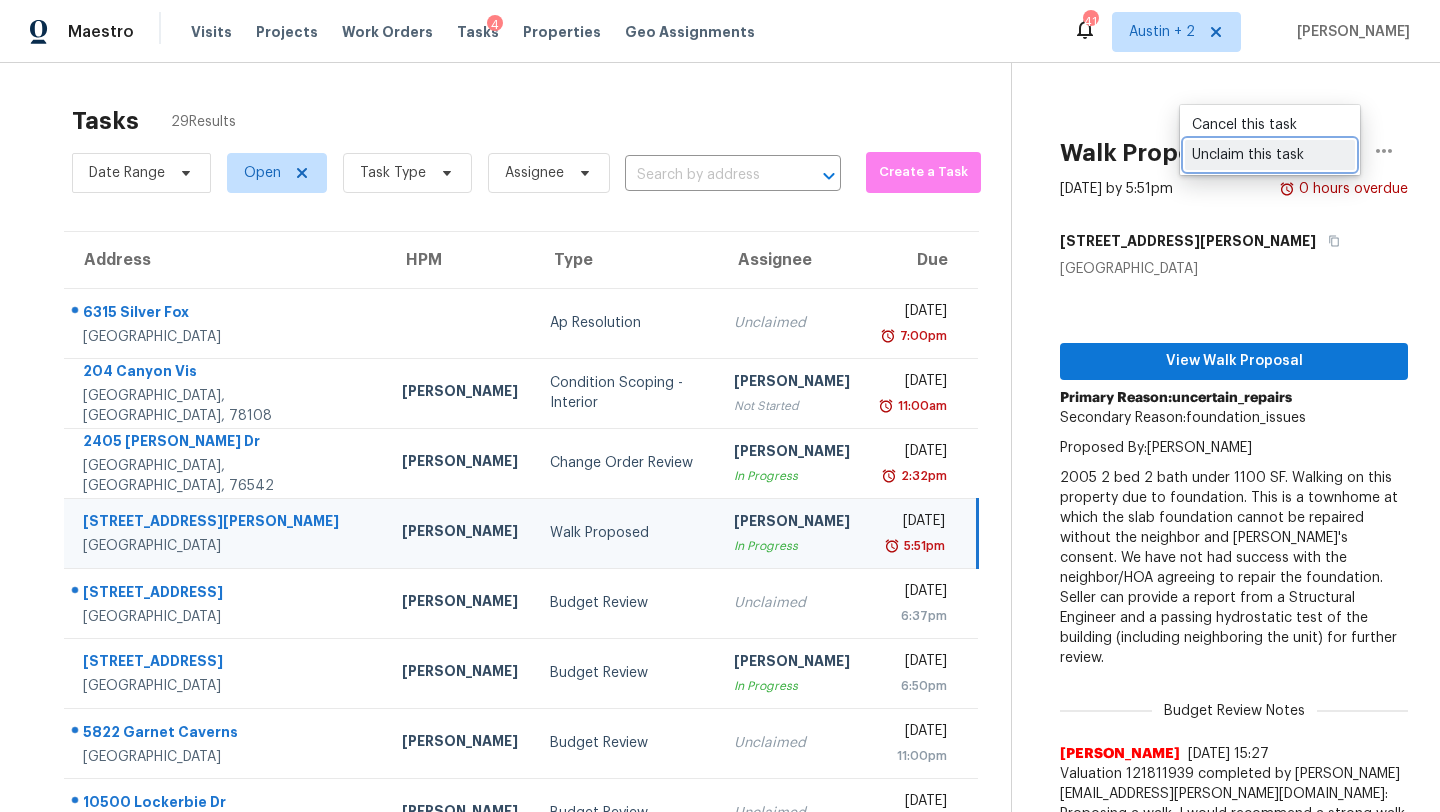 click on "Unclaim this task" at bounding box center (1270, 155) 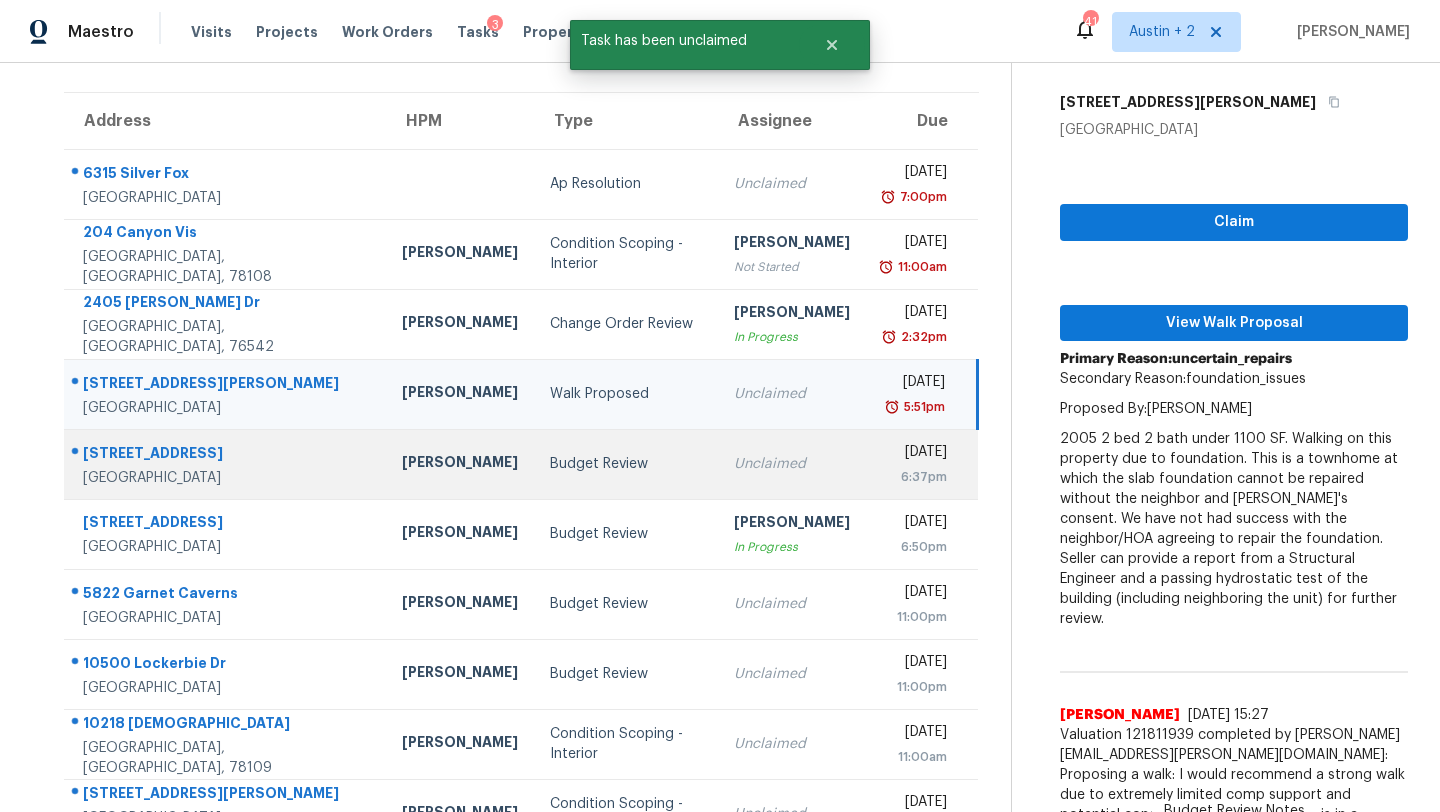 scroll, scrollTop: 140, scrollLeft: 0, axis: vertical 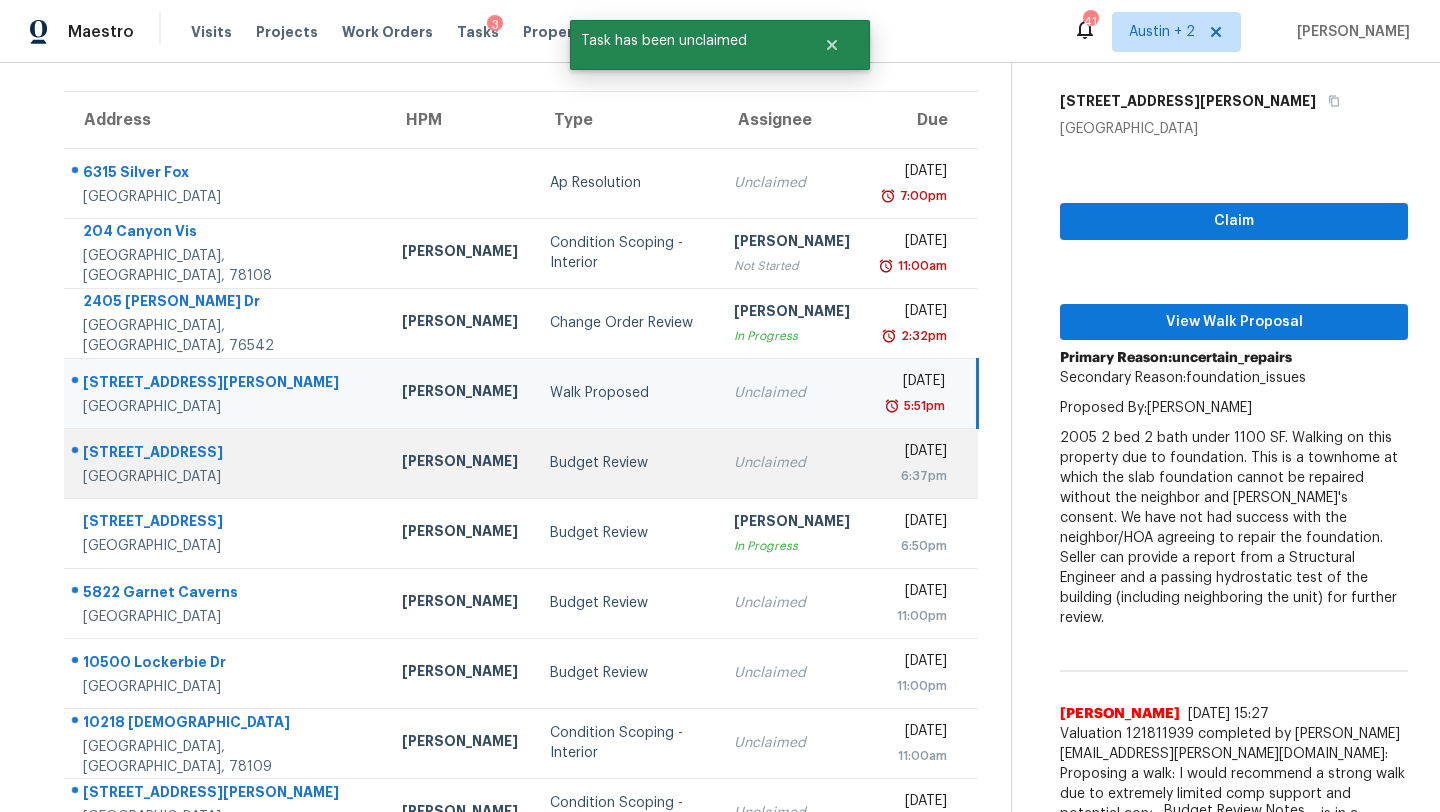 click on "Budget Review" at bounding box center [626, 463] 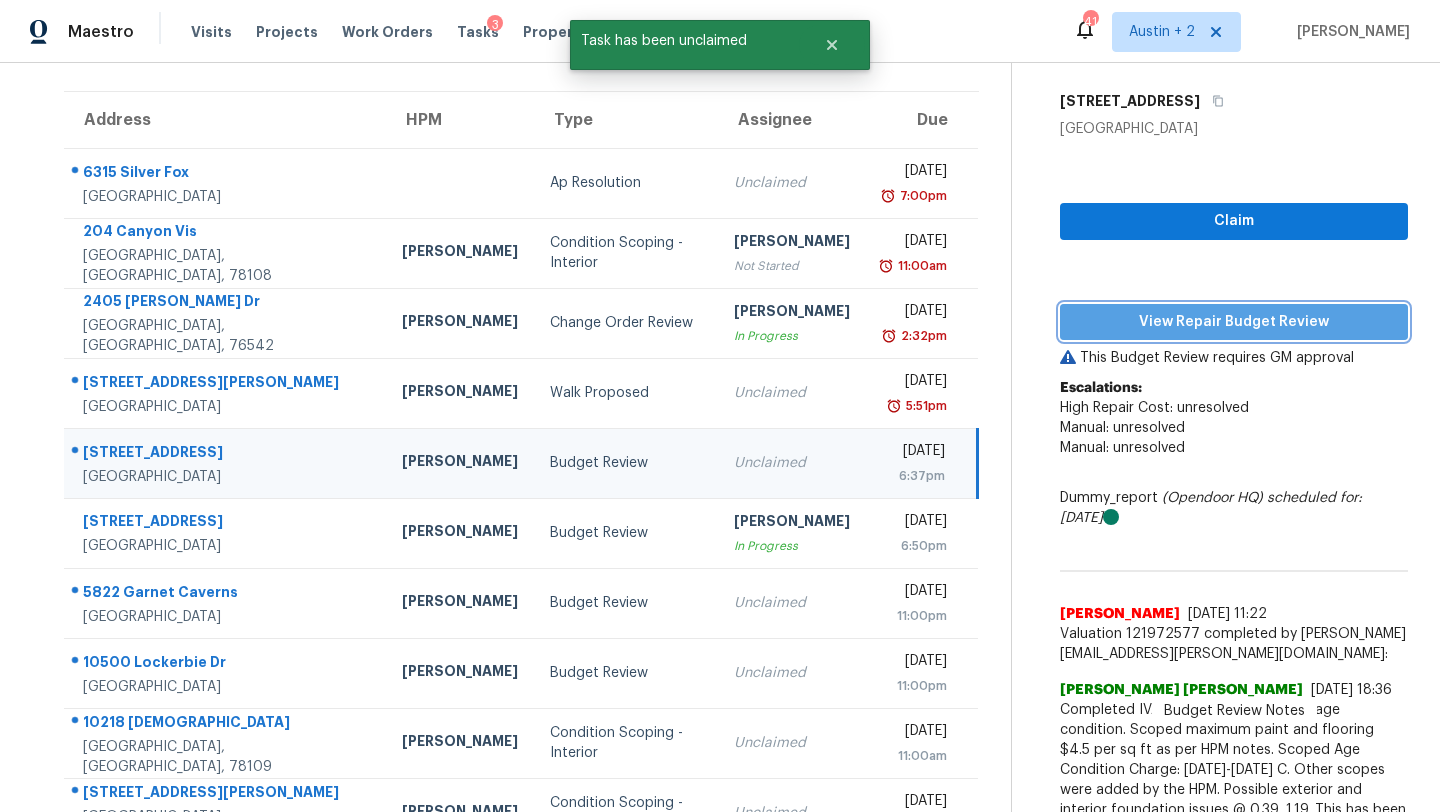 click on "View Repair Budget Review" at bounding box center [1234, 322] 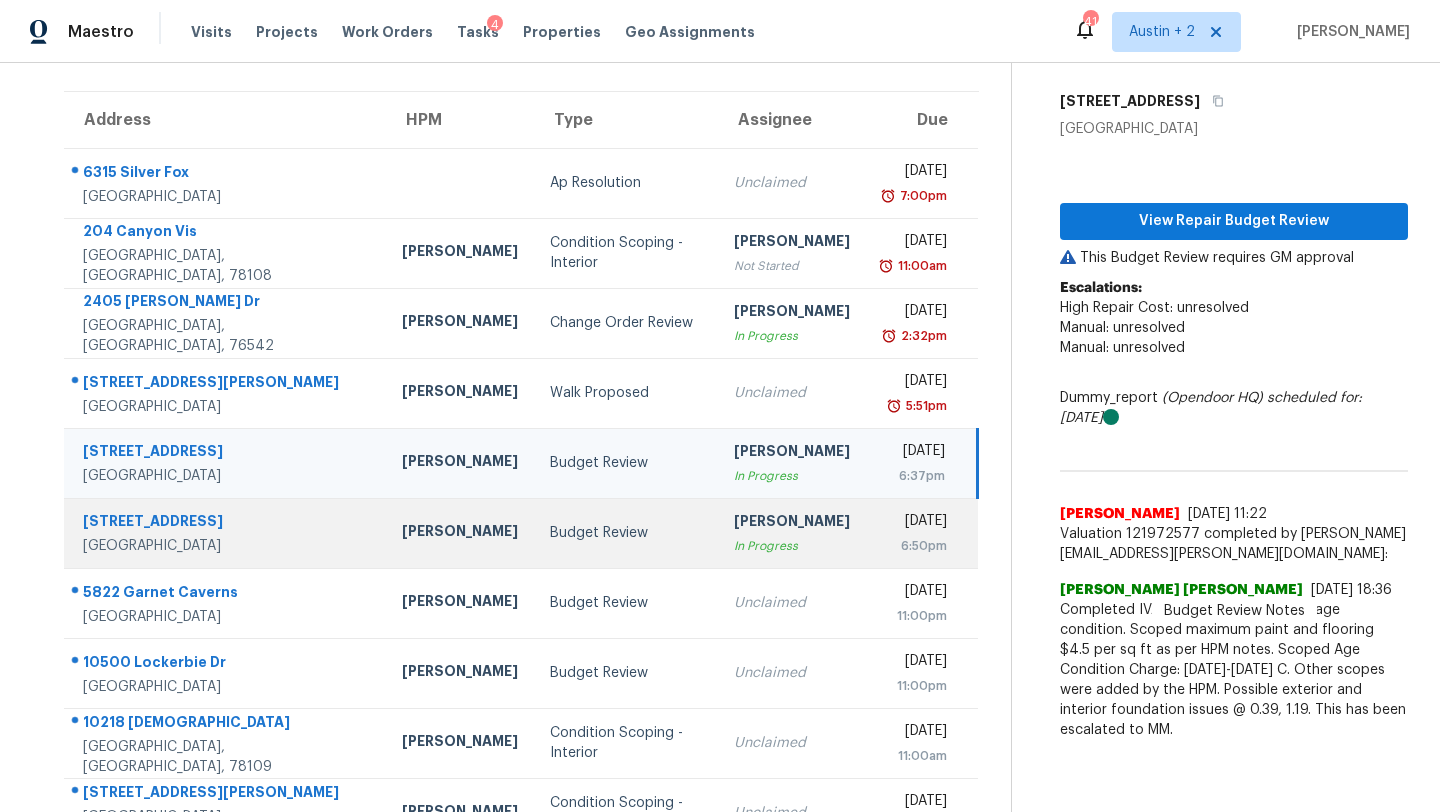click on "Budget Review" at bounding box center (626, 533) 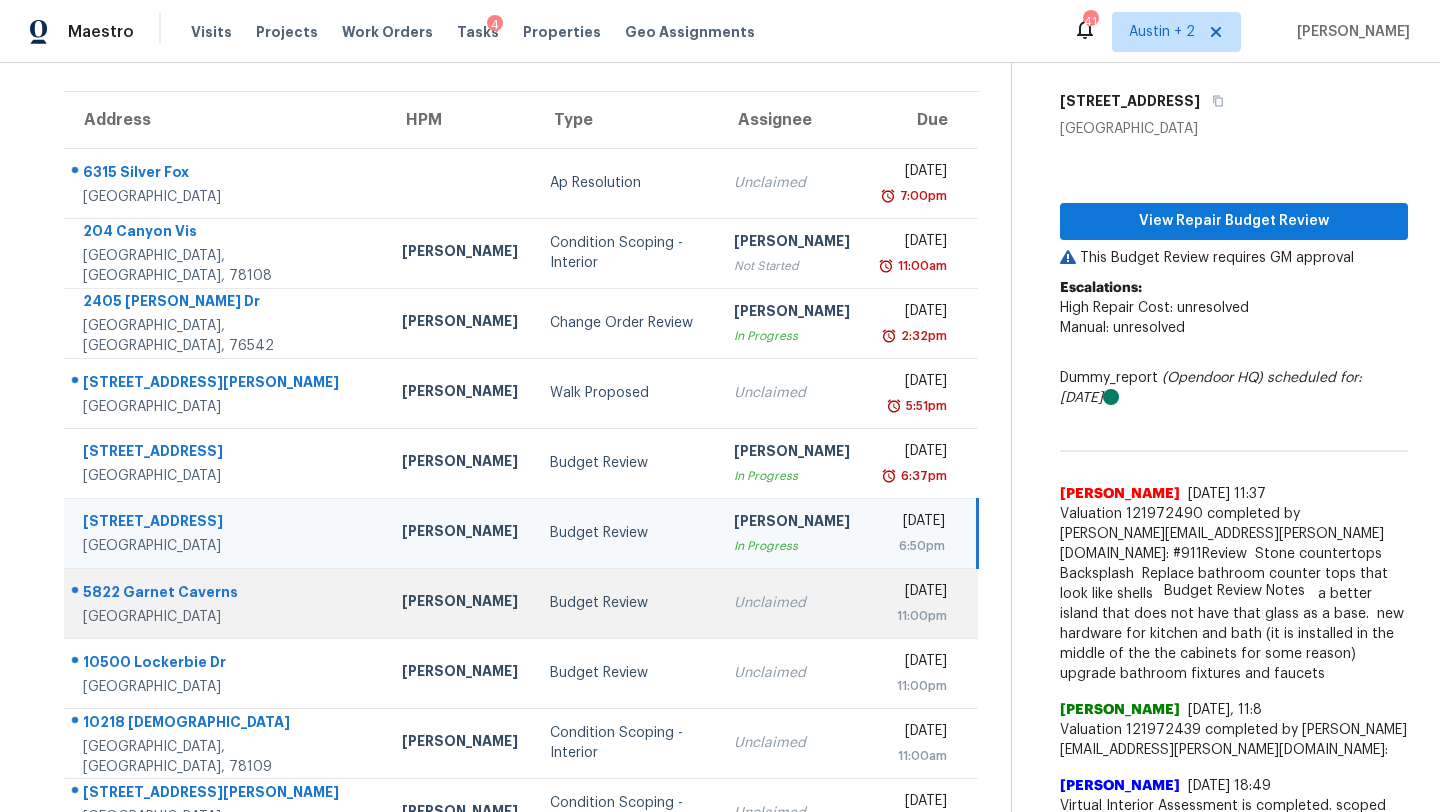 click on "Budget Review" at bounding box center [626, 603] 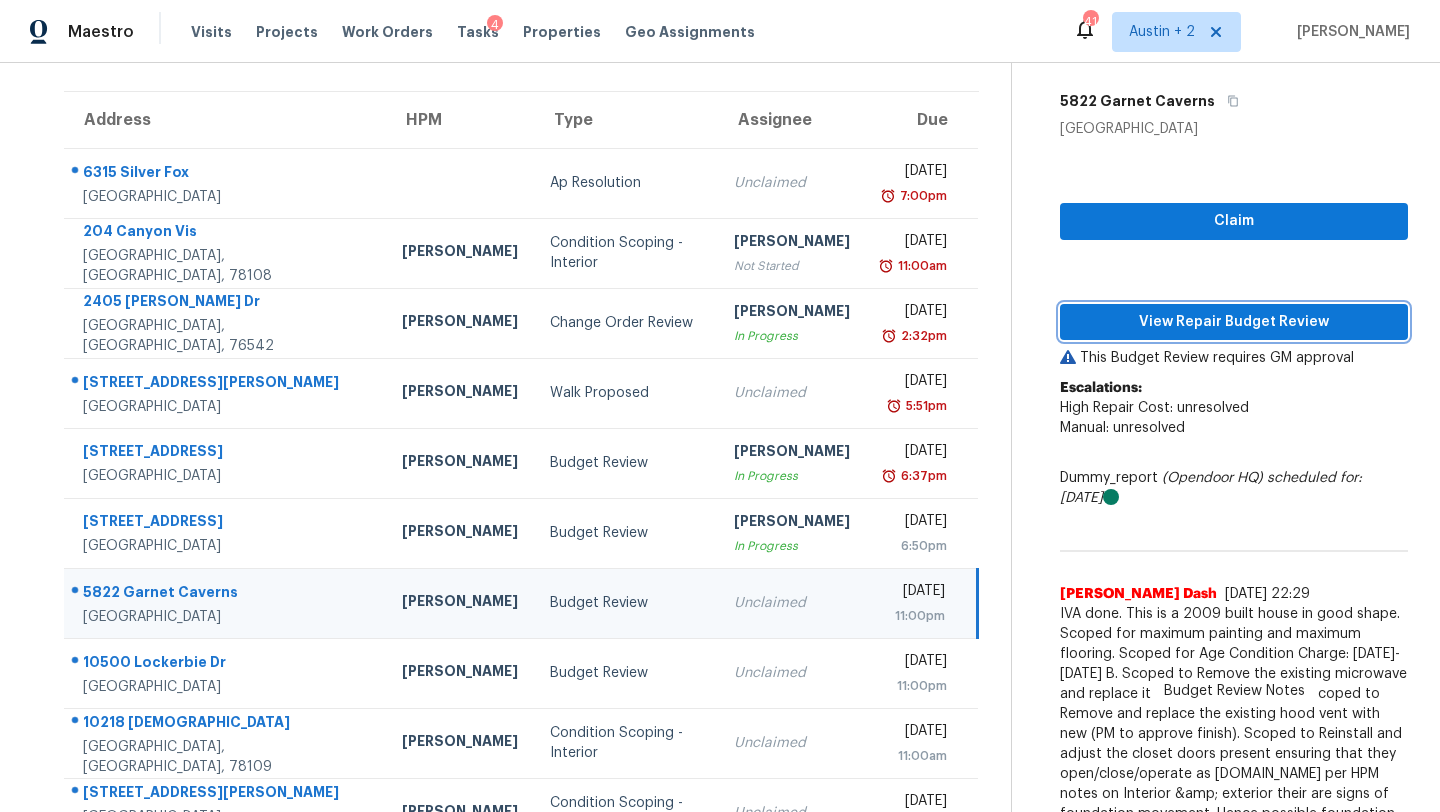 click on "View Repair Budget Review" at bounding box center [1234, 322] 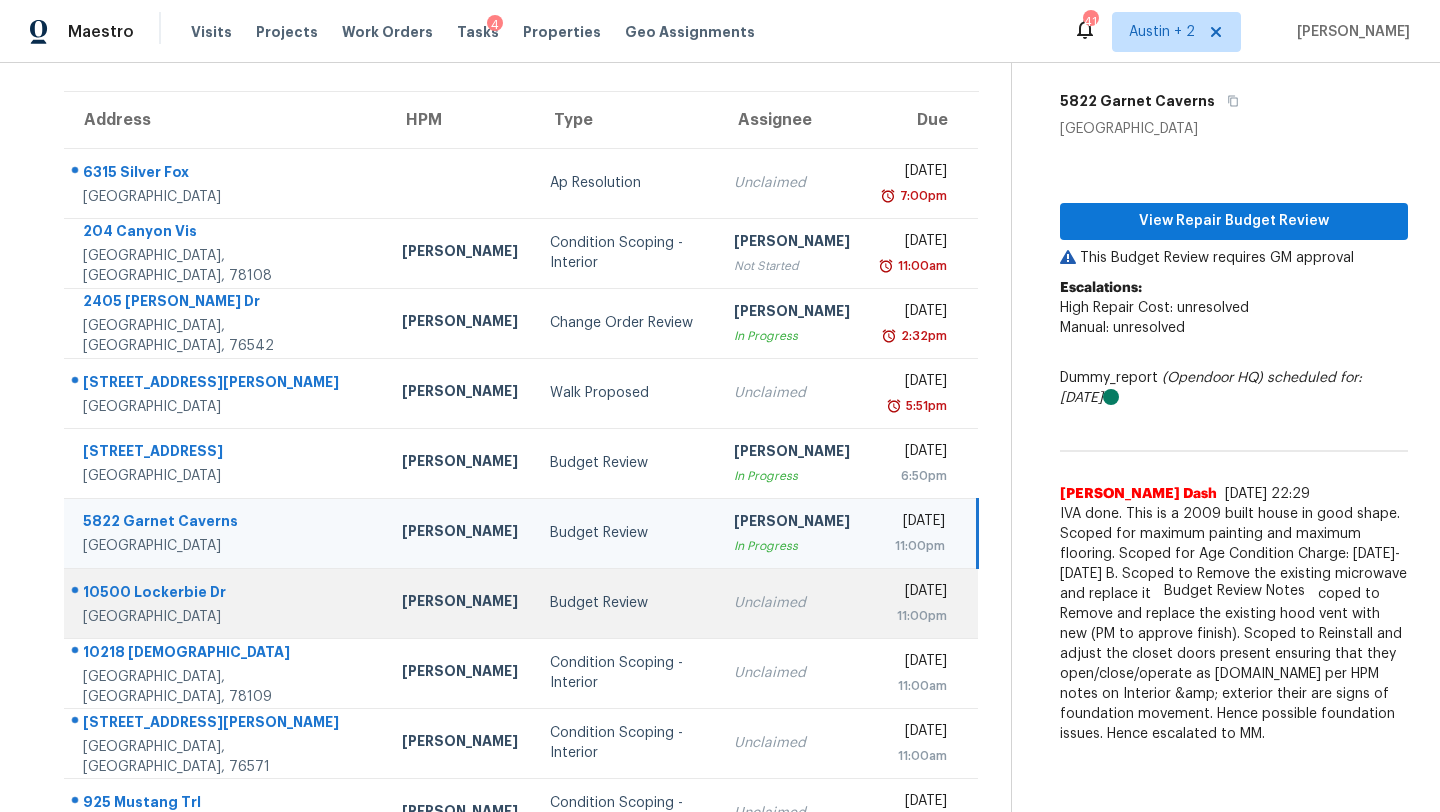 click on "Budget Review" at bounding box center (626, 603) 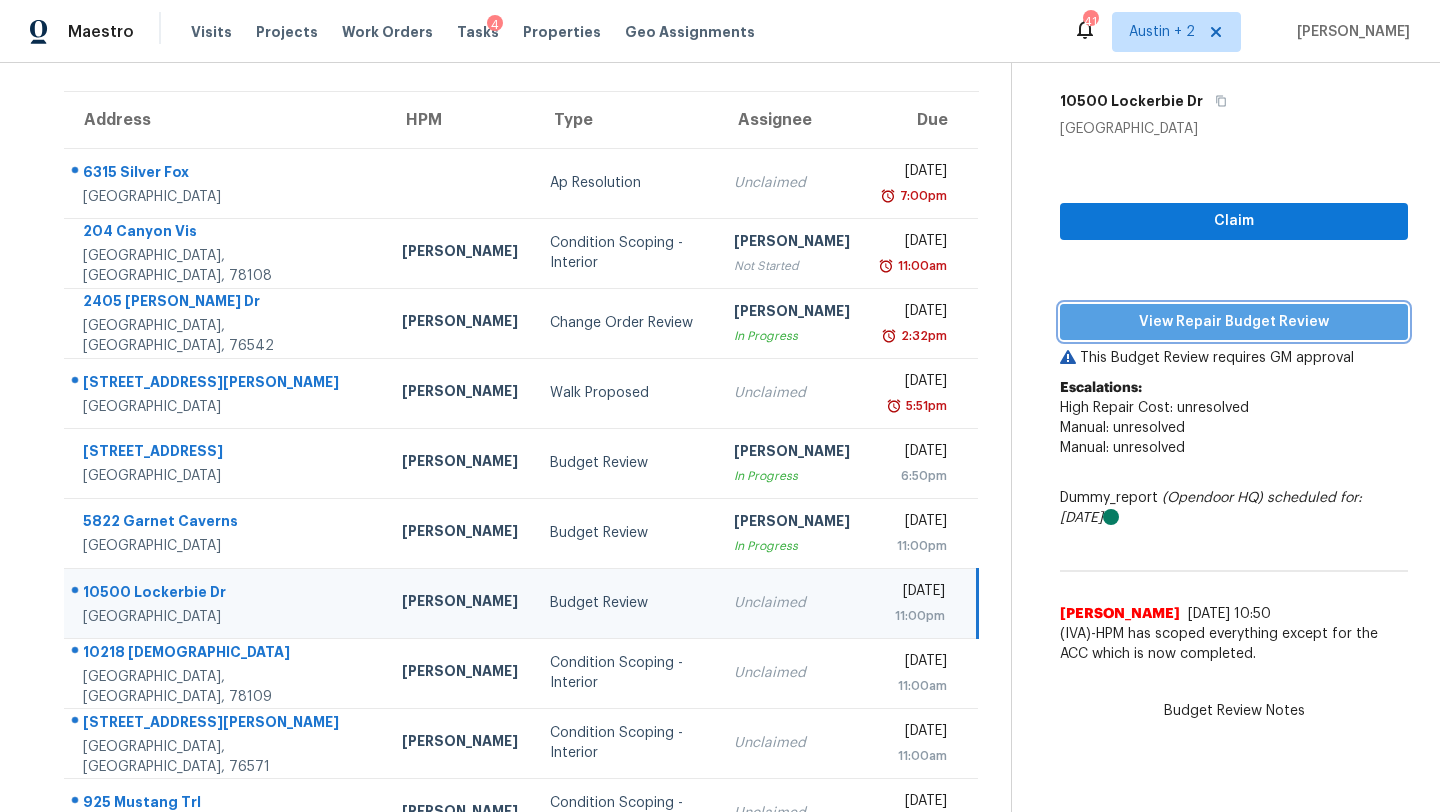 click on "View Repair Budget Review" at bounding box center [1234, 322] 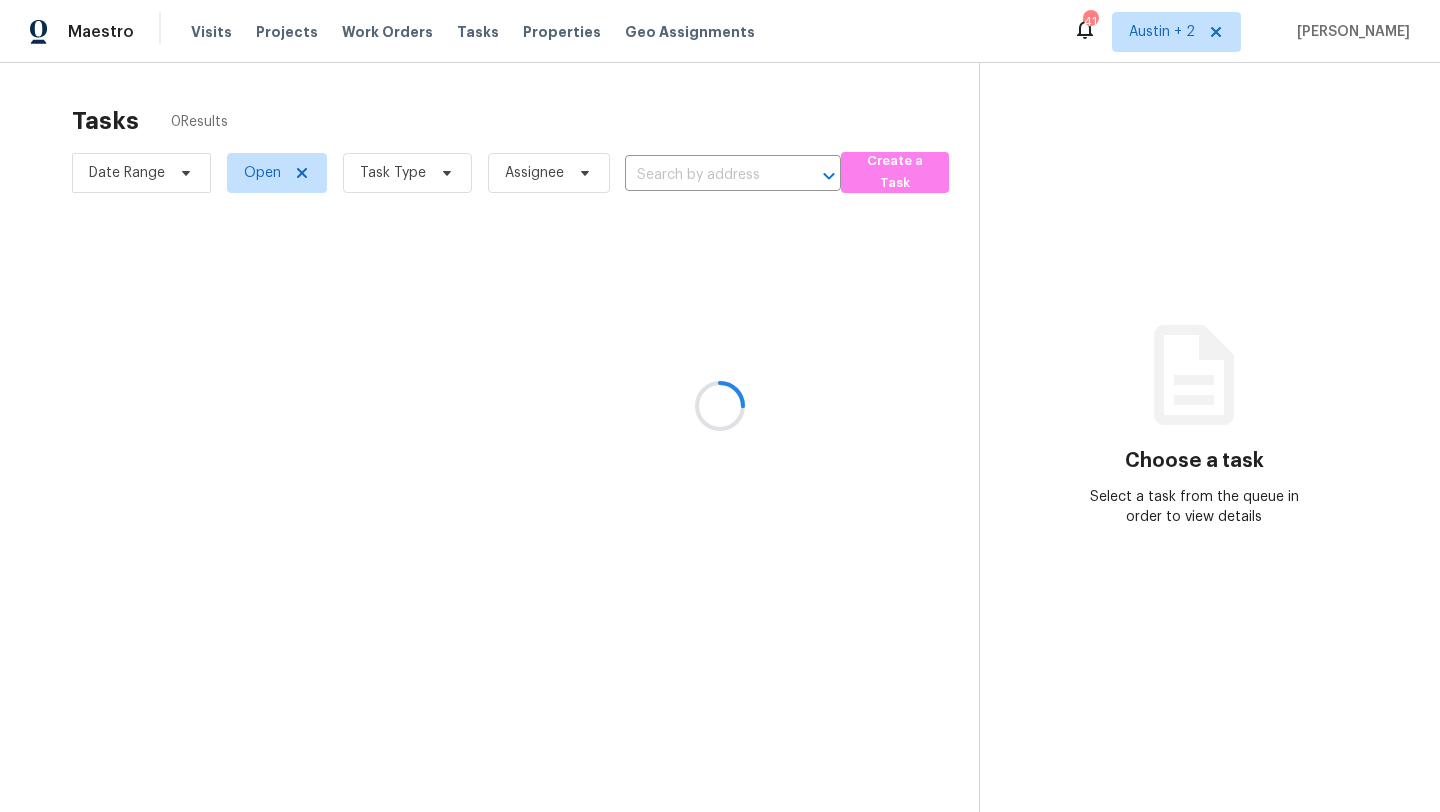 scroll, scrollTop: 0, scrollLeft: 0, axis: both 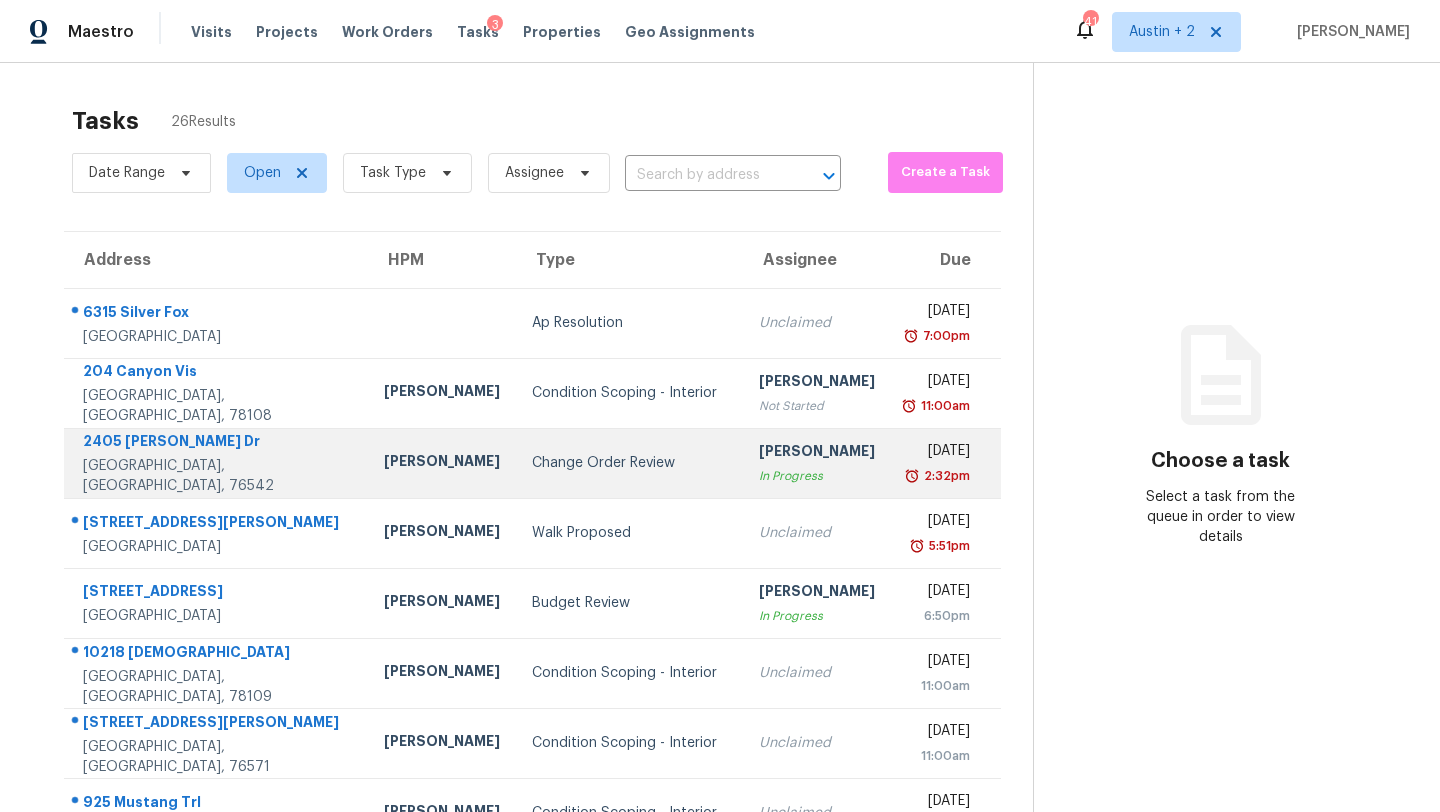 click on "Change Order Review" at bounding box center (629, 463) 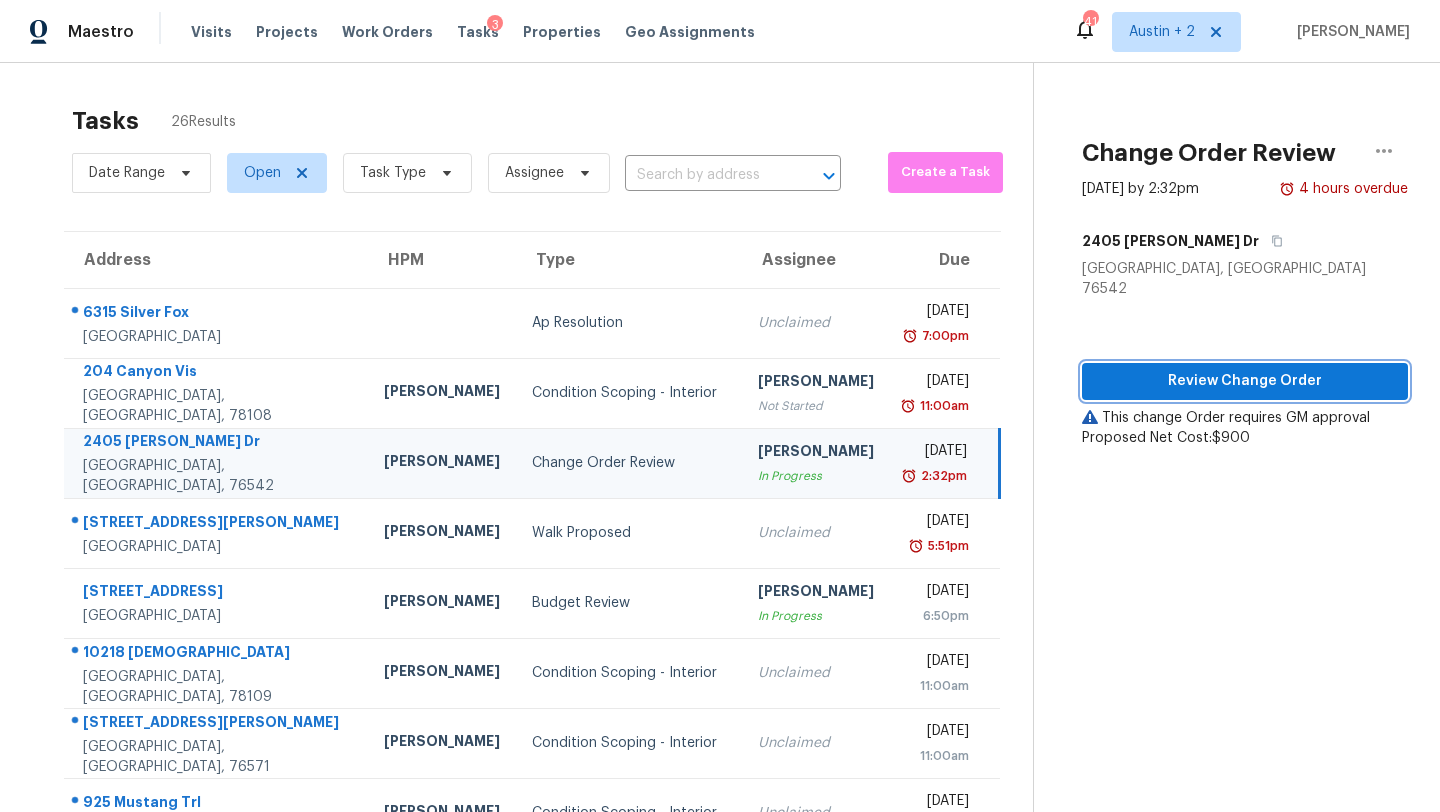 click on "Review Change Order" at bounding box center [1245, 381] 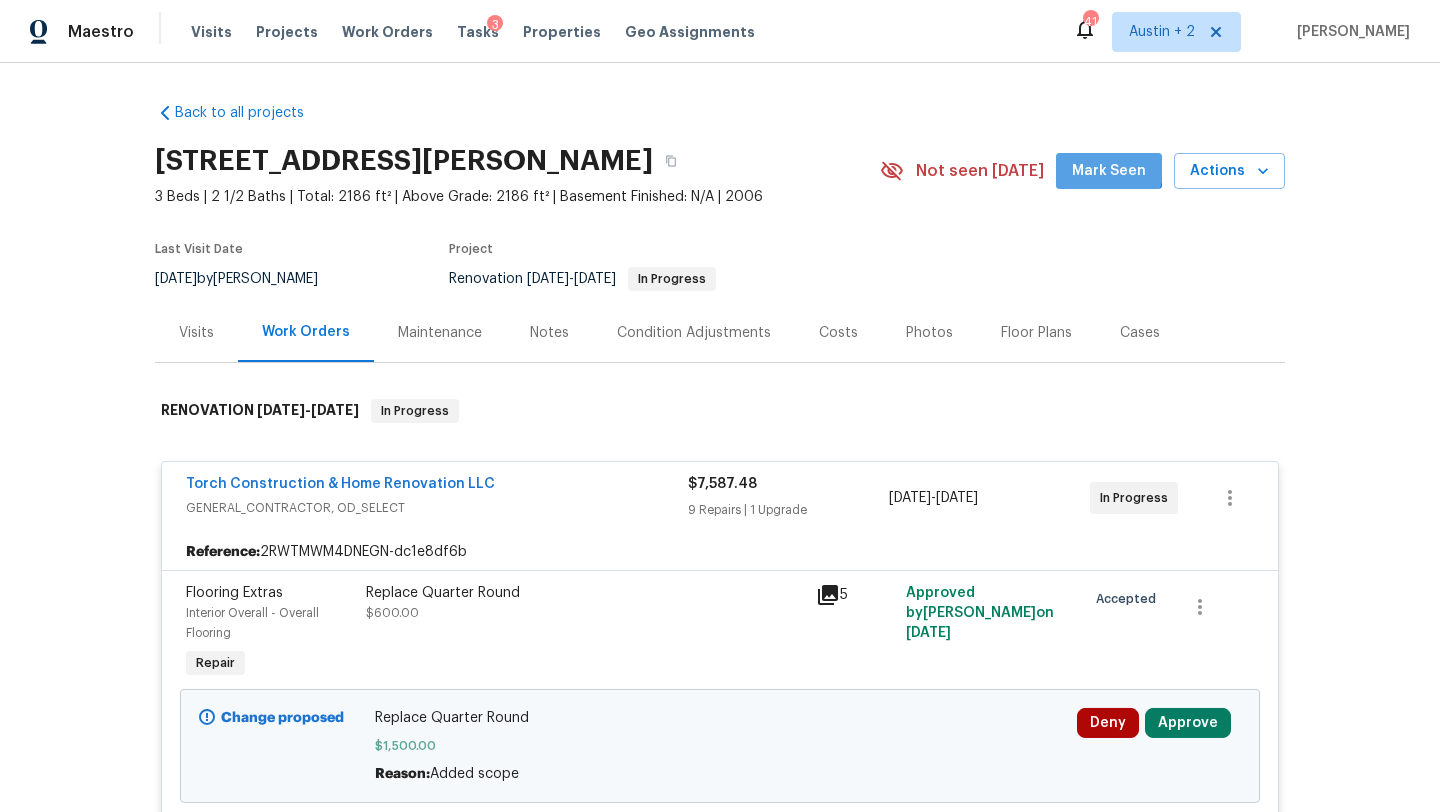 click on "Mark Seen" at bounding box center [1109, 171] 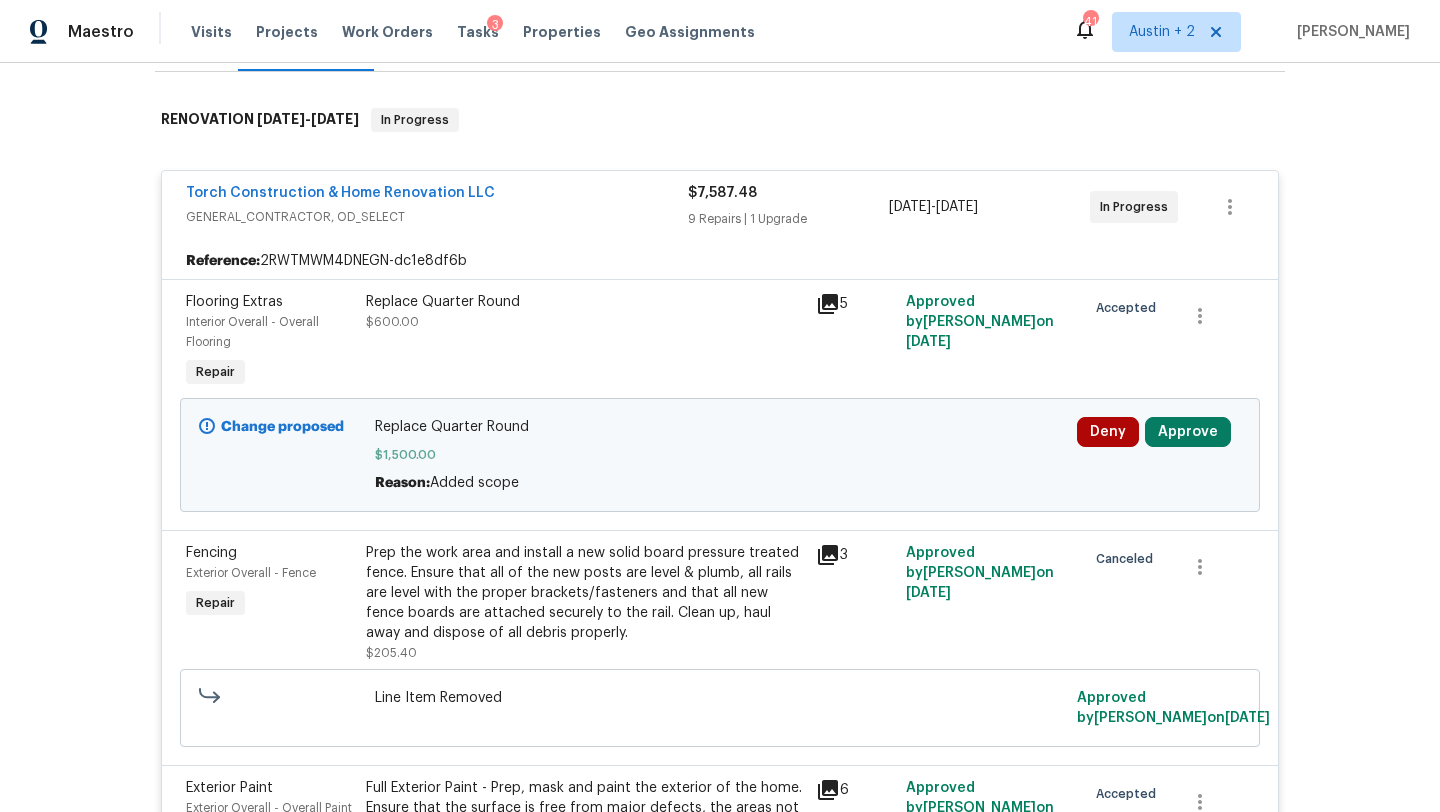 scroll, scrollTop: 293, scrollLeft: 0, axis: vertical 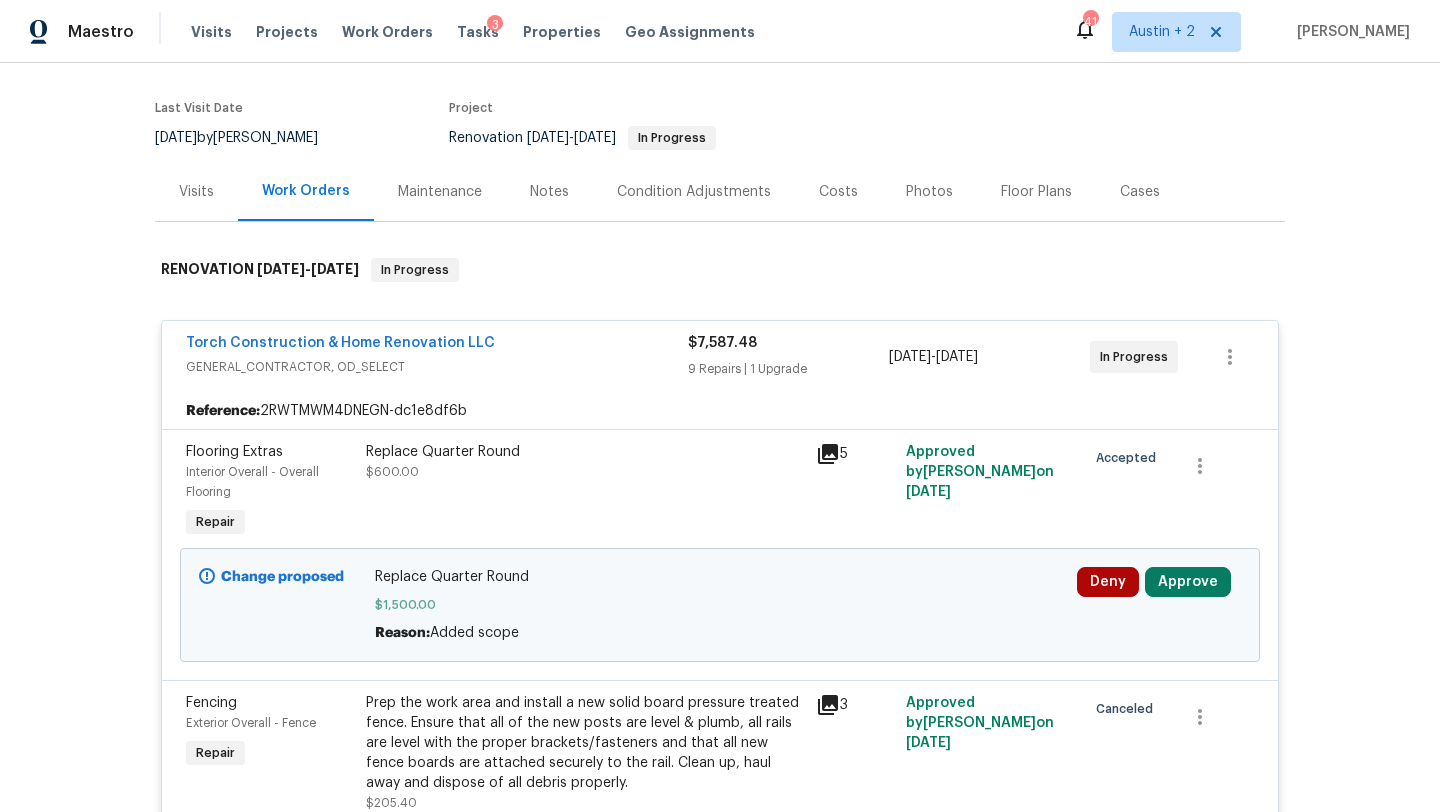click on "Costs" at bounding box center (838, 192) 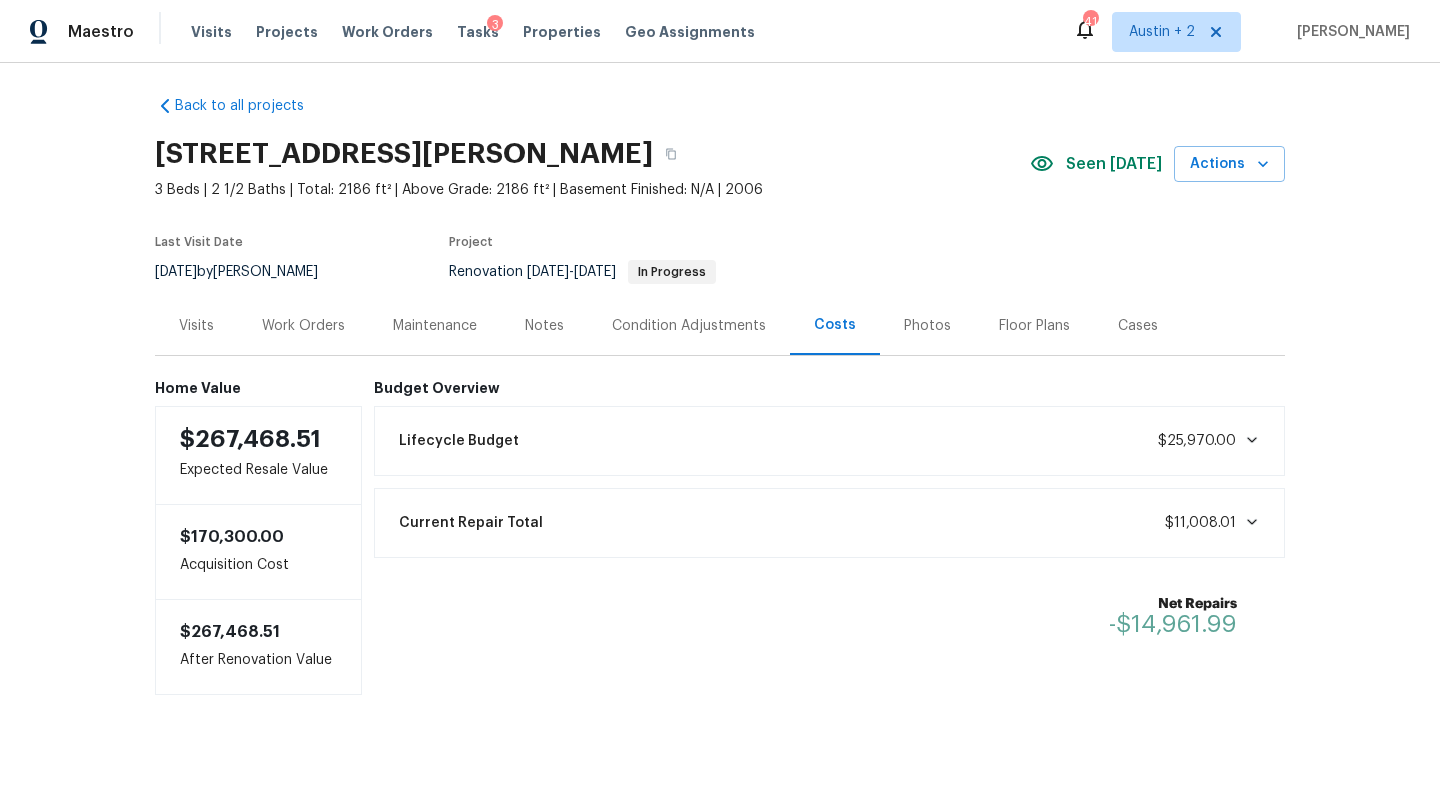 scroll, scrollTop: 11, scrollLeft: 0, axis: vertical 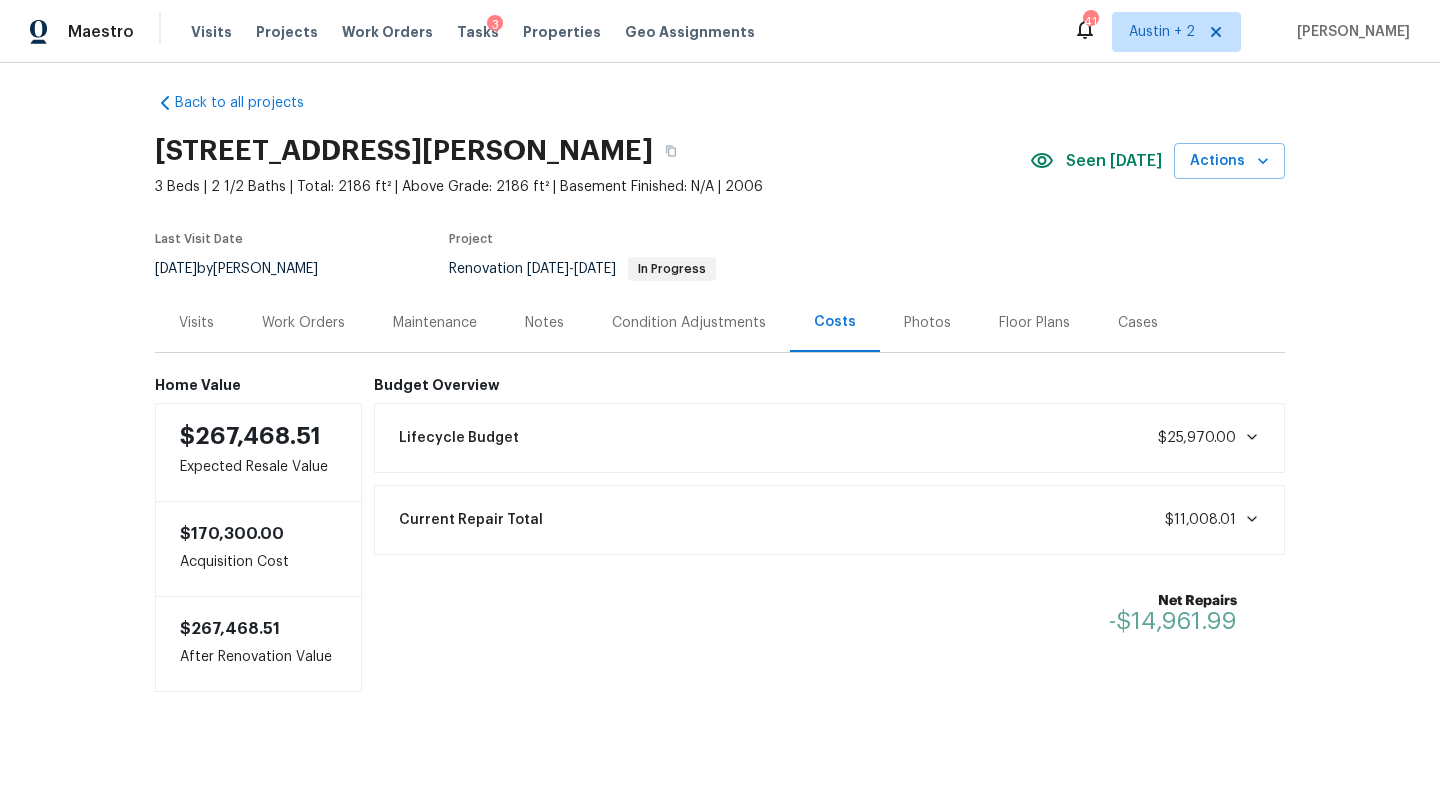 click on "Work Orders" at bounding box center [303, 323] 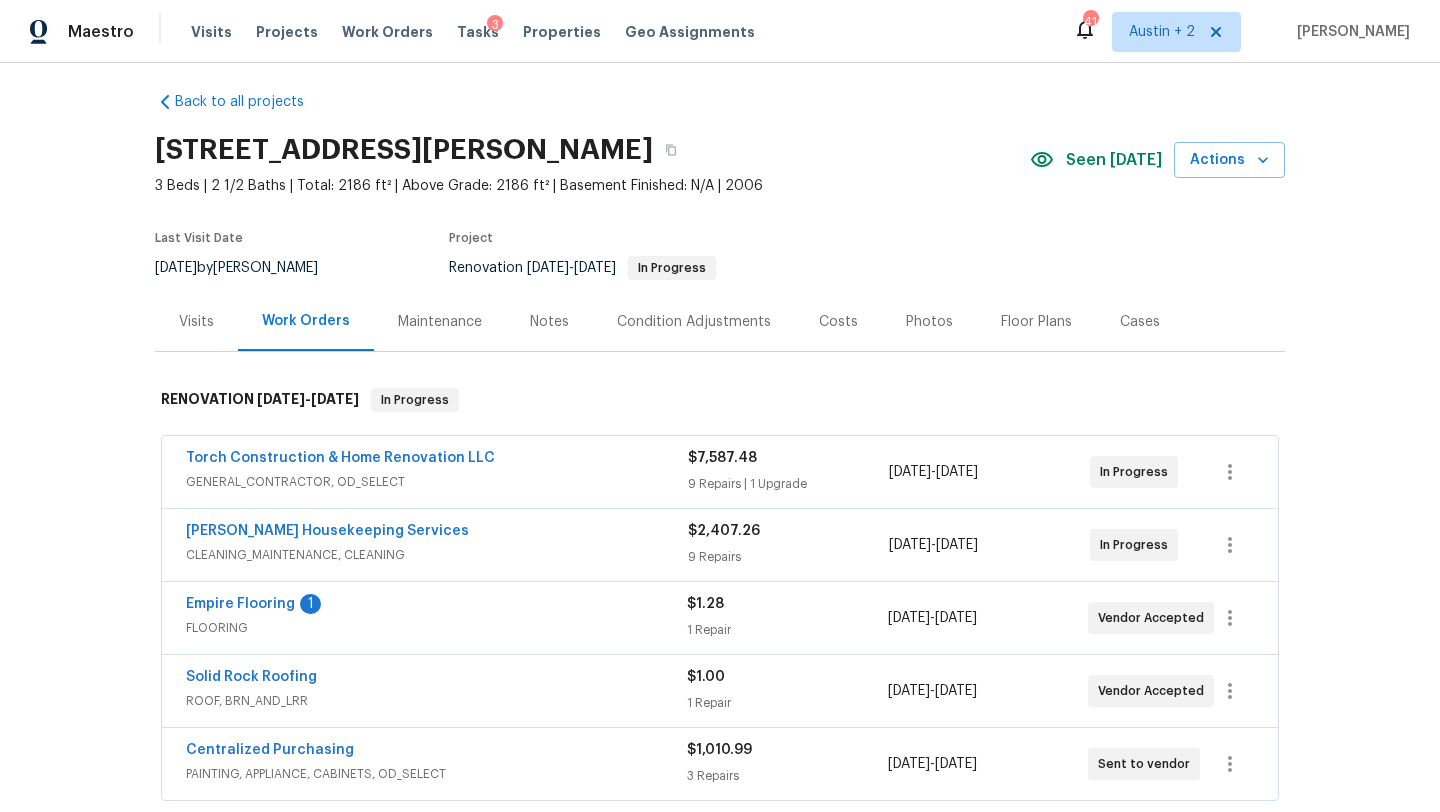 scroll, scrollTop: 141, scrollLeft: 0, axis: vertical 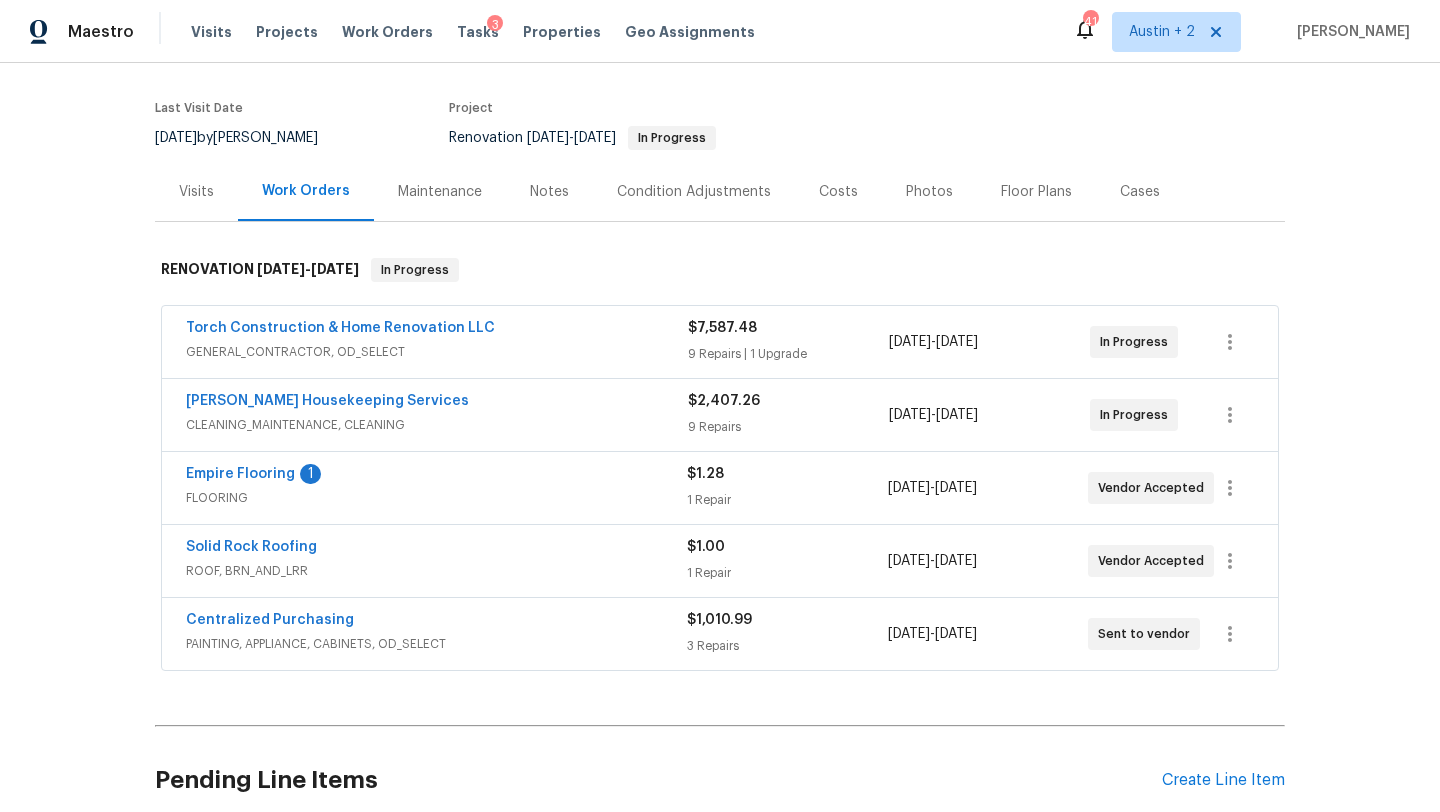 click on "Torch Construction & Home Renovation LLC" at bounding box center (437, 330) 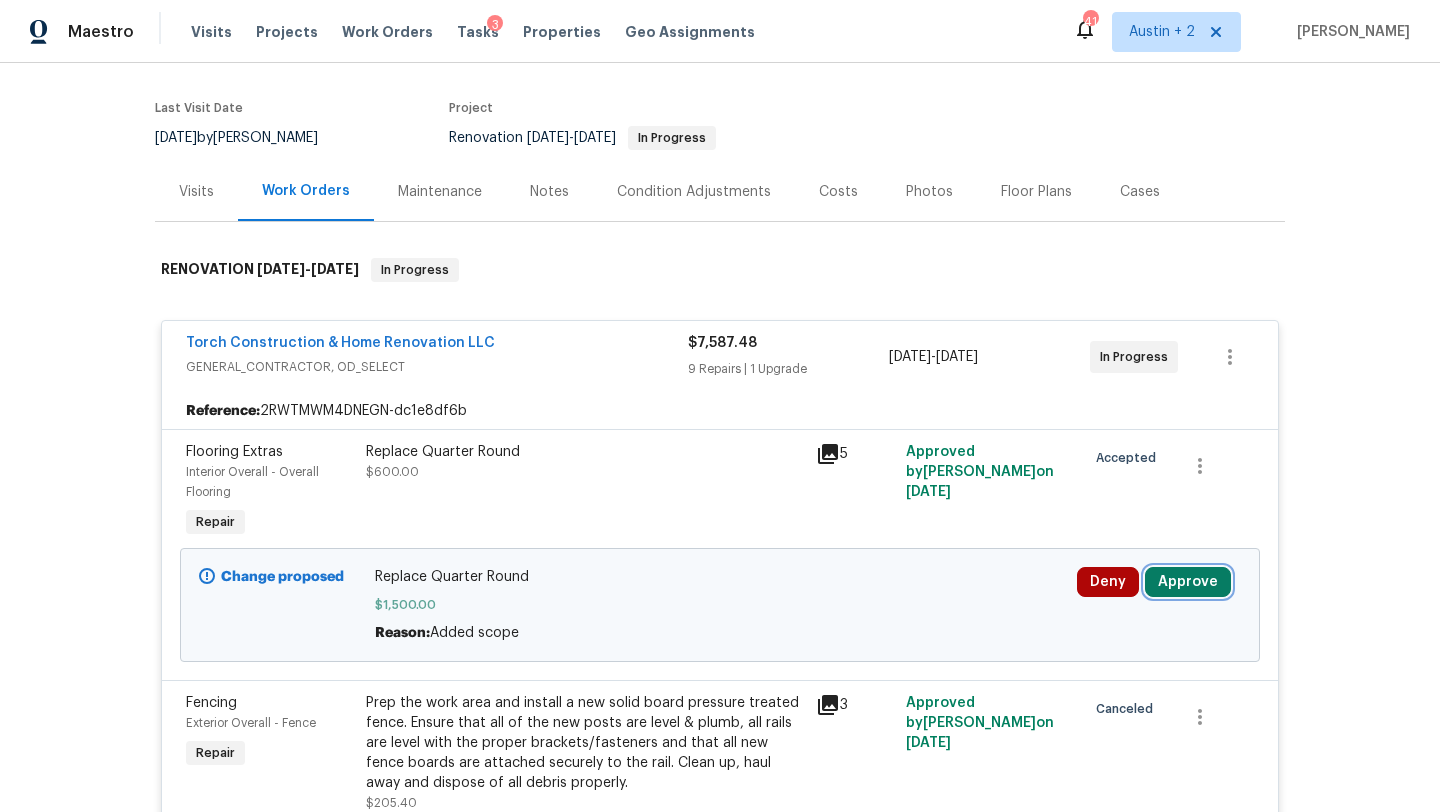 click on "Approve" at bounding box center (1188, 582) 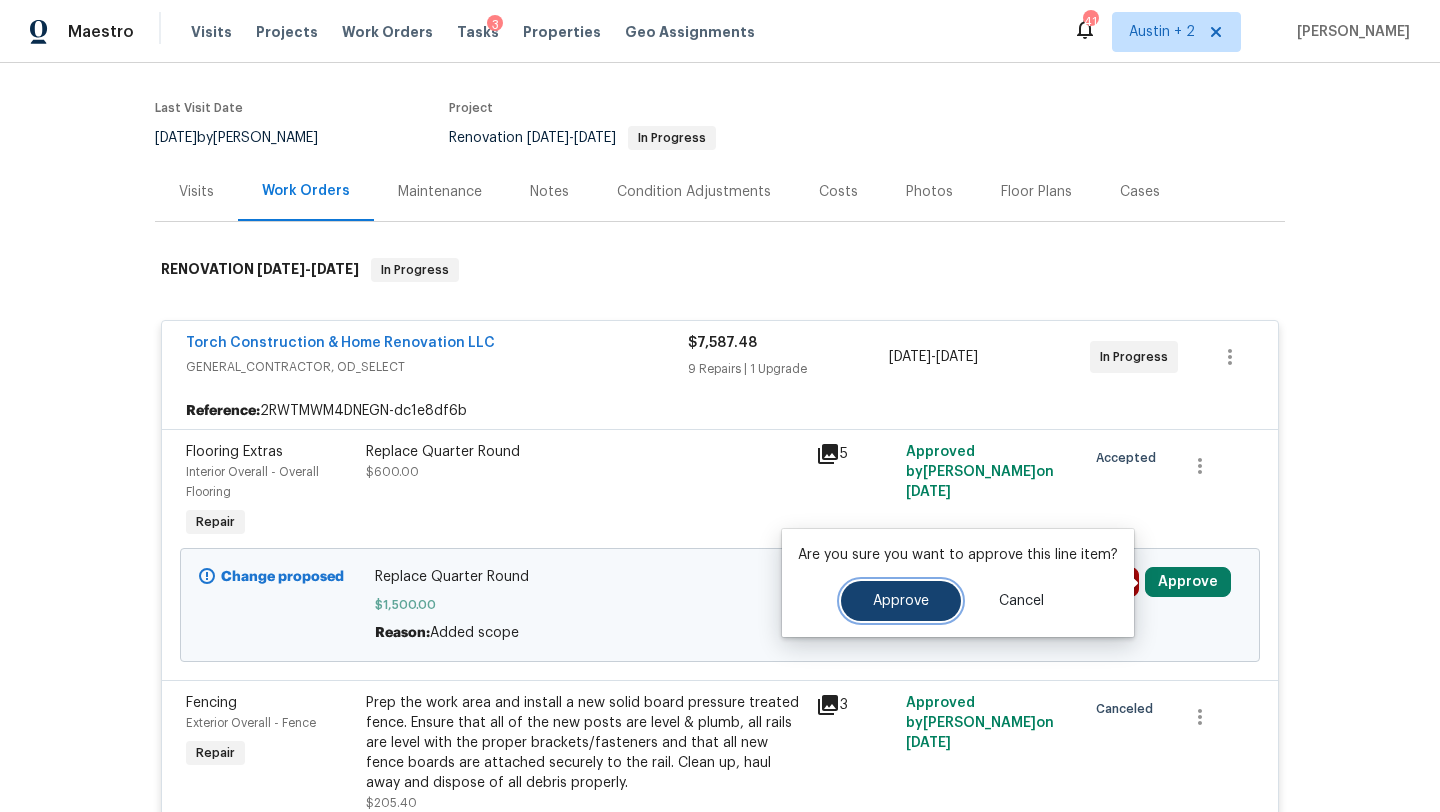 click on "Approve" at bounding box center (901, 601) 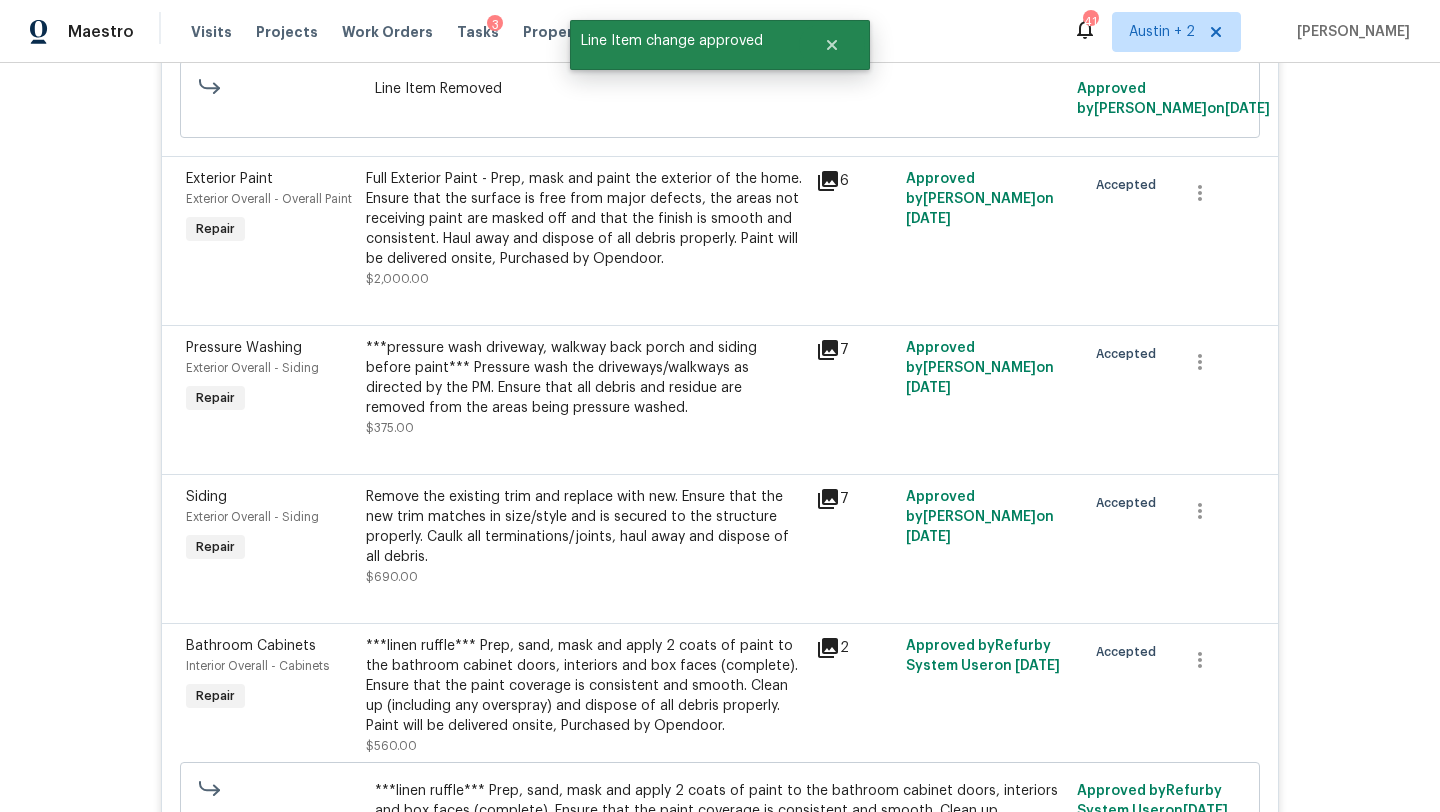scroll, scrollTop: 0, scrollLeft: 0, axis: both 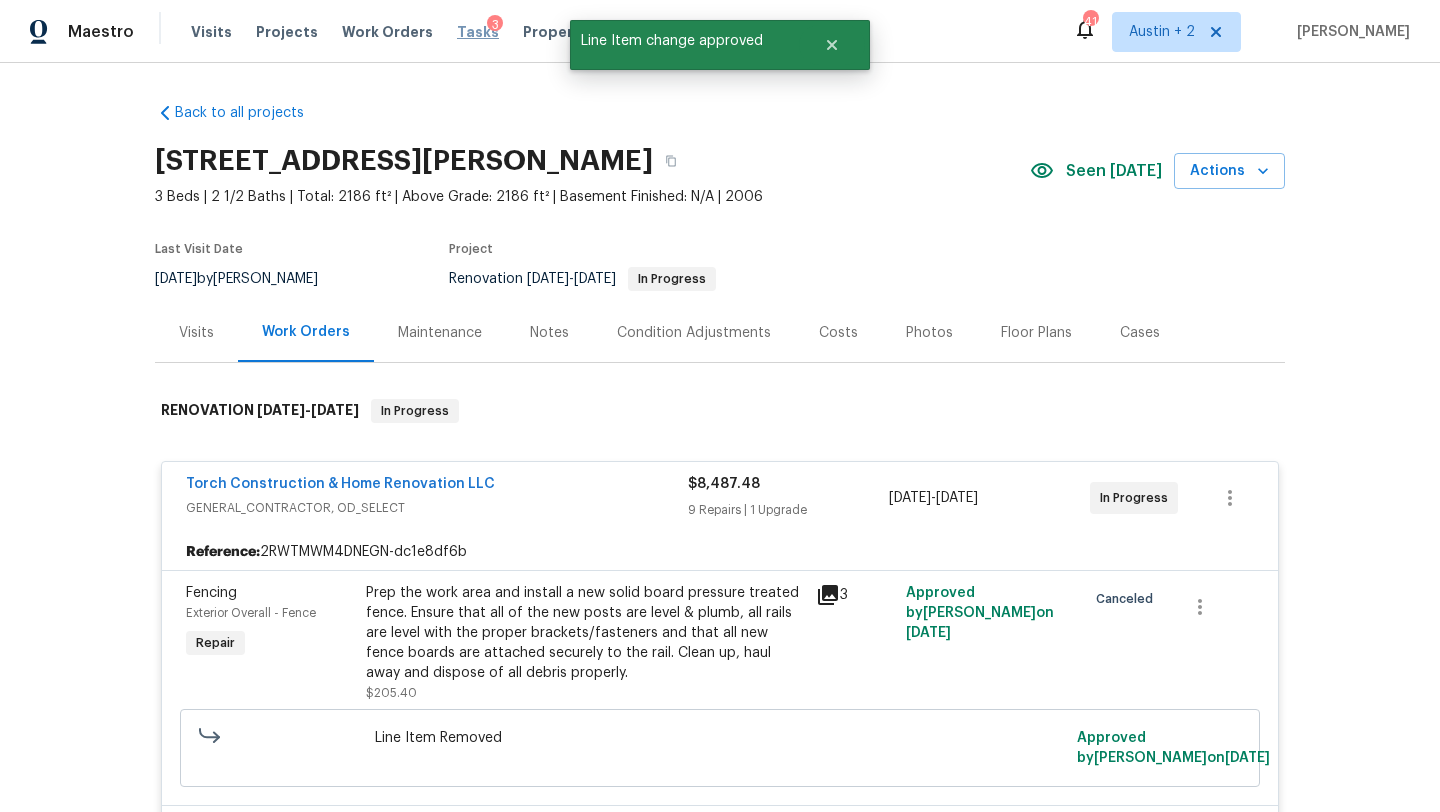 click on "Tasks" at bounding box center [478, 32] 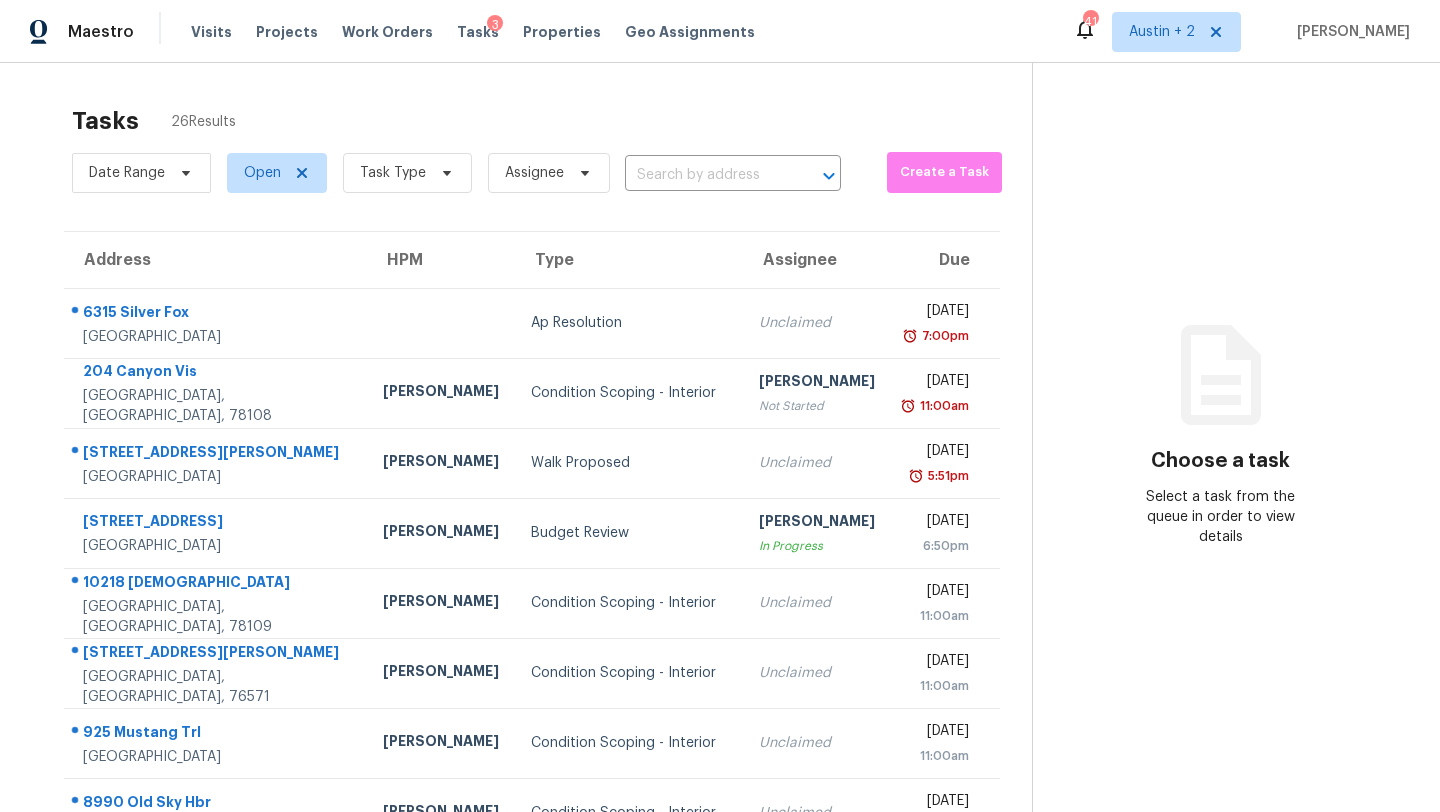 scroll, scrollTop: 229, scrollLeft: 0, axis: vertical 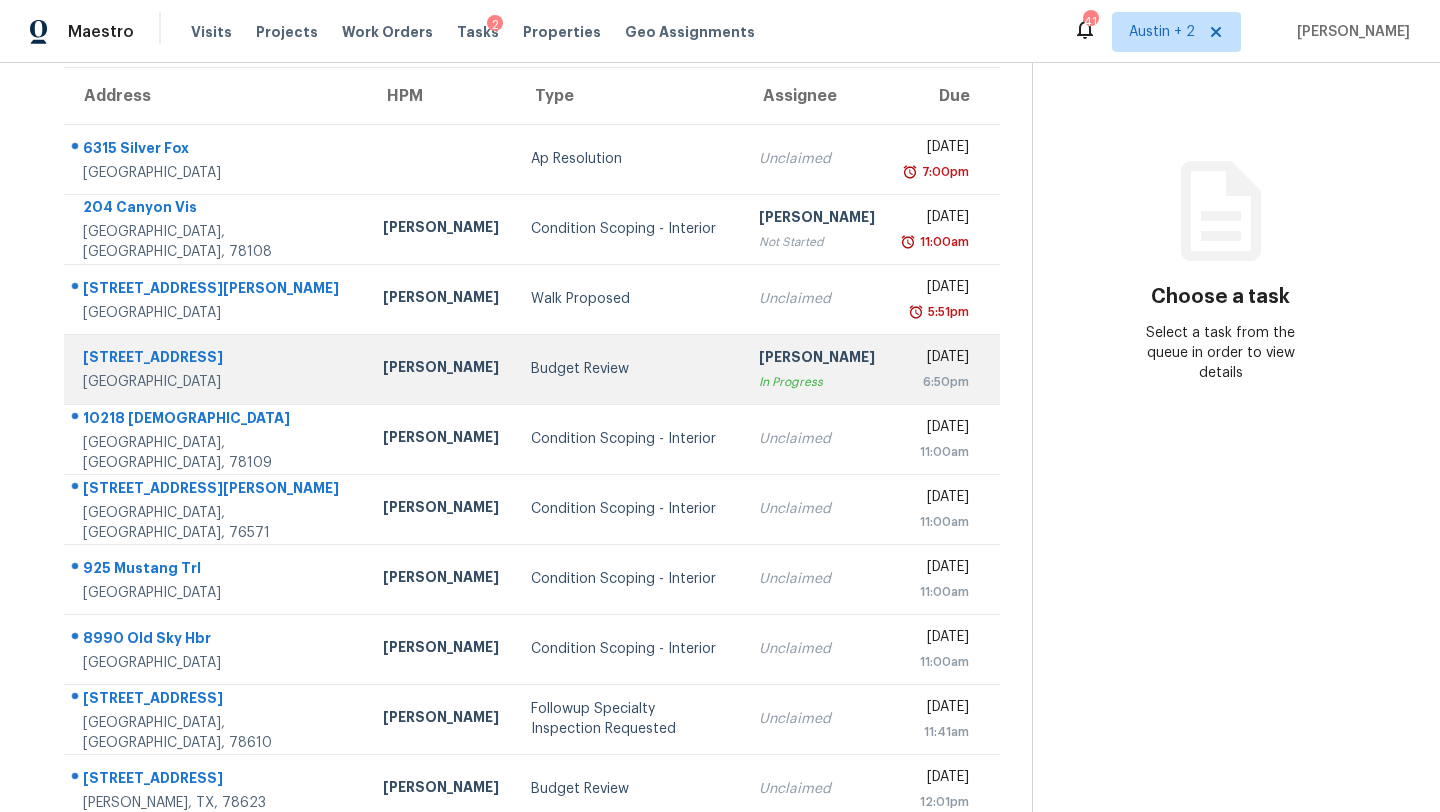 click on "Budget Review" at bounding box center (628, 369) 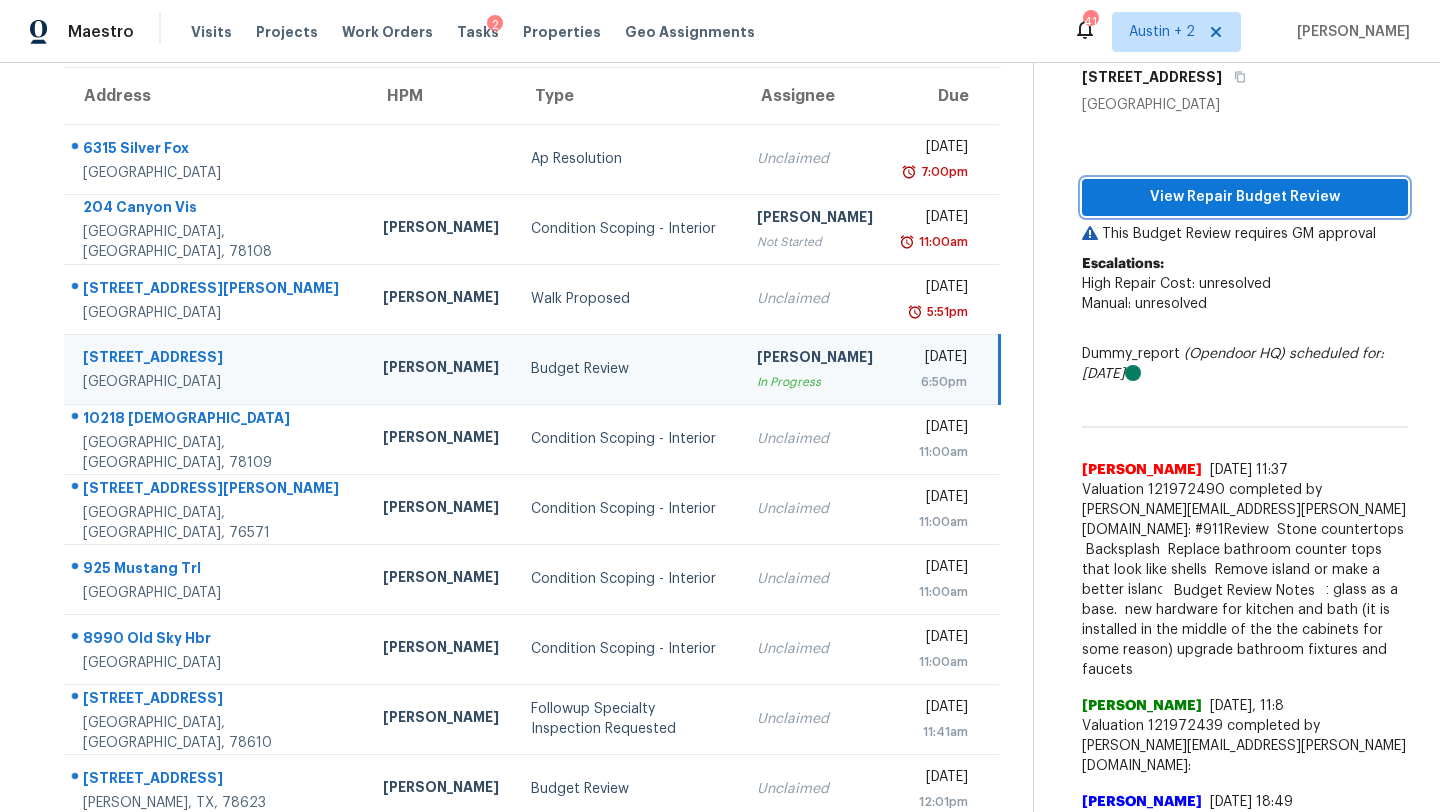 click on "View Repair Budget Review" at bounding box center [1245, 197] 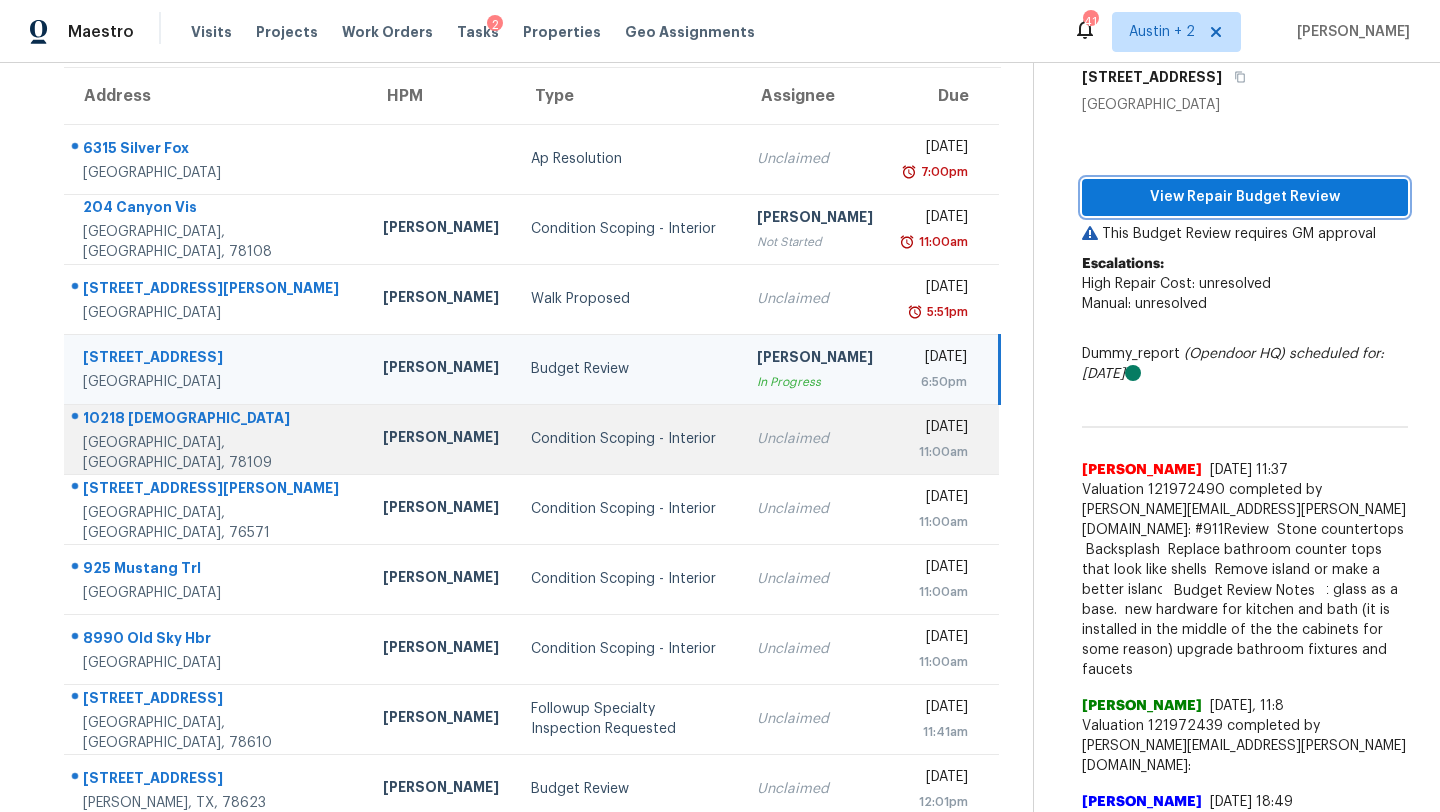 scroll, scrollTop: 229, scrollLeft: 0, axis: vertical 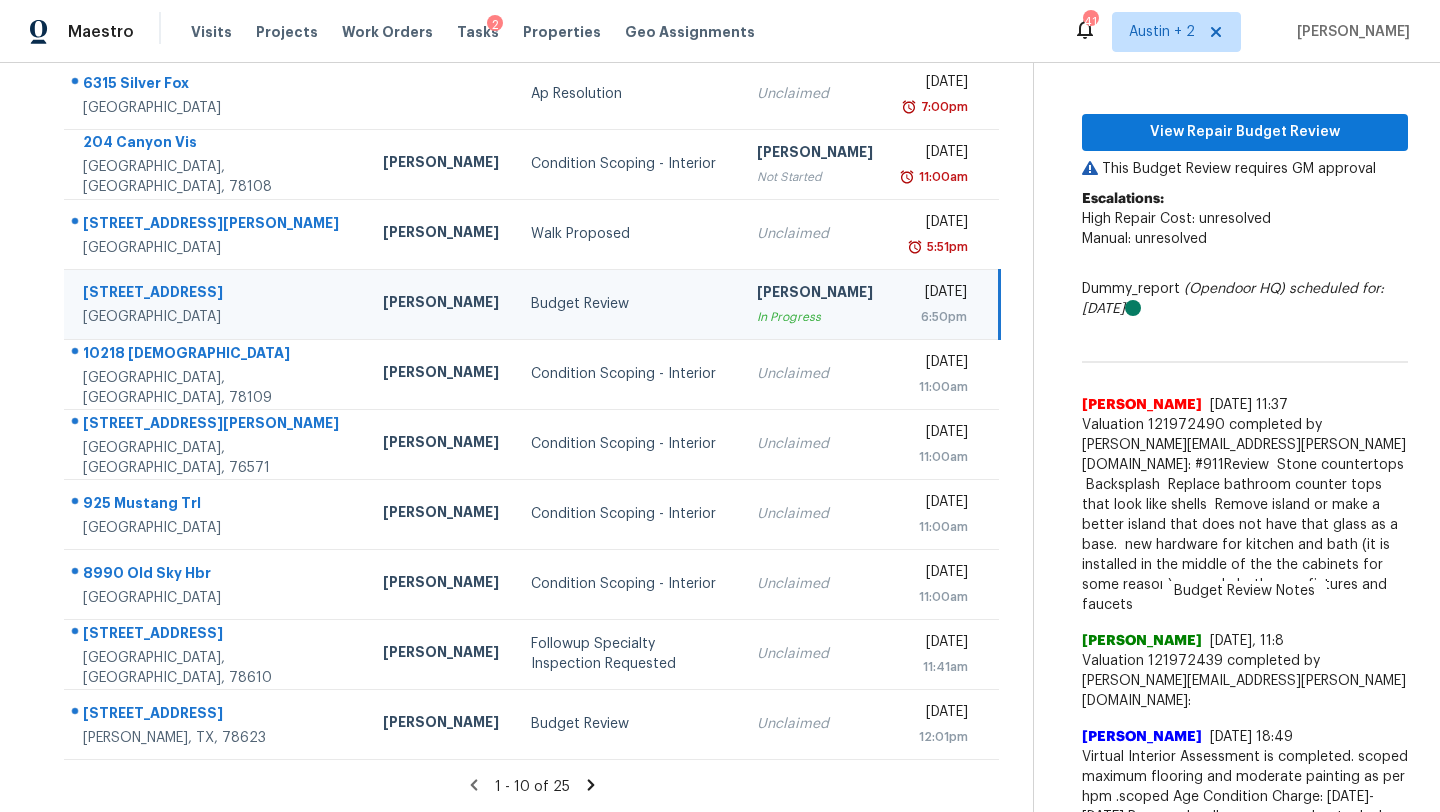click 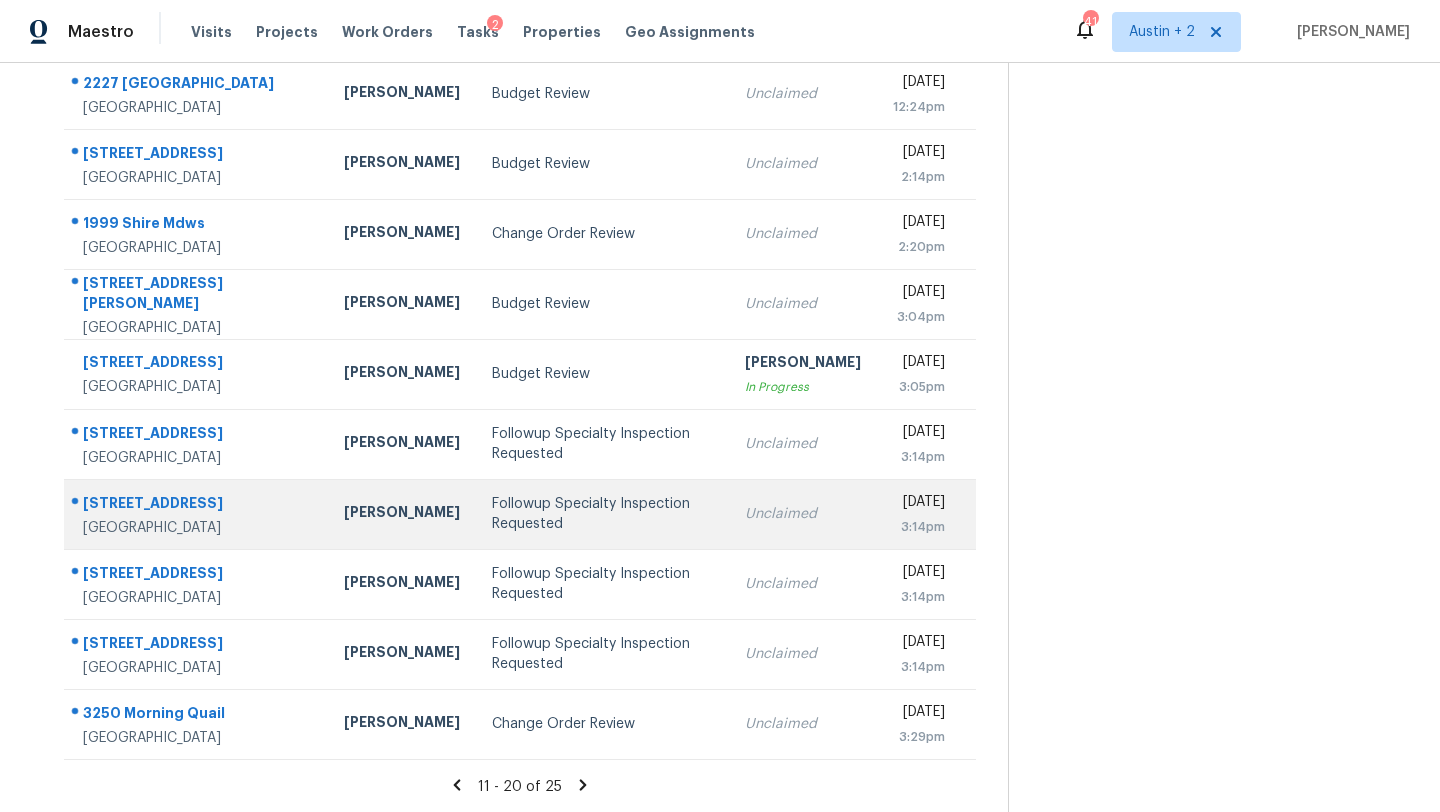 scroll, scrollTop: 0, scrollLeft: 0, axis: both 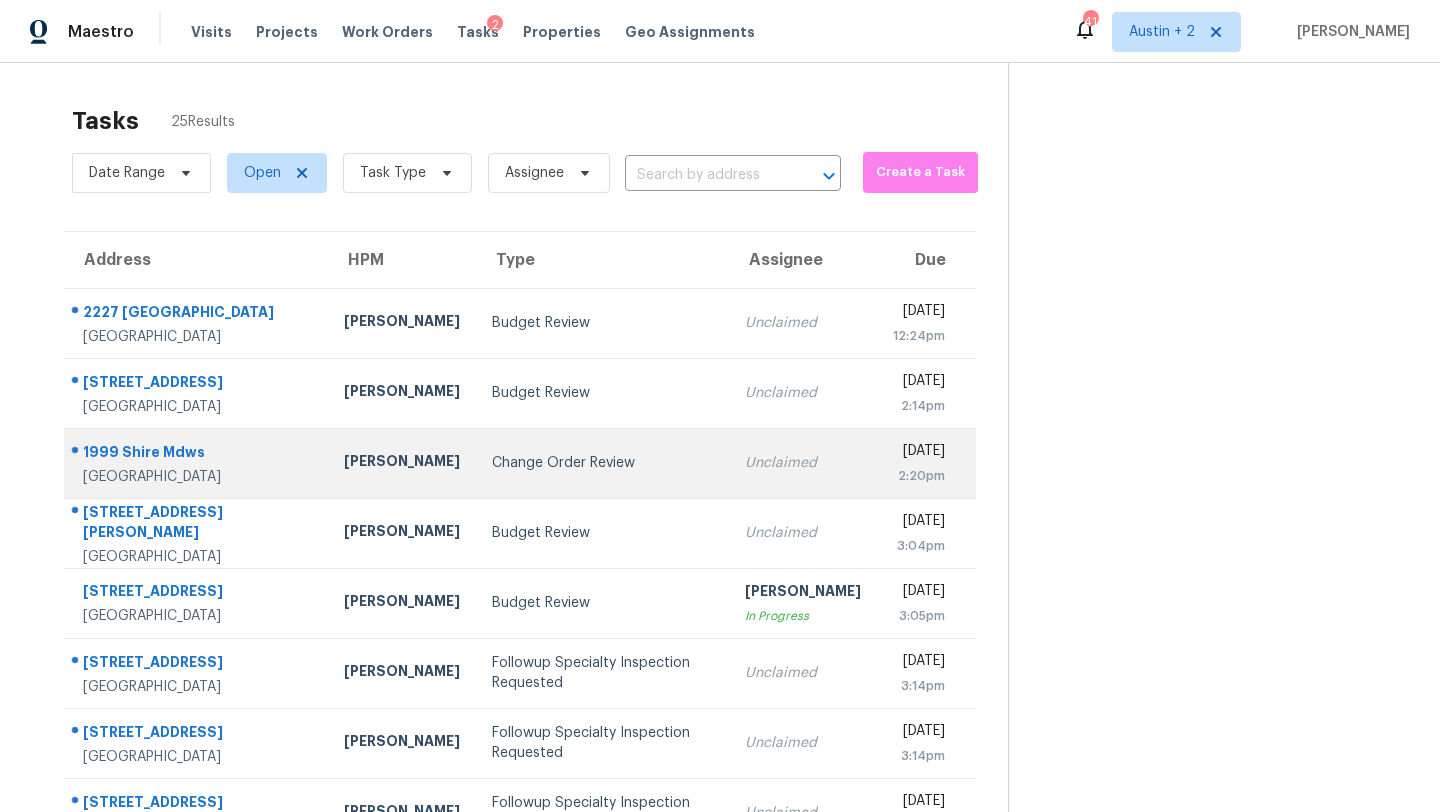 click on "Change Order Review" at bounding box center [602, 463] 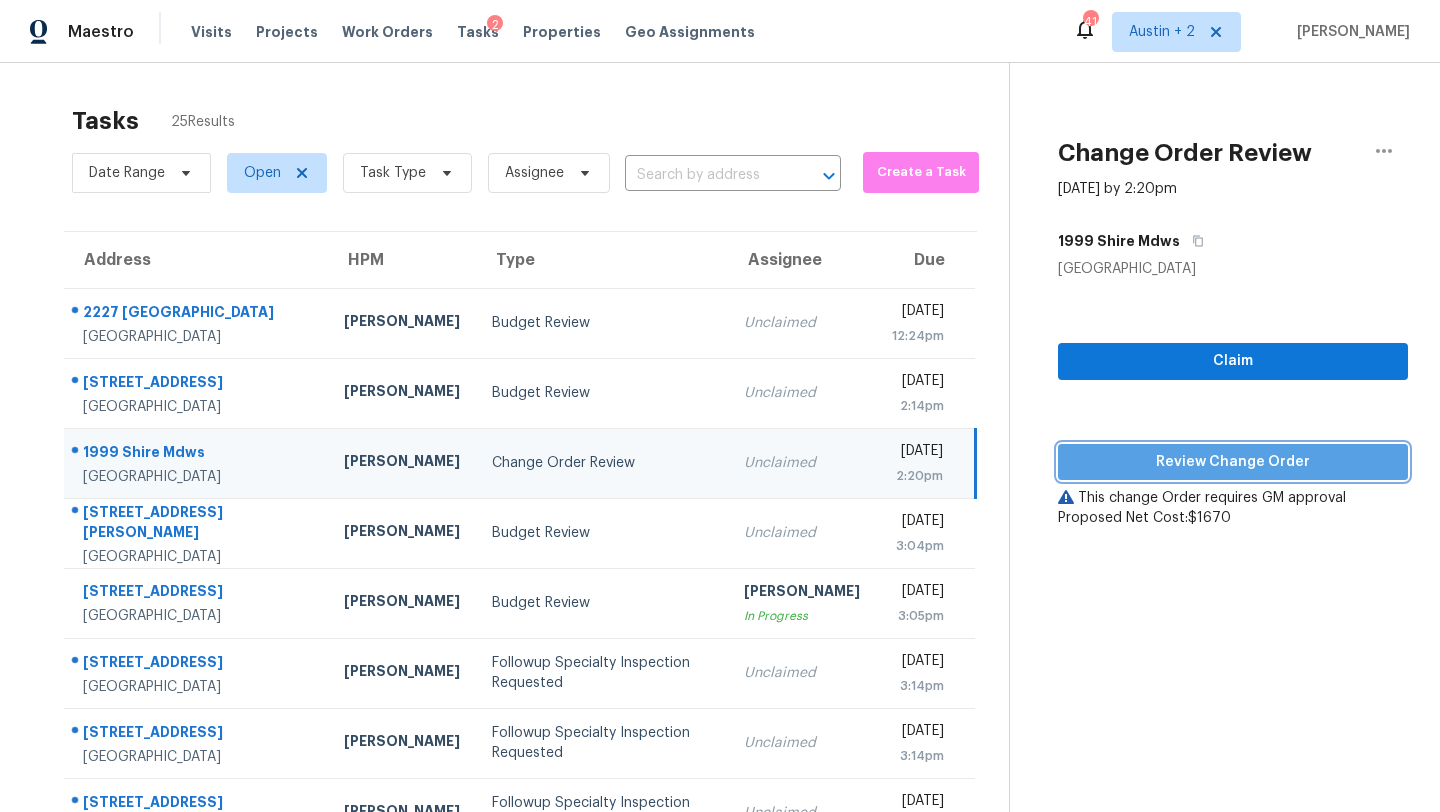 click on "Review Change Order" at bounding box center [1233, 462] 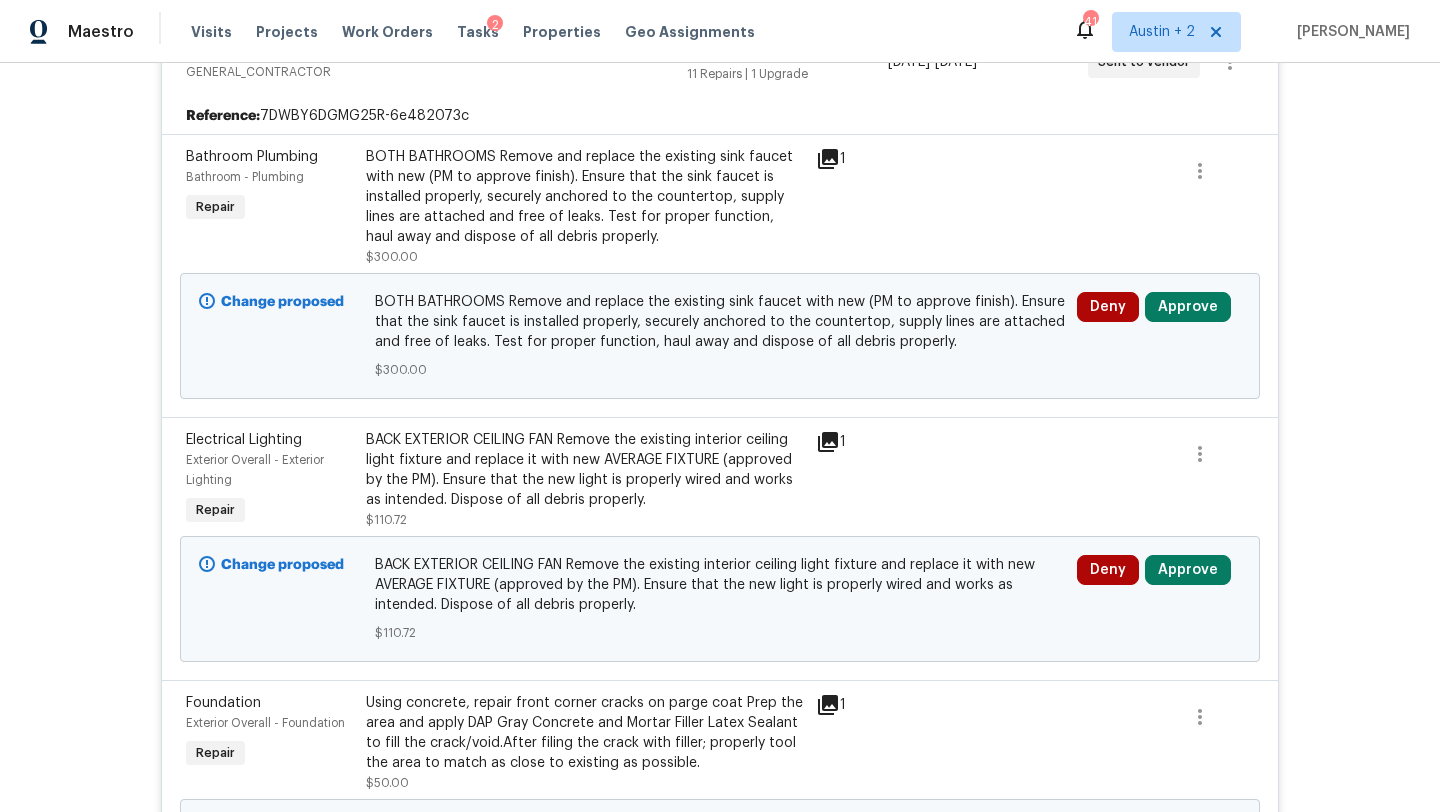 scroll, scrollTop: 531, scrollLeft: 0, axis: vertical 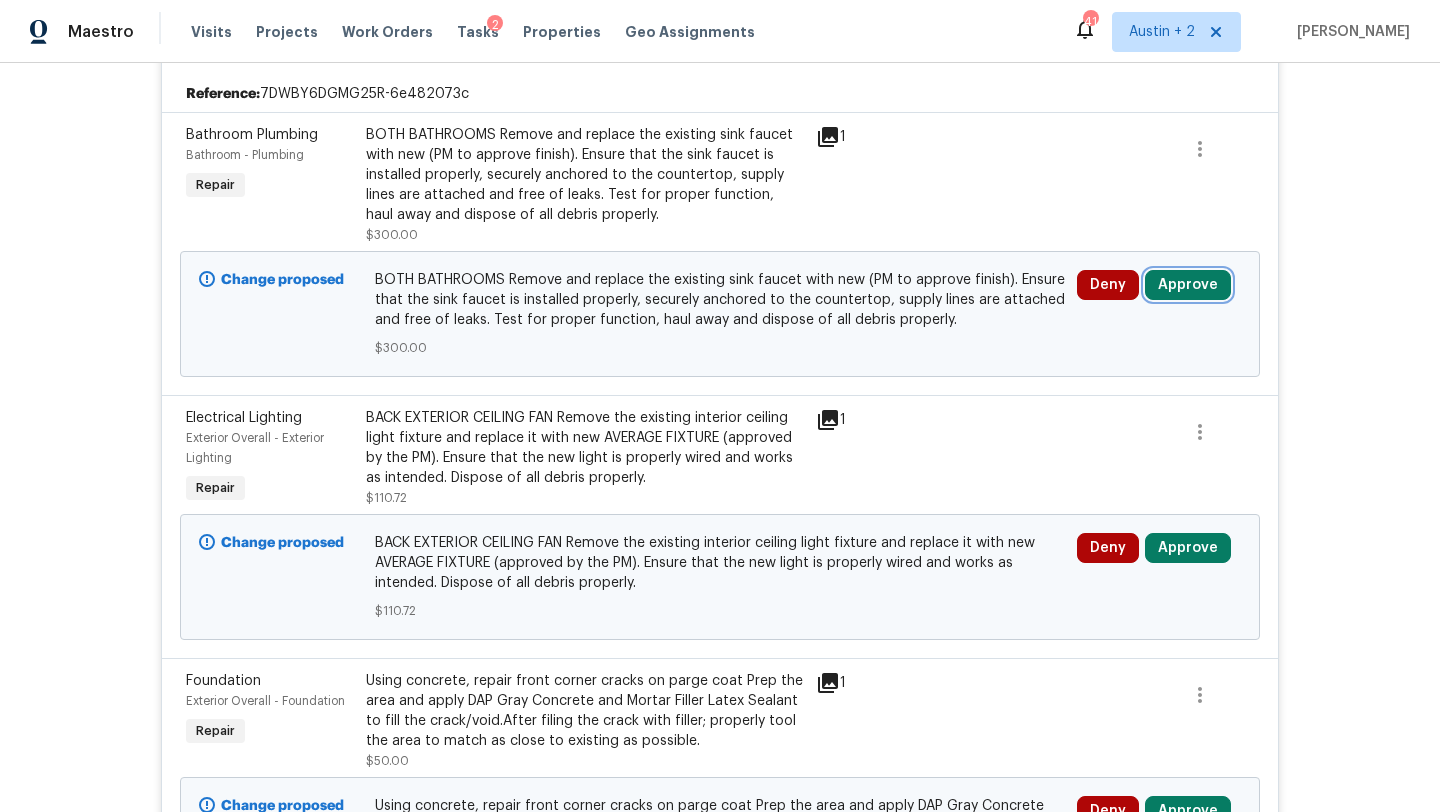 click on "Approve" at bounding box center (1188, 285) 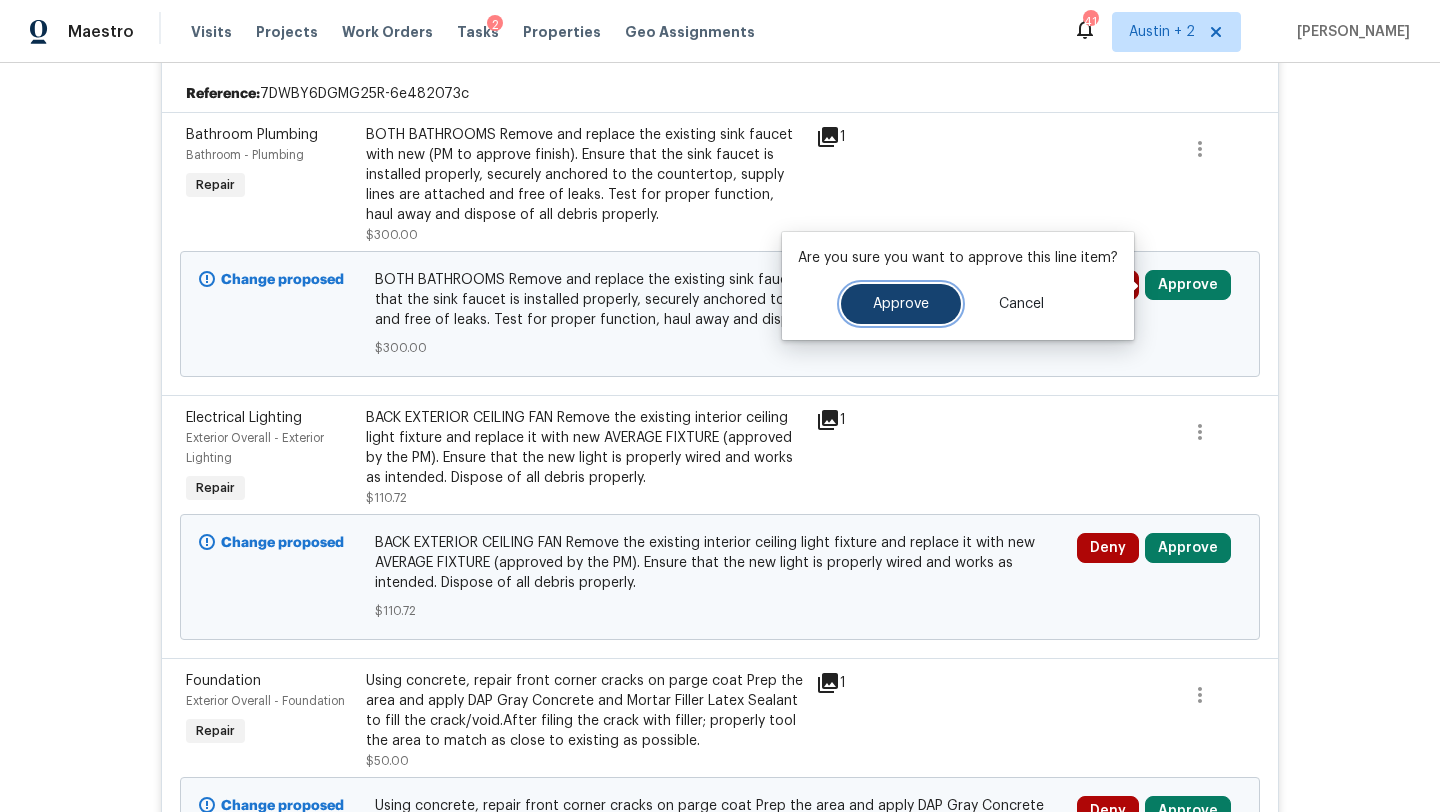 click on "Approve" at bounding box center (901, 304) 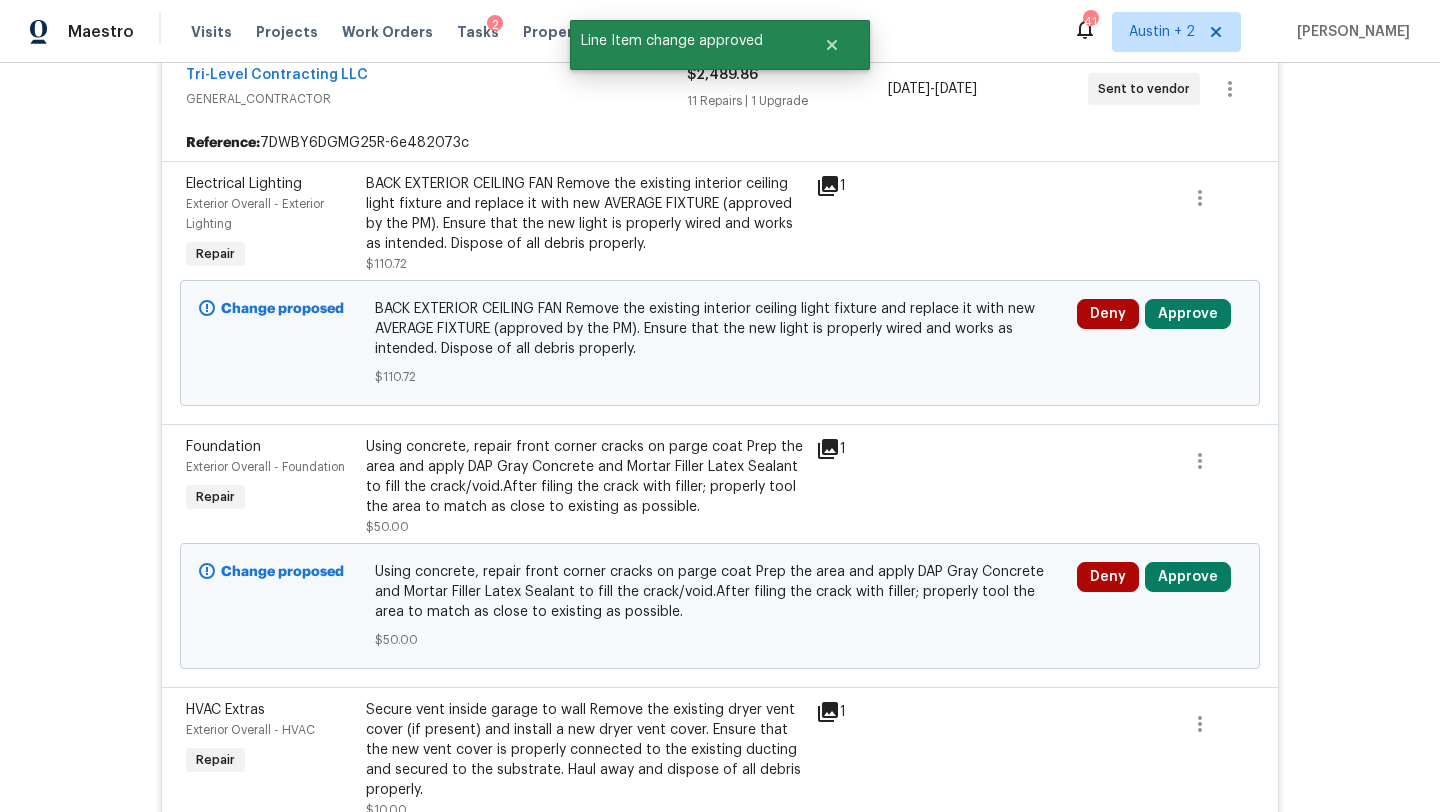 scroll, scrollTop: 474, scrollLeft: 0, axis: vertical 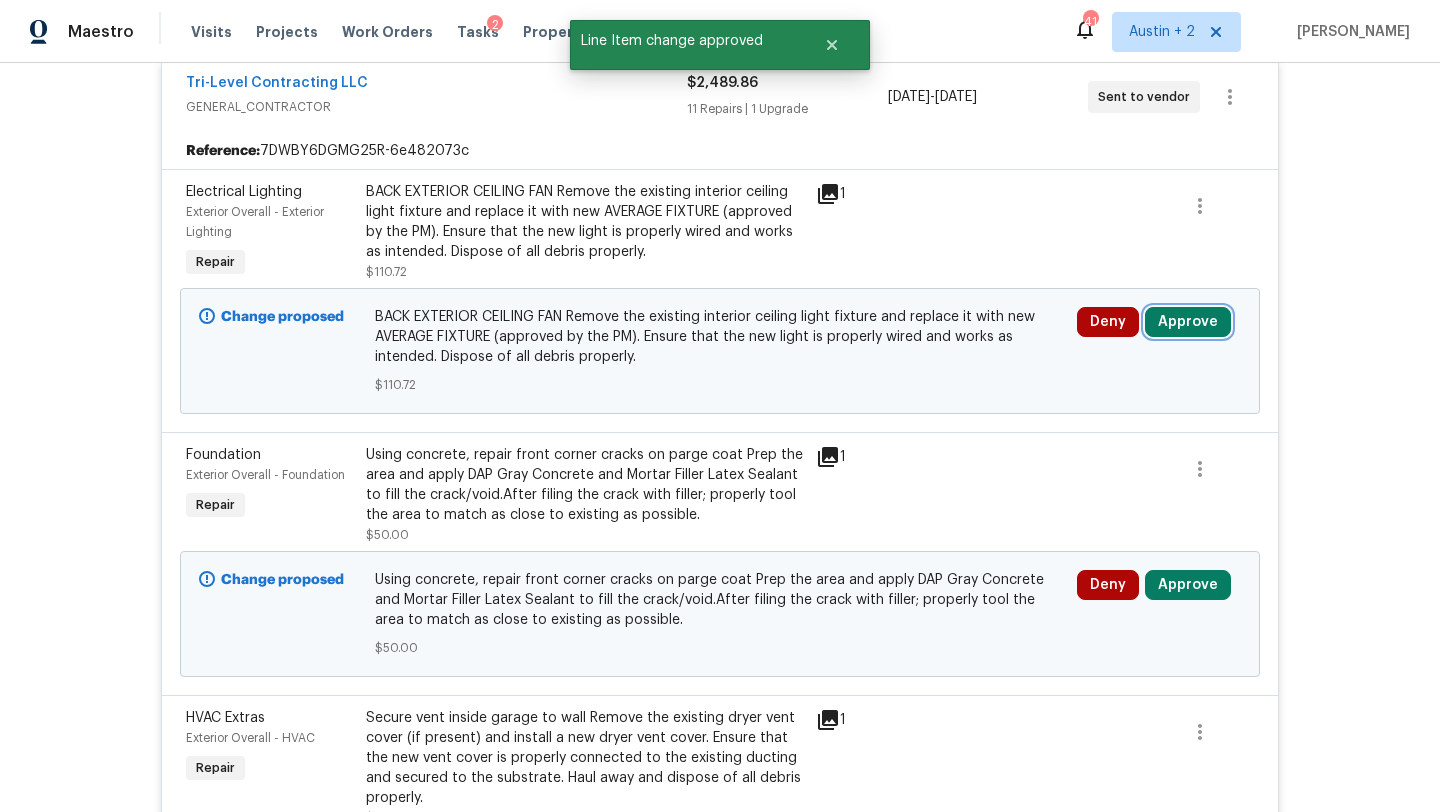 click on "Approve" at bounding box center [1188, 322] 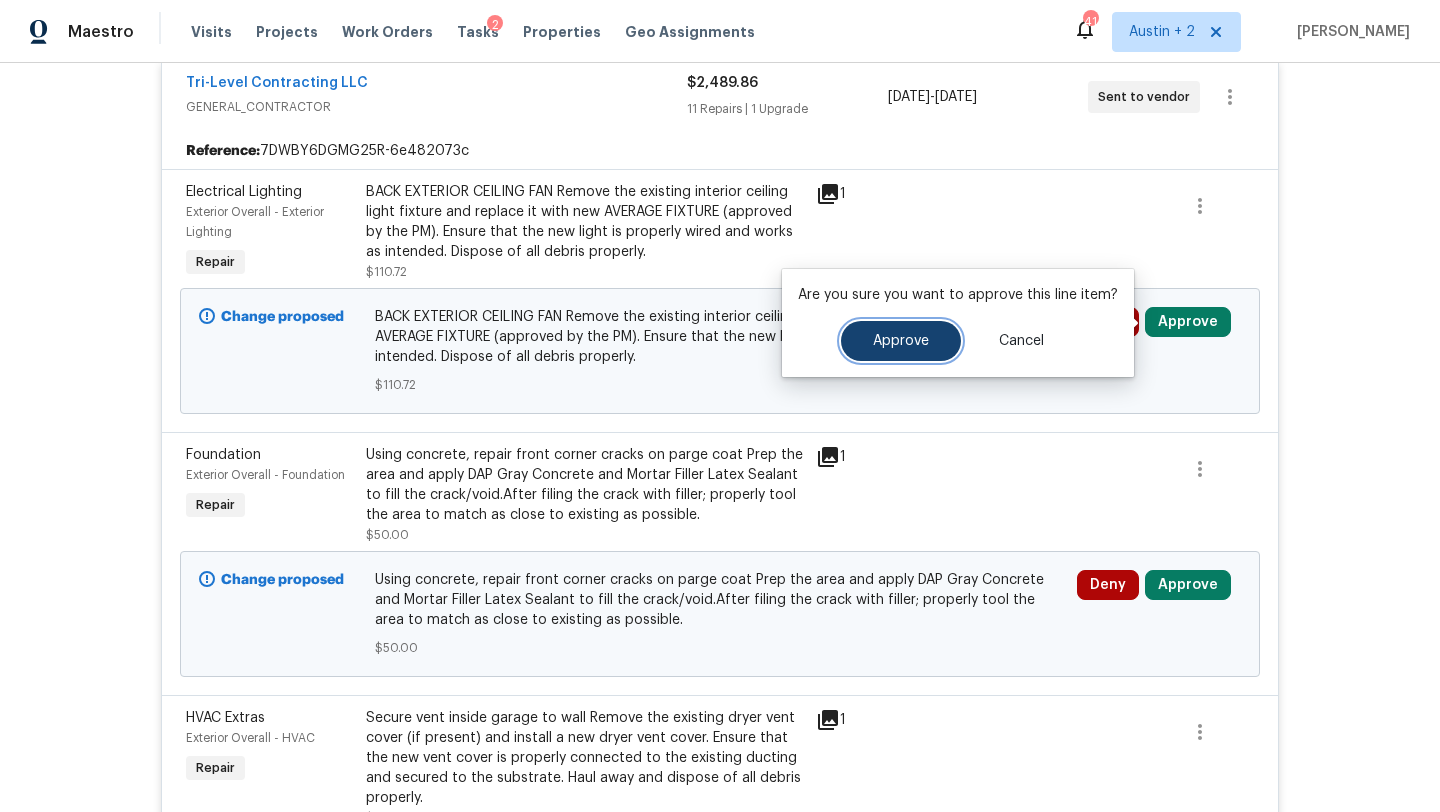 click on "Approve" at bounding box center (901, 341) 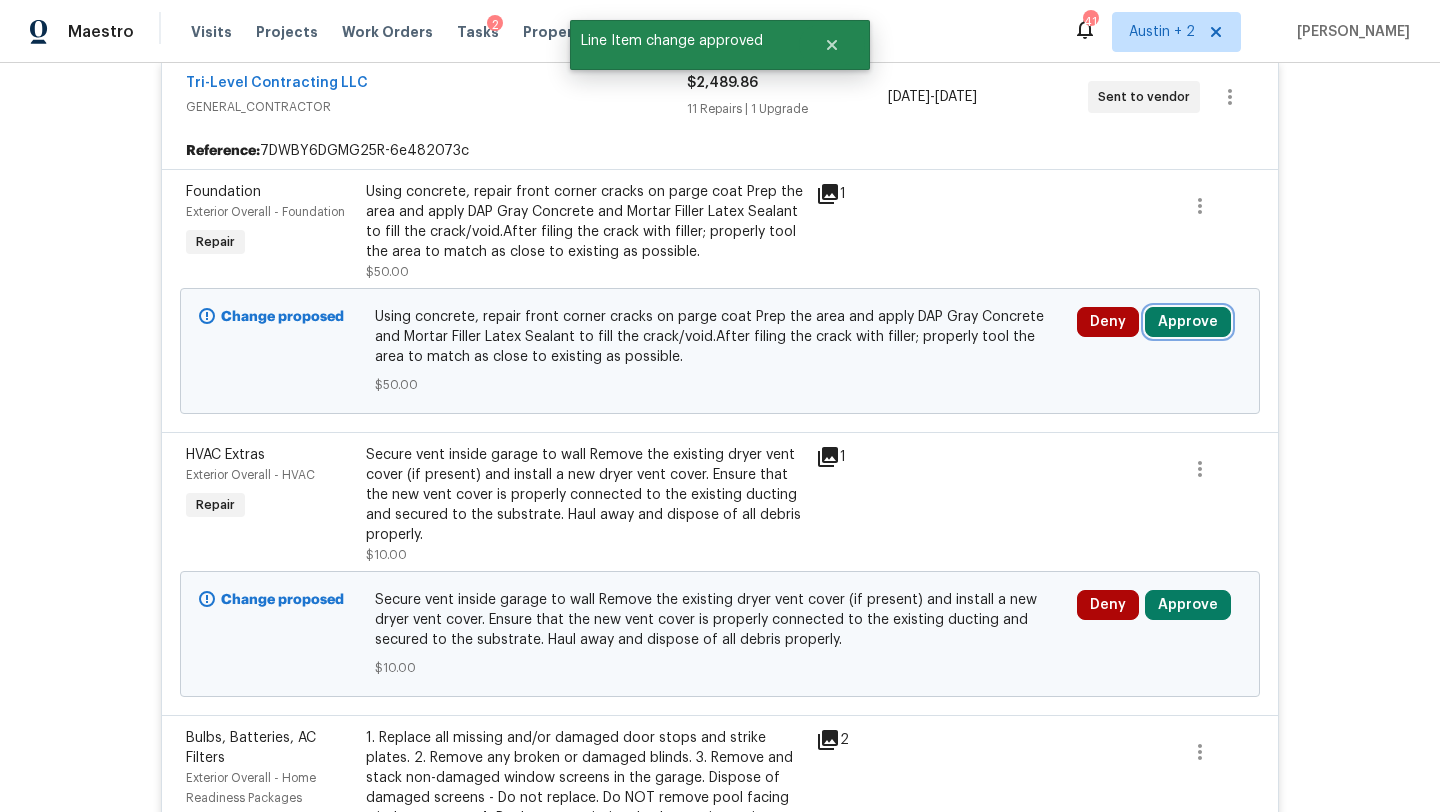click on "Approve" at bounding box center (1188, 322) 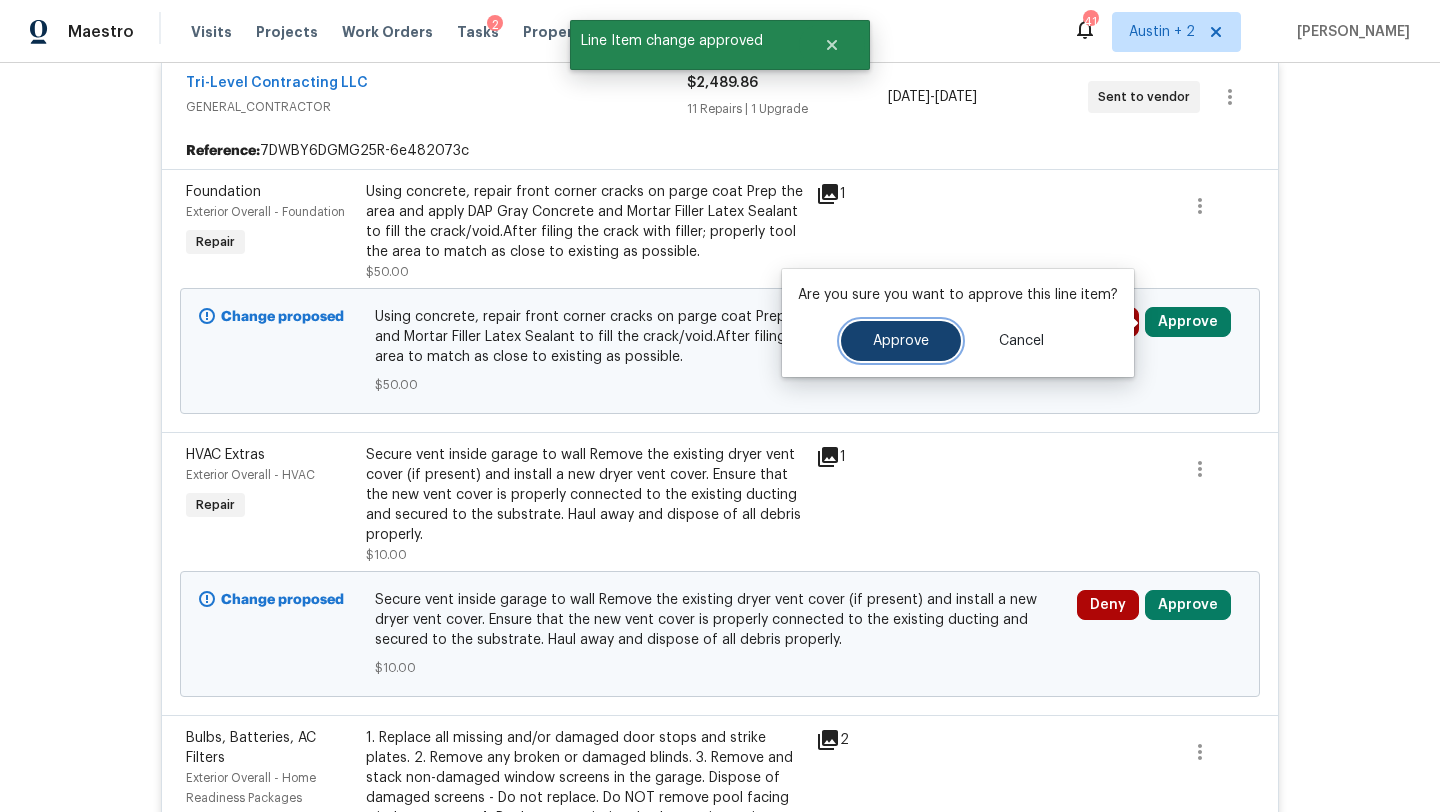 click on "Approve" at bounding box center (901, 341) 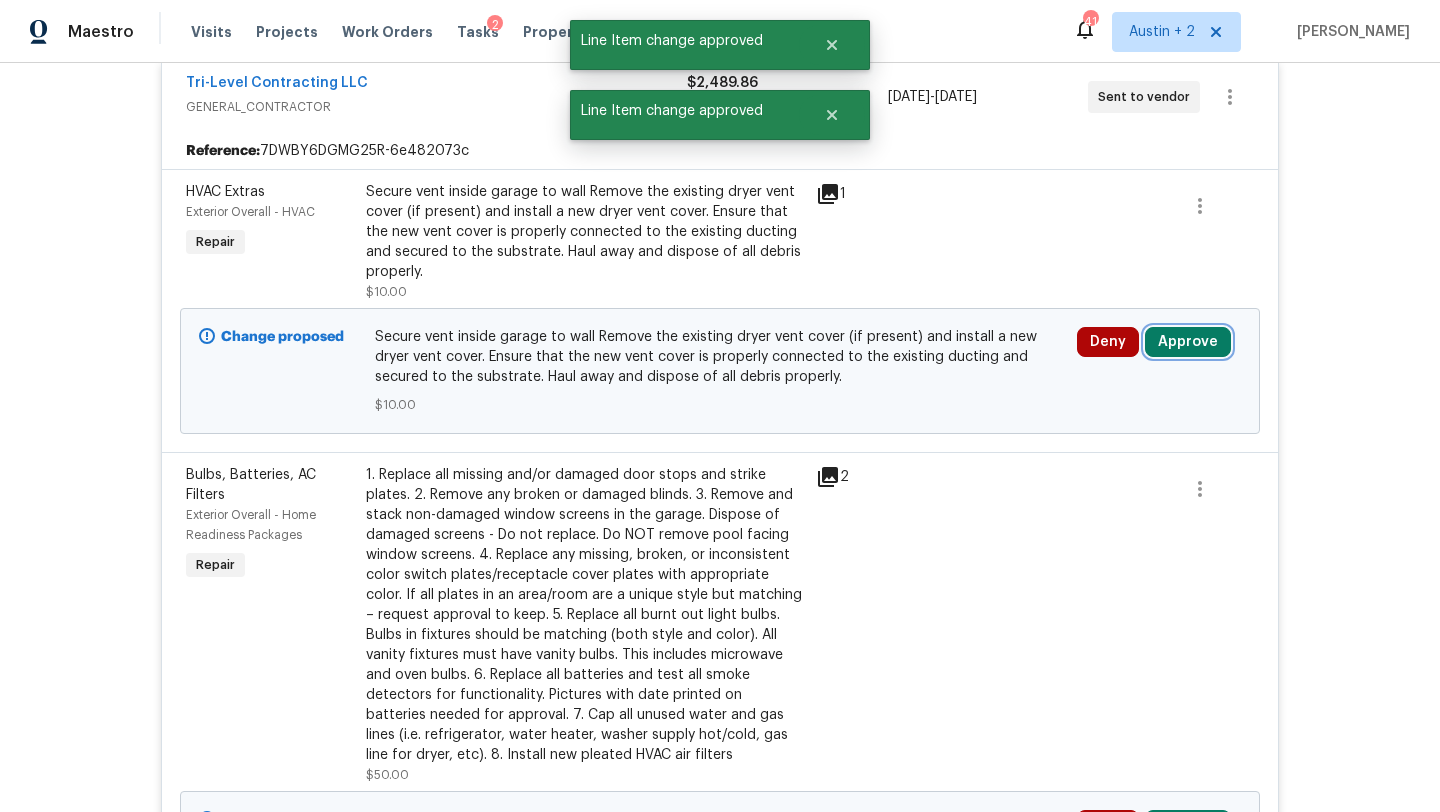 click on "Approve" at bounding box center [1188, 342] 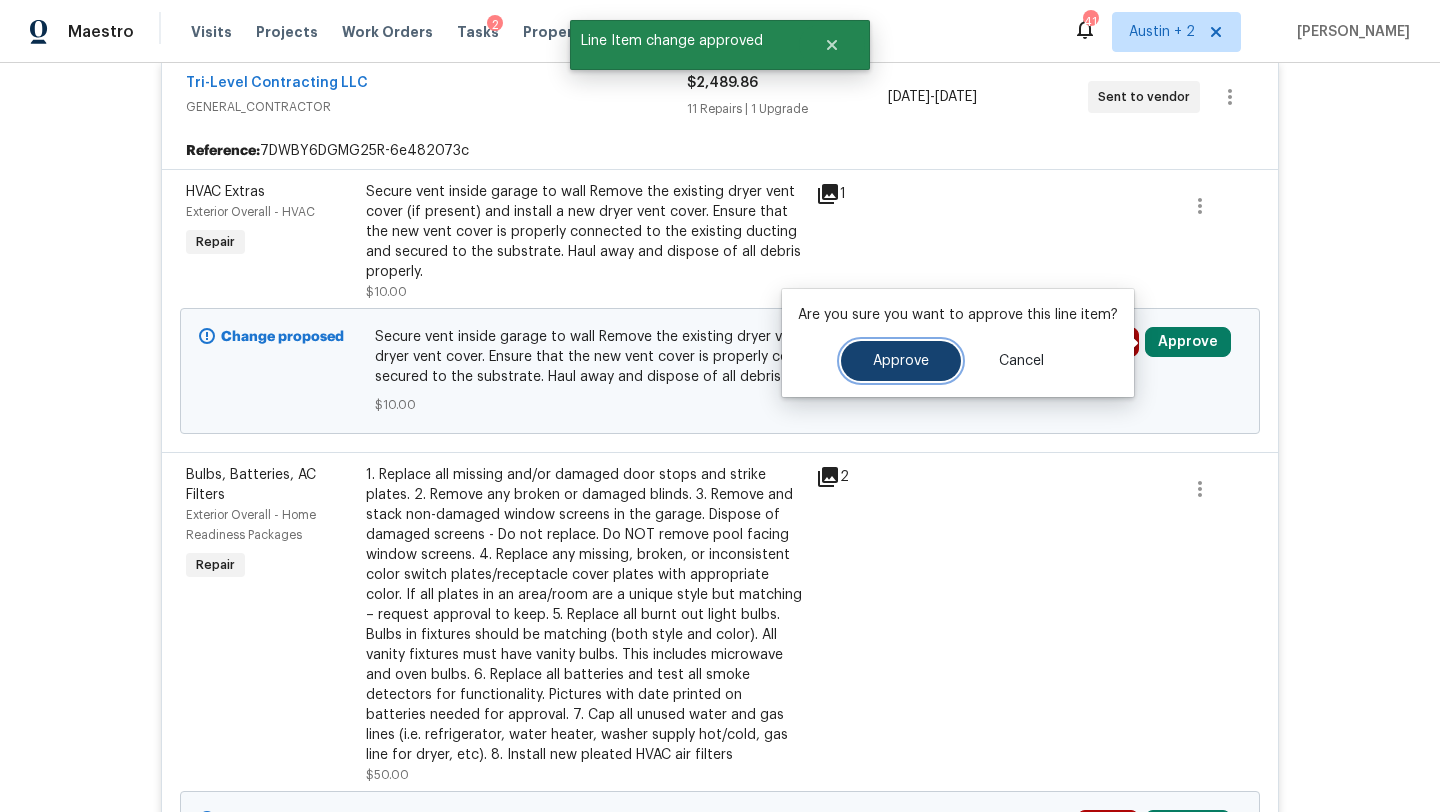 click on "Approve" at bounding box center [901, 361] 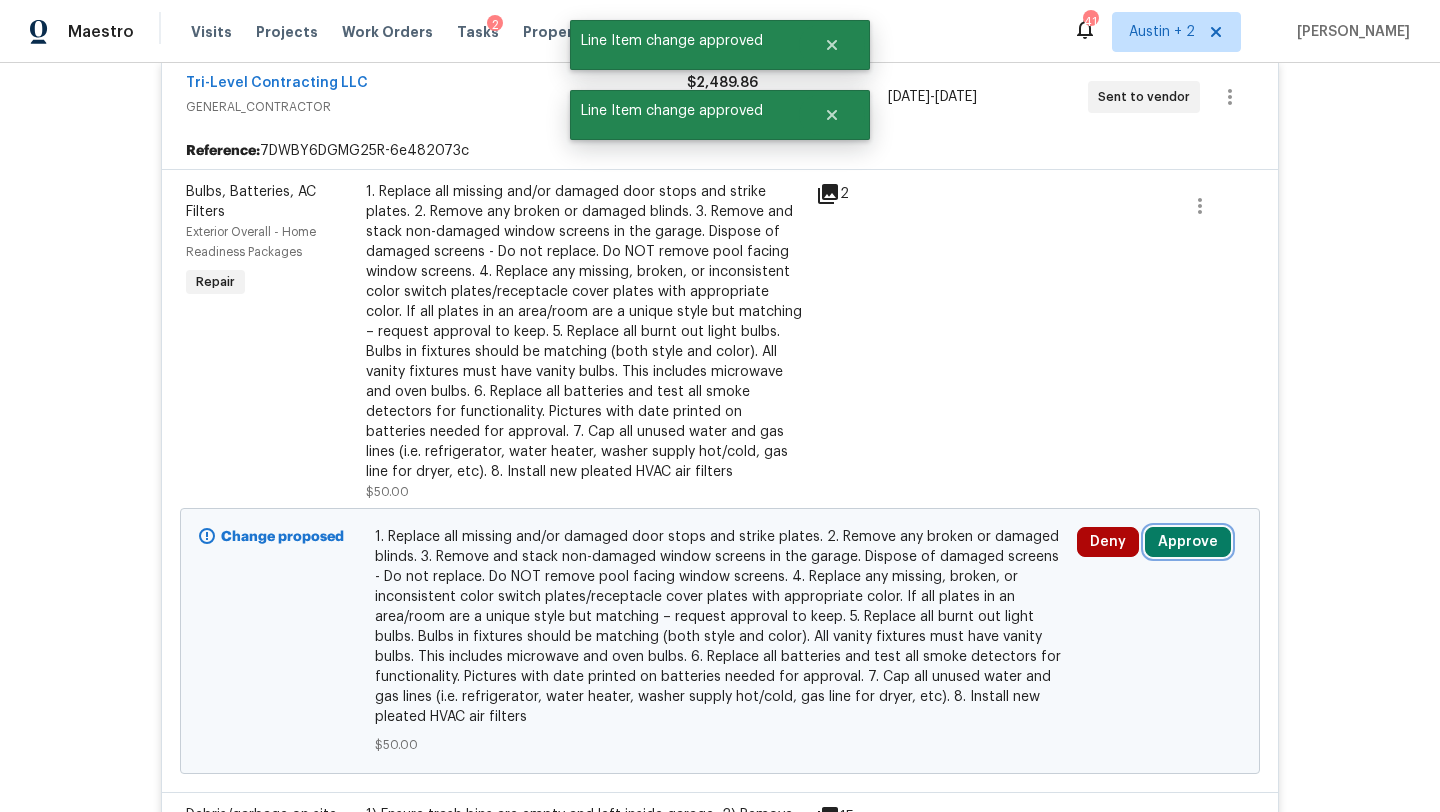 click on "Approve" at bounding box center (1188, 542) 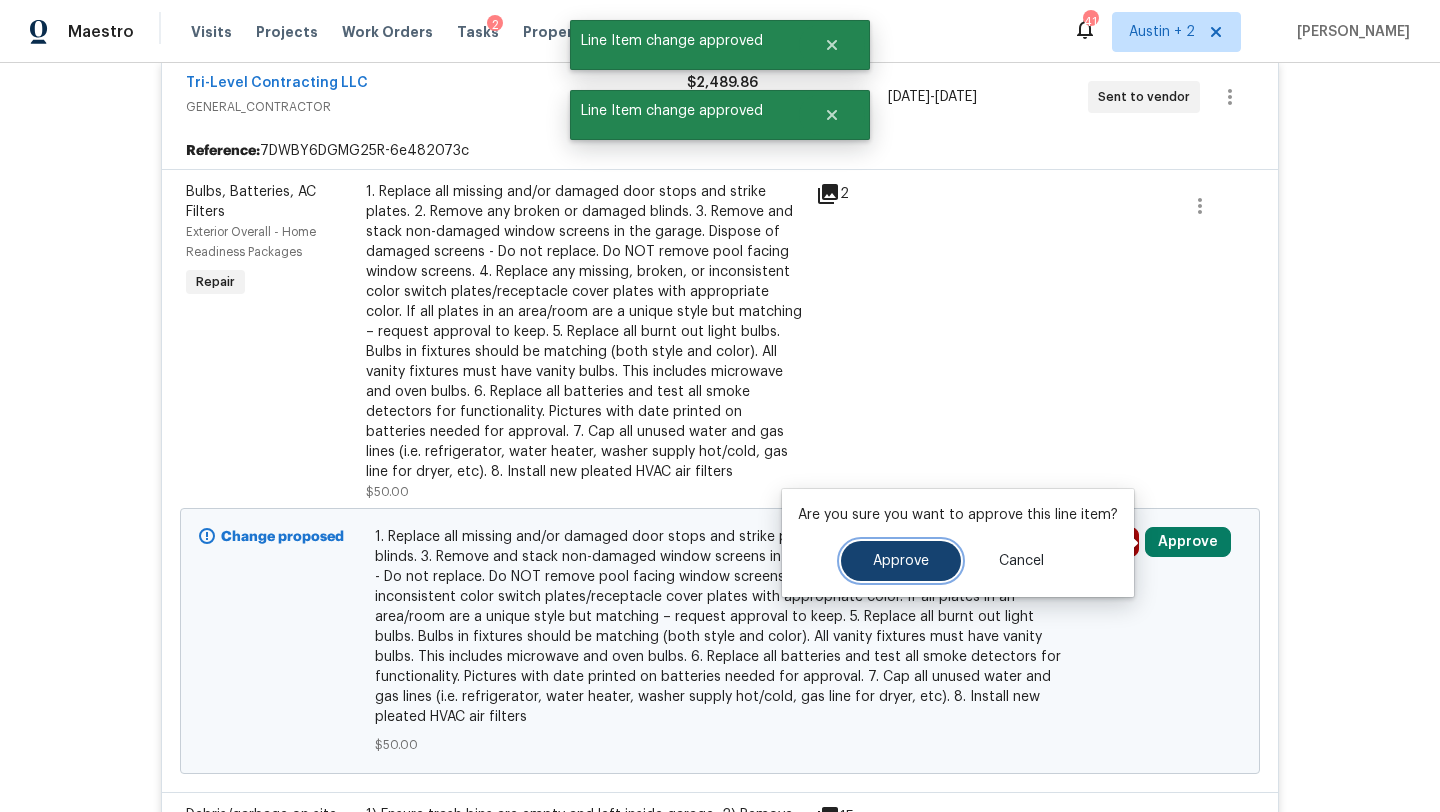 click on "Approve" at bounding box center [901, 561] 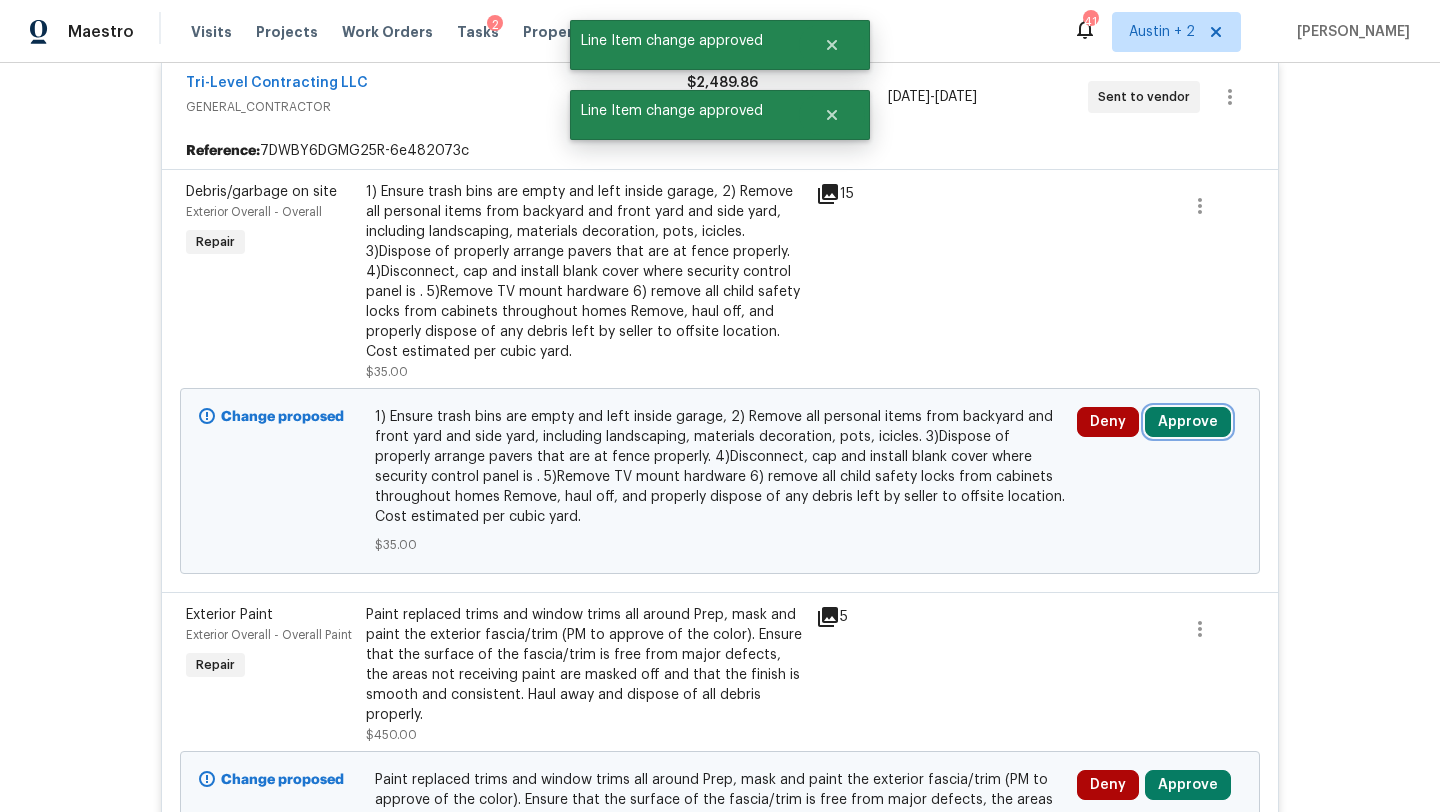 click on "Approve" at bounding box center [1188, 422] 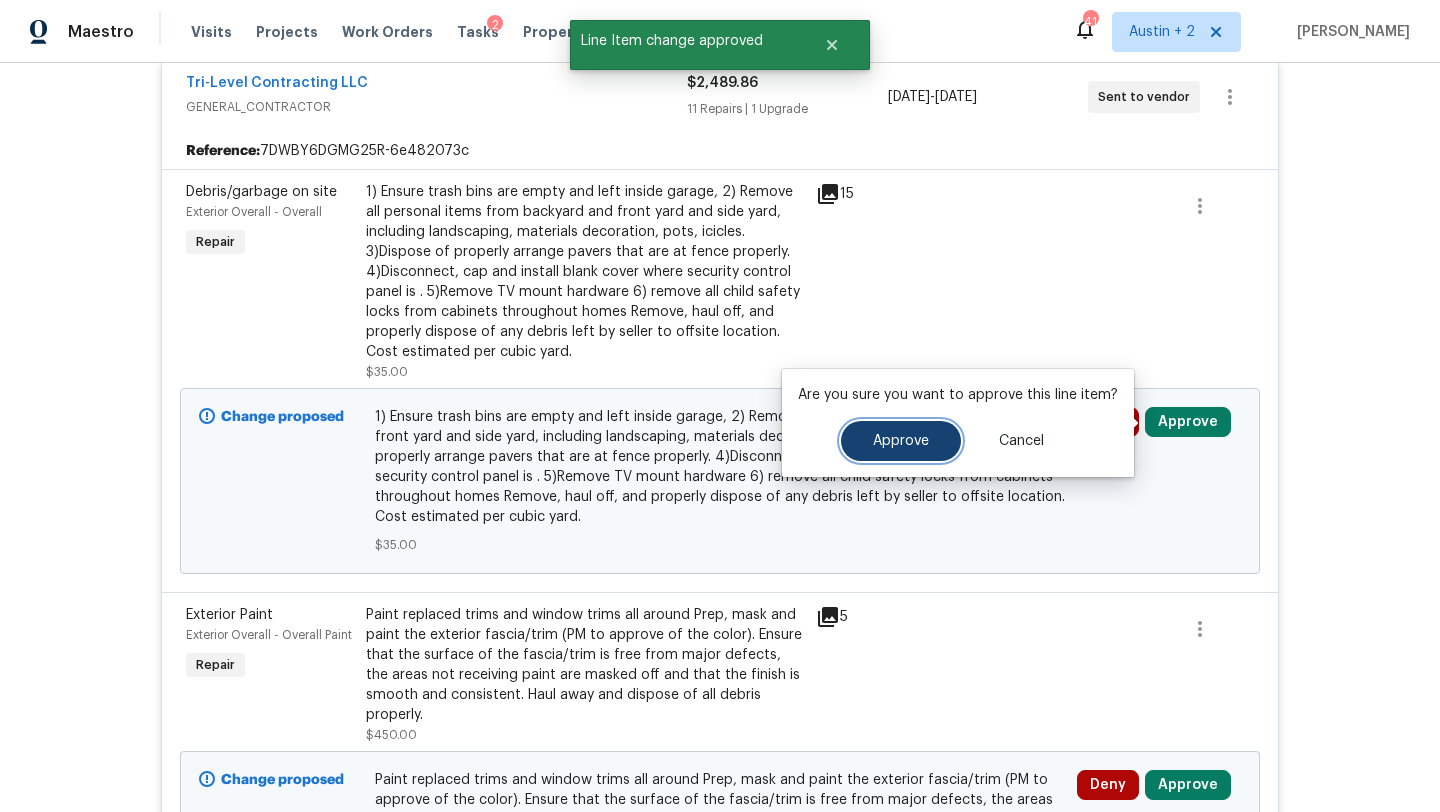 click on "Approve" at bounding box center [901, 441] 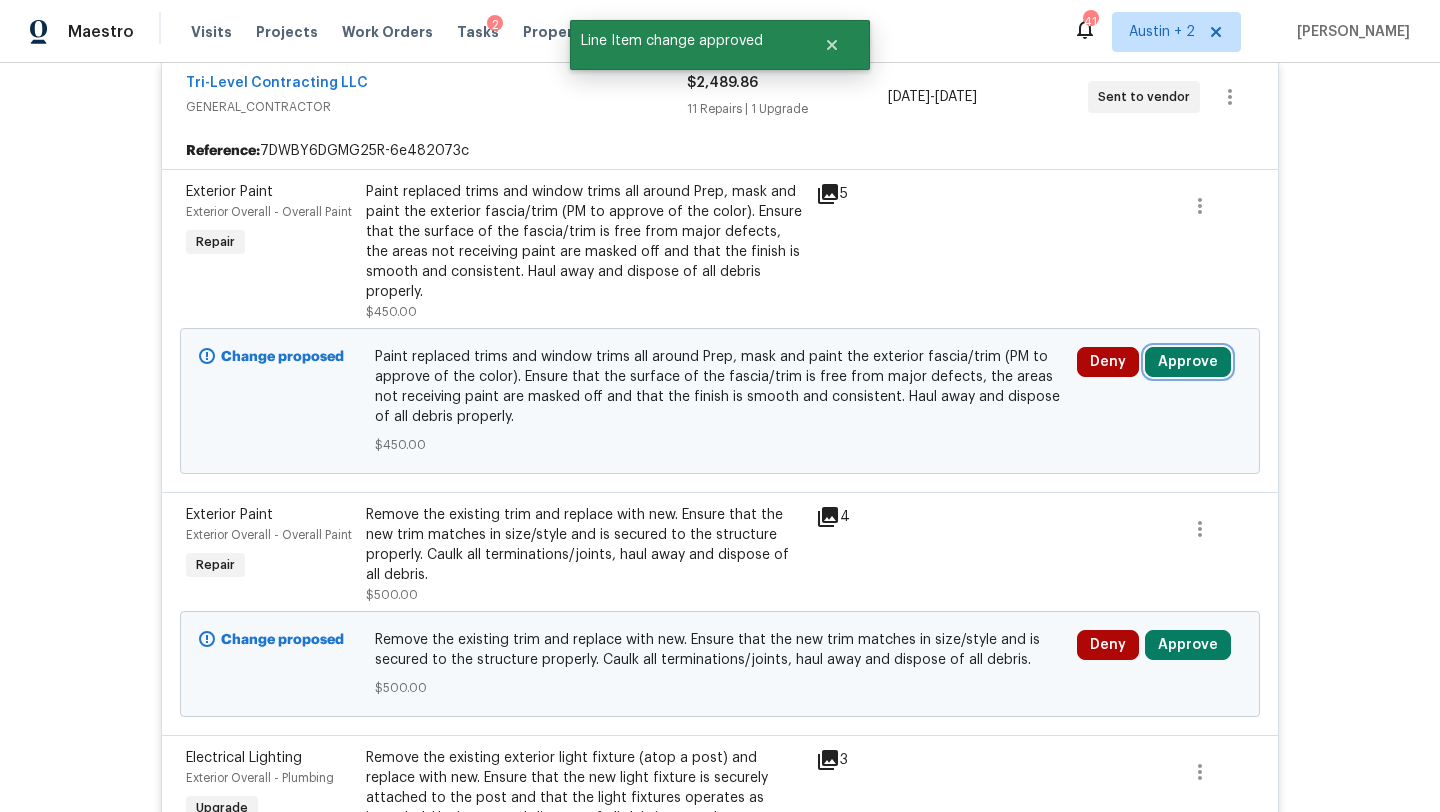 click on "Approve" at bounding box center [1188, 362] 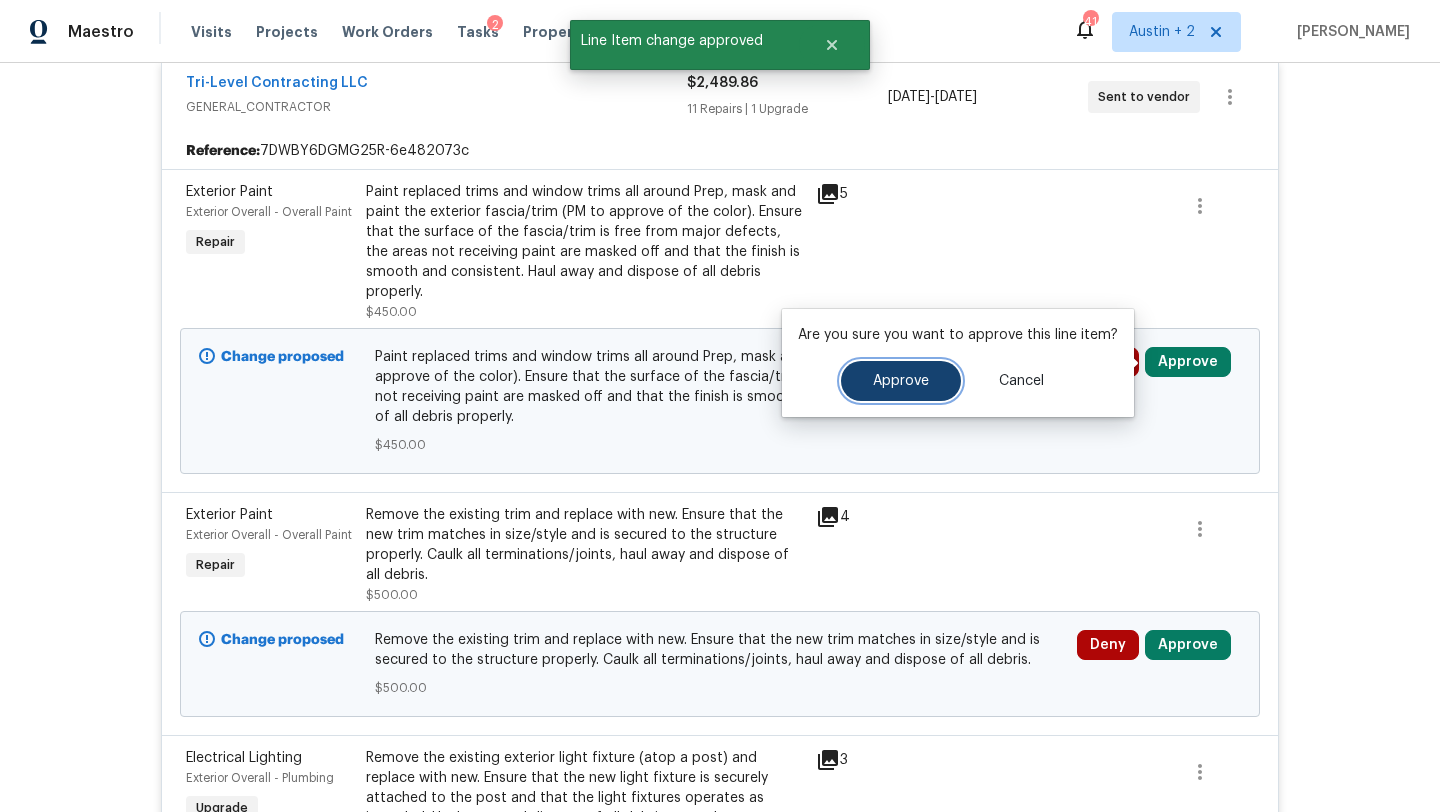 click on "Approve" at bounding box center [901, 381] 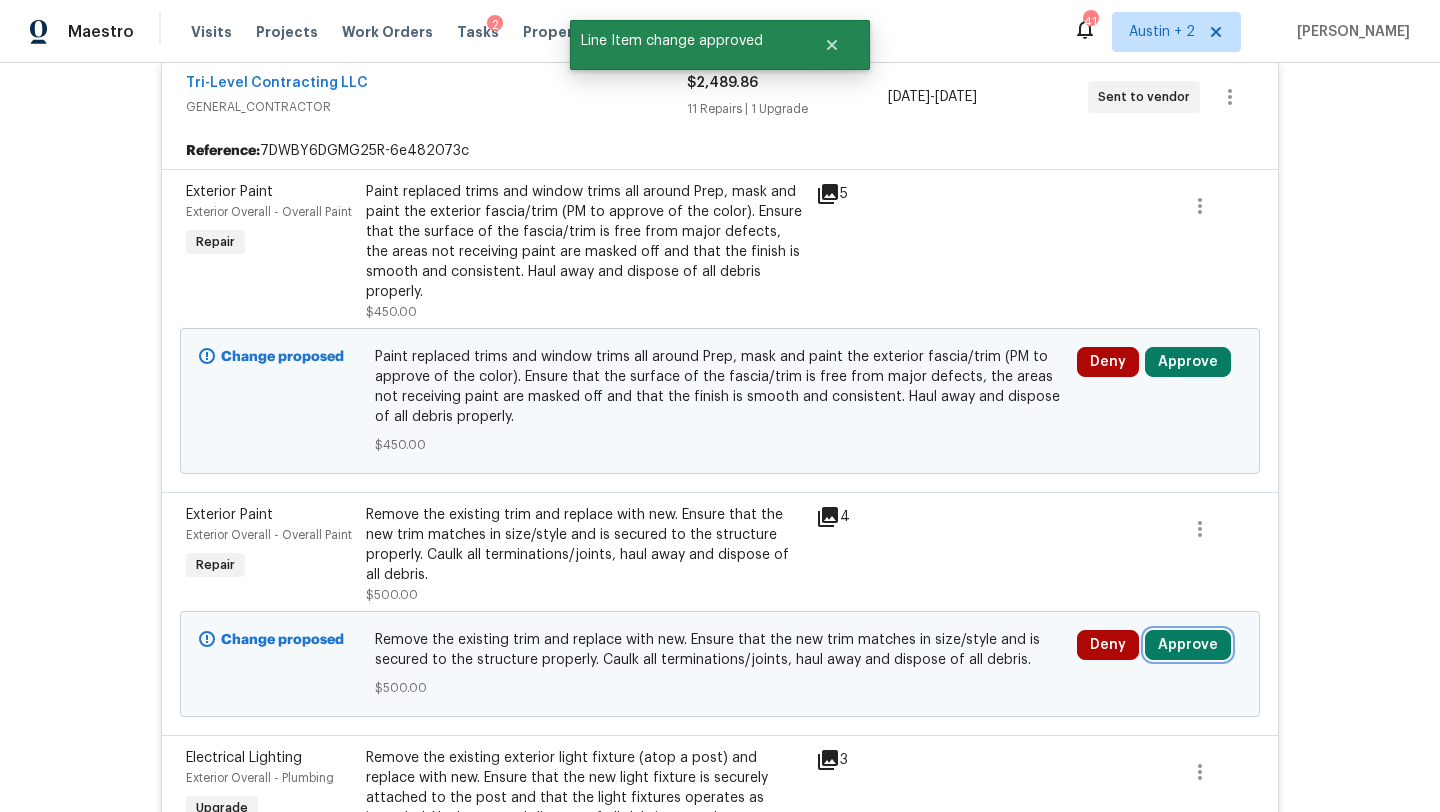 click on "Approve" at bounding box center (1188, 645) 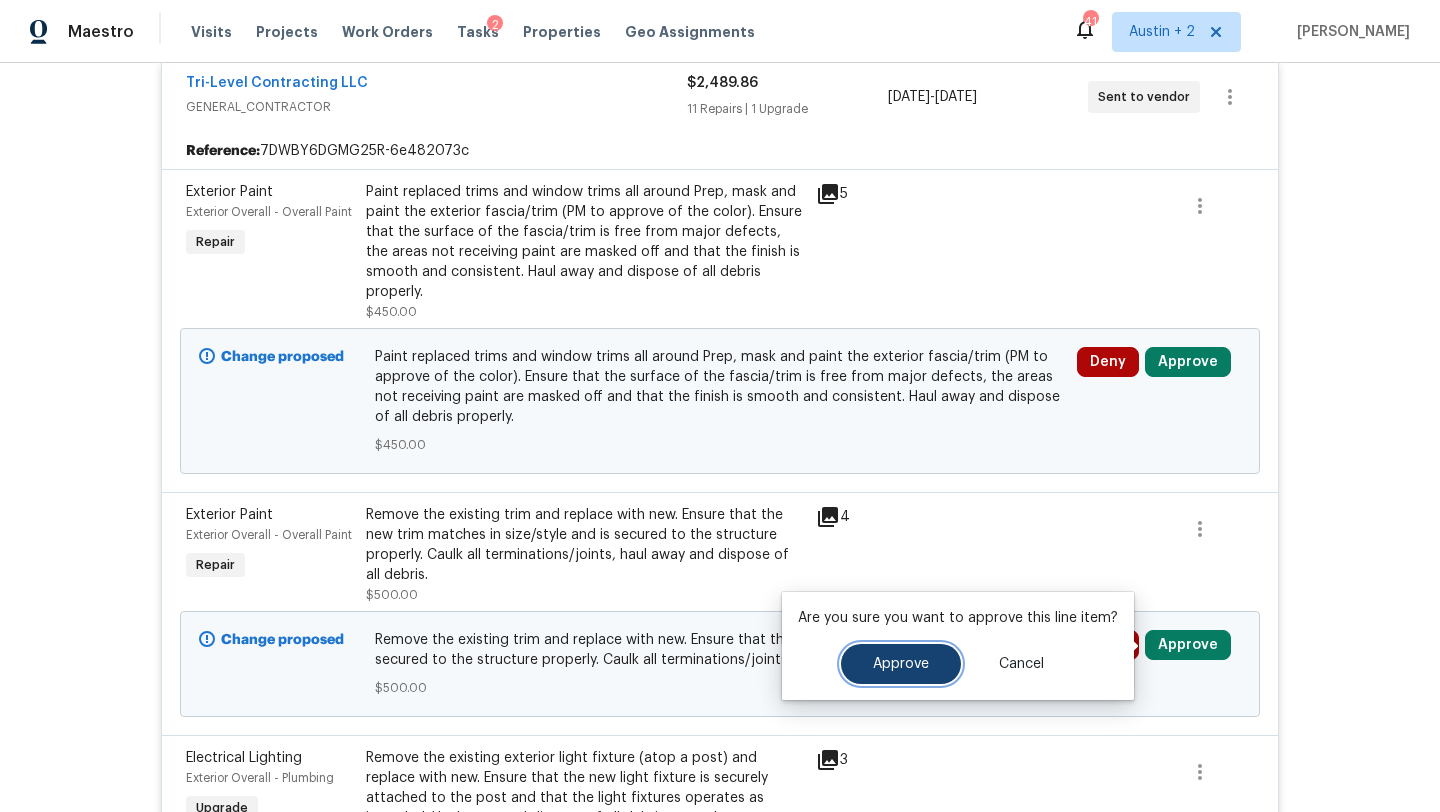 click on "Approve" at bounding box center [901, 664] 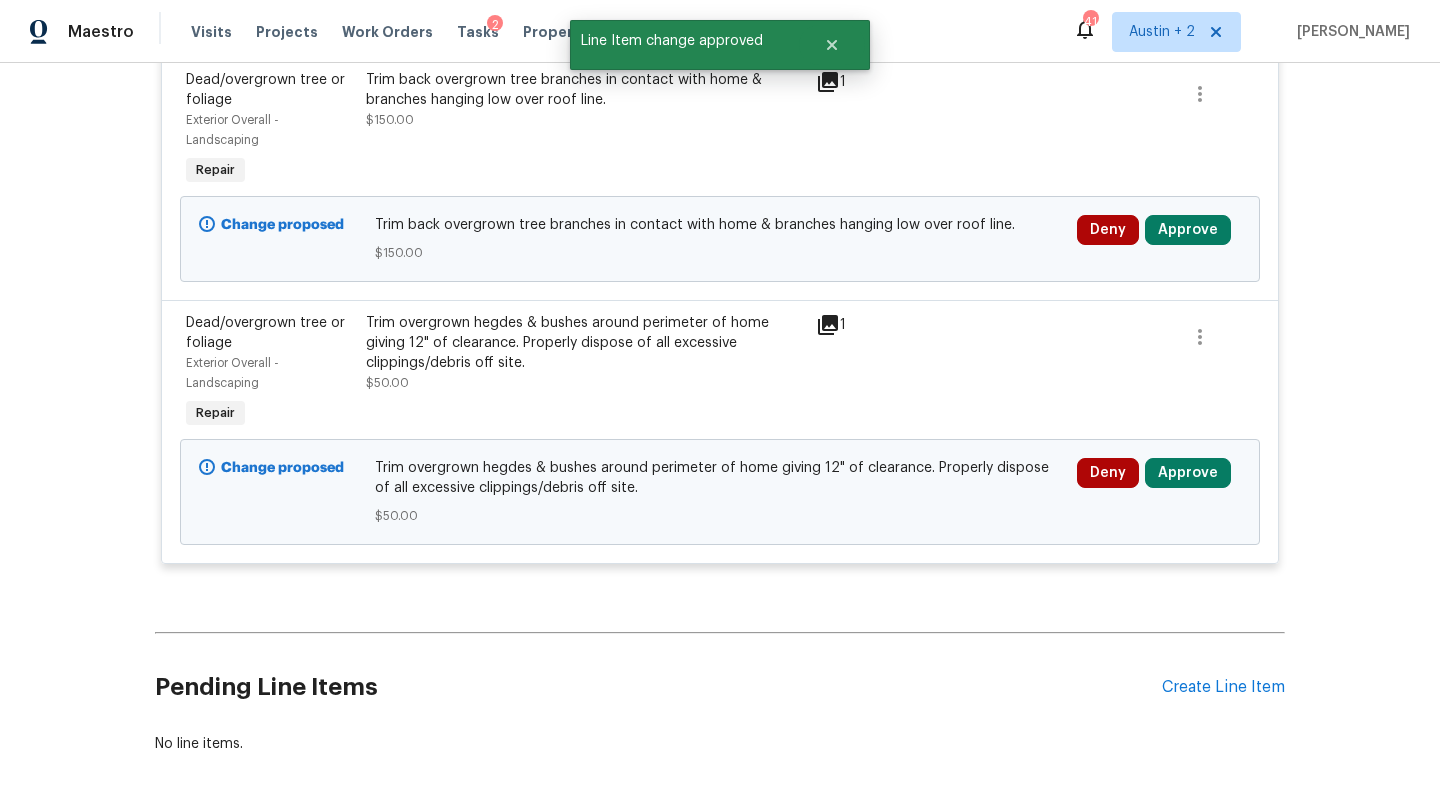 scroll, scrollTop: 5378, scrollLeft: 0, axis: vertical 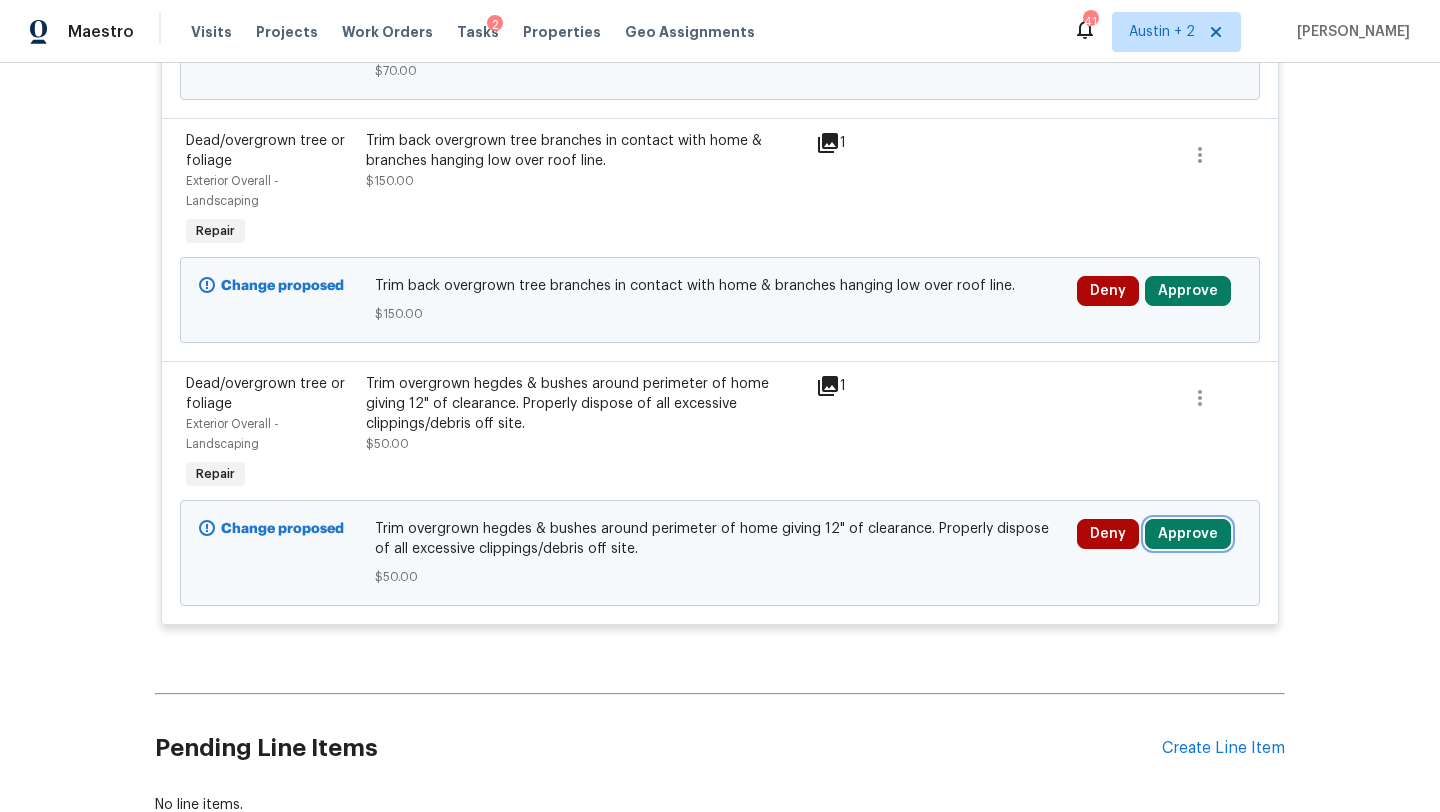 click on "Approve" at bounding box center [1188, 534] 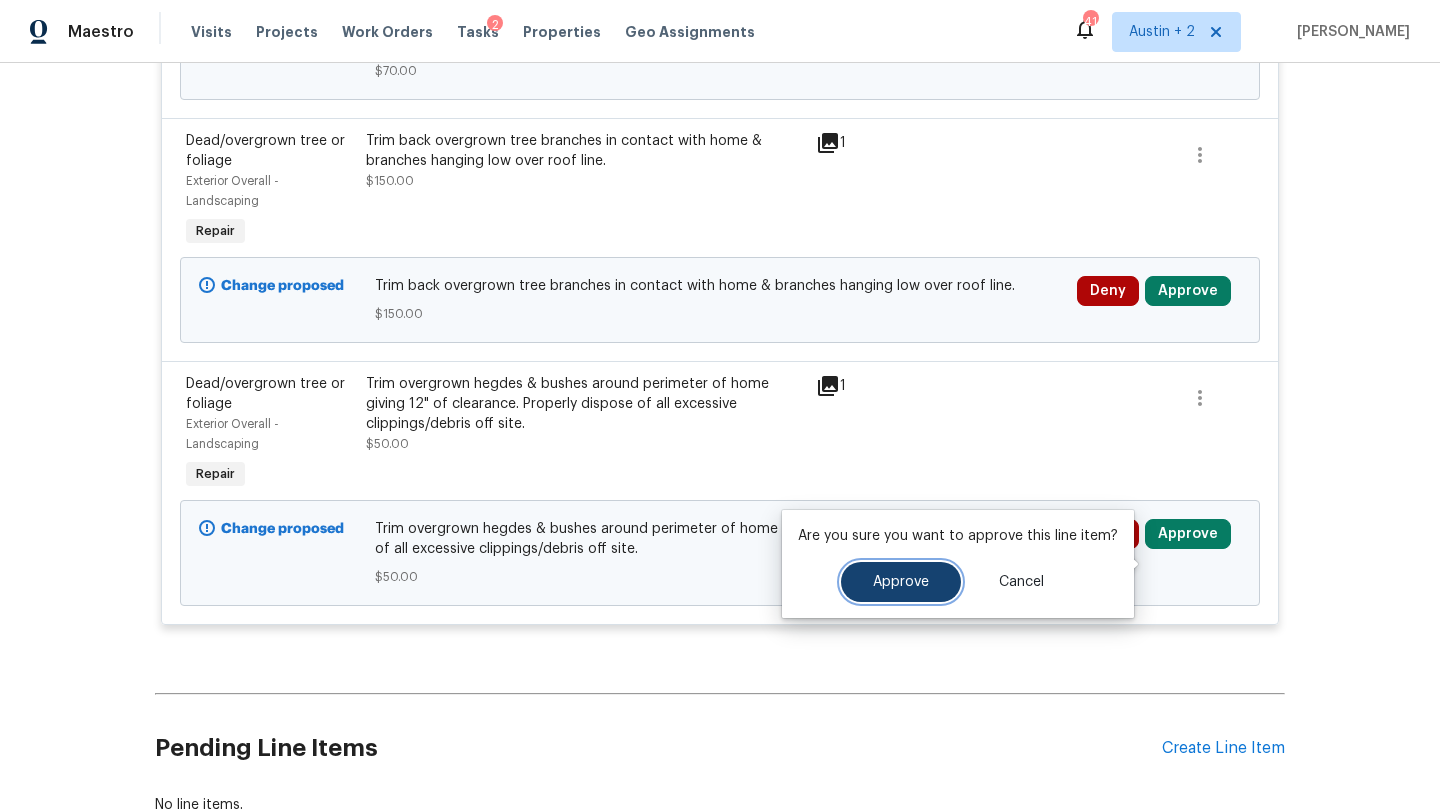 click on "Approve" at bounding box center (901, 582) 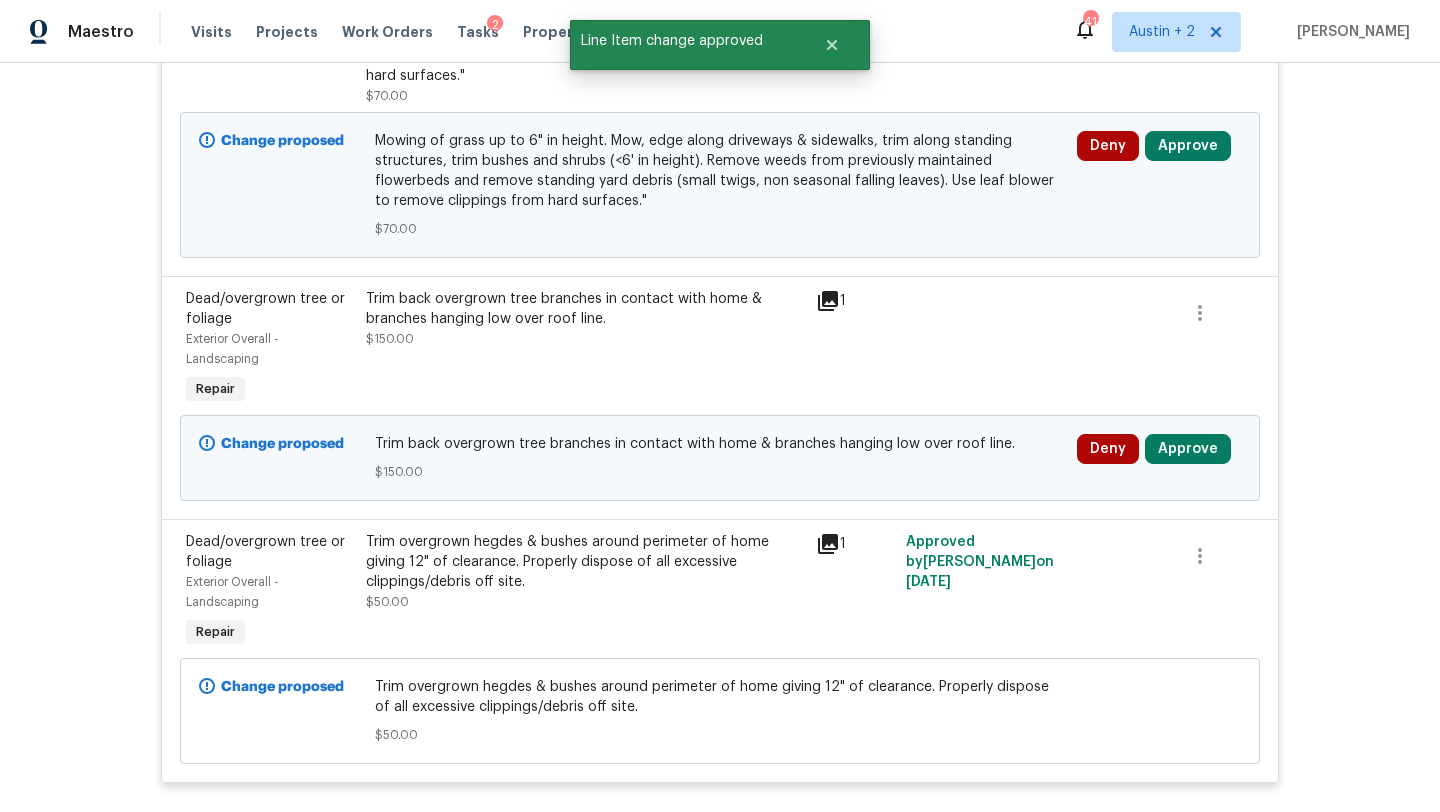 scroll, scrollTop: 5180, scrollLeft: 0, axis: vertical 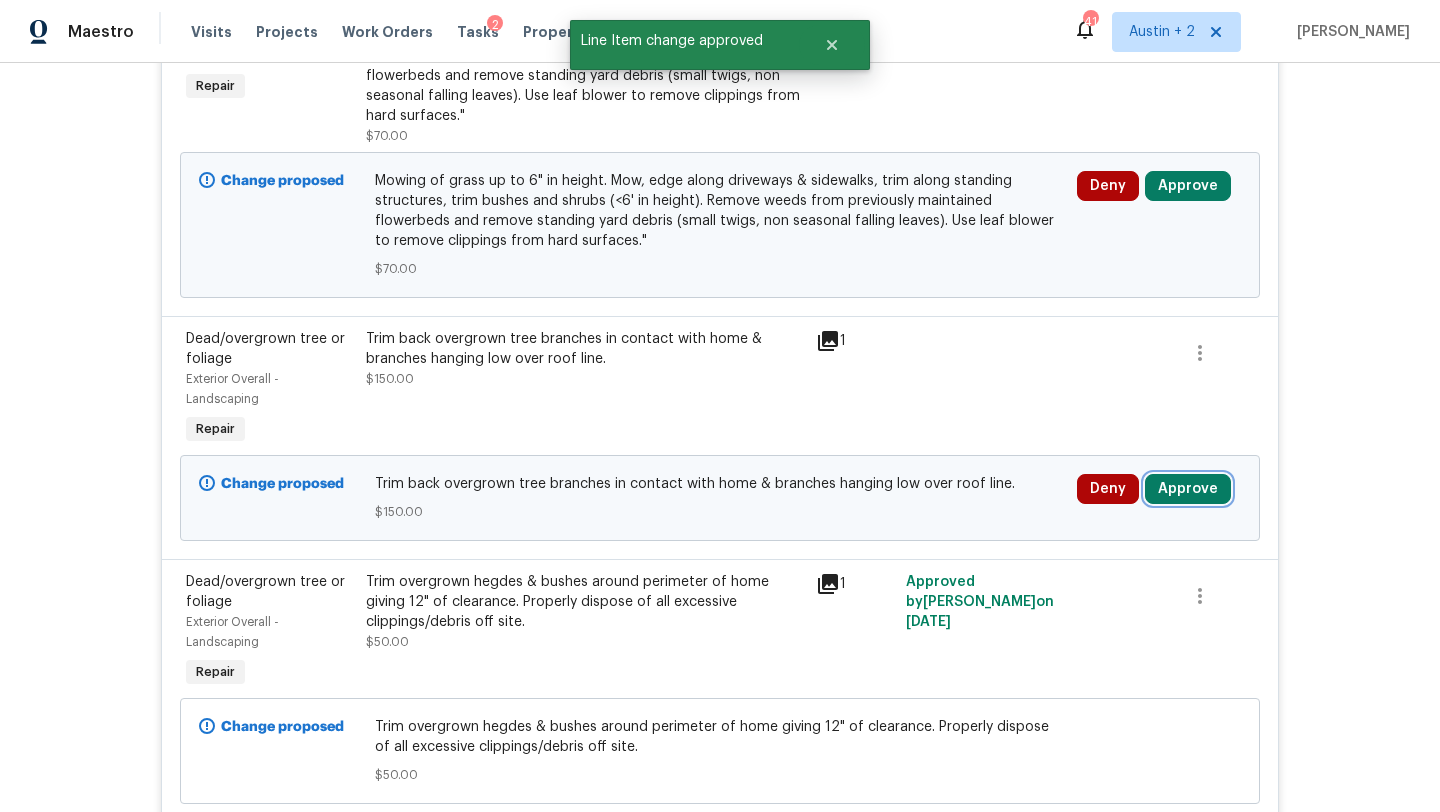 click on "Approve" at bounding box center (1188, 489) 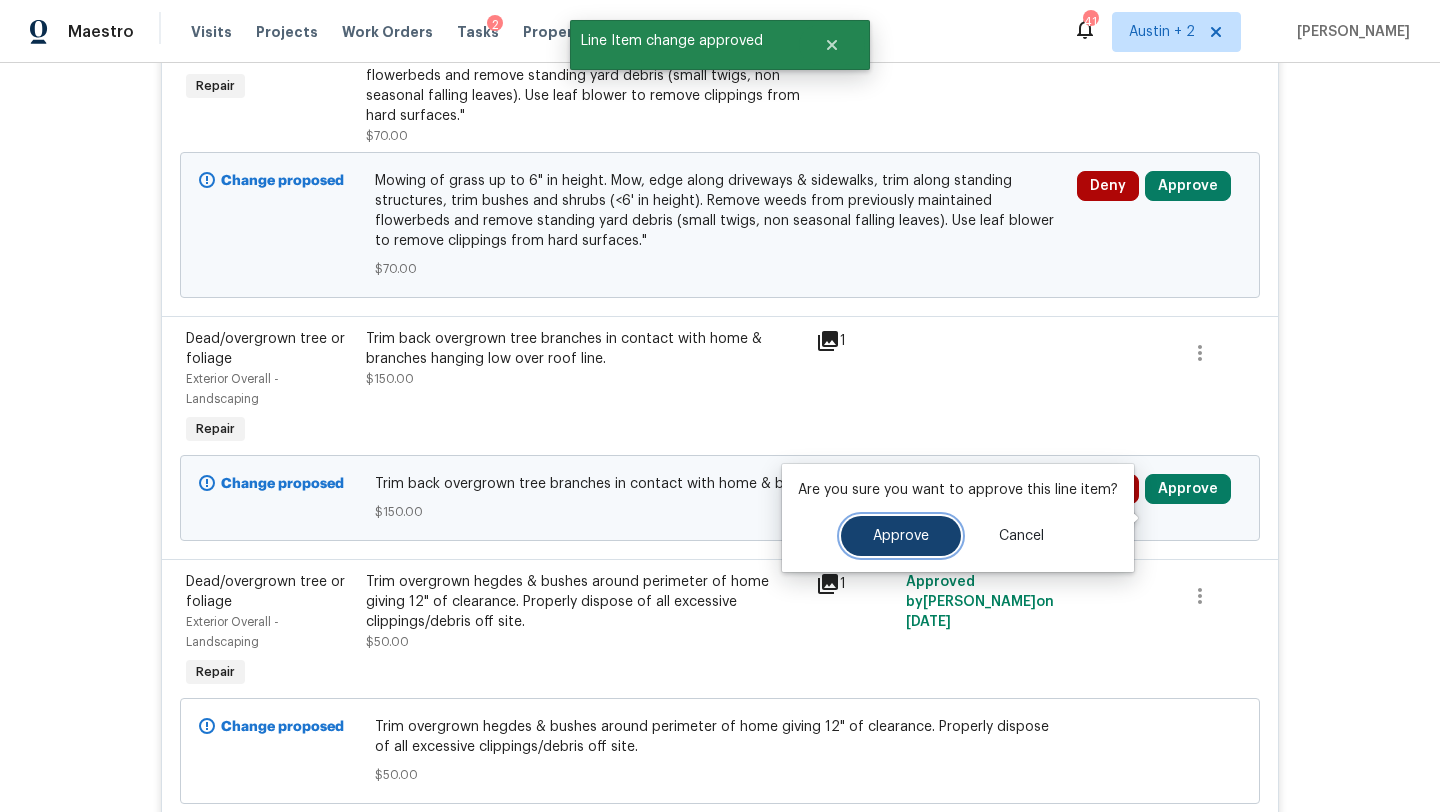 click on "Approve" at bounding box center (901, 536) 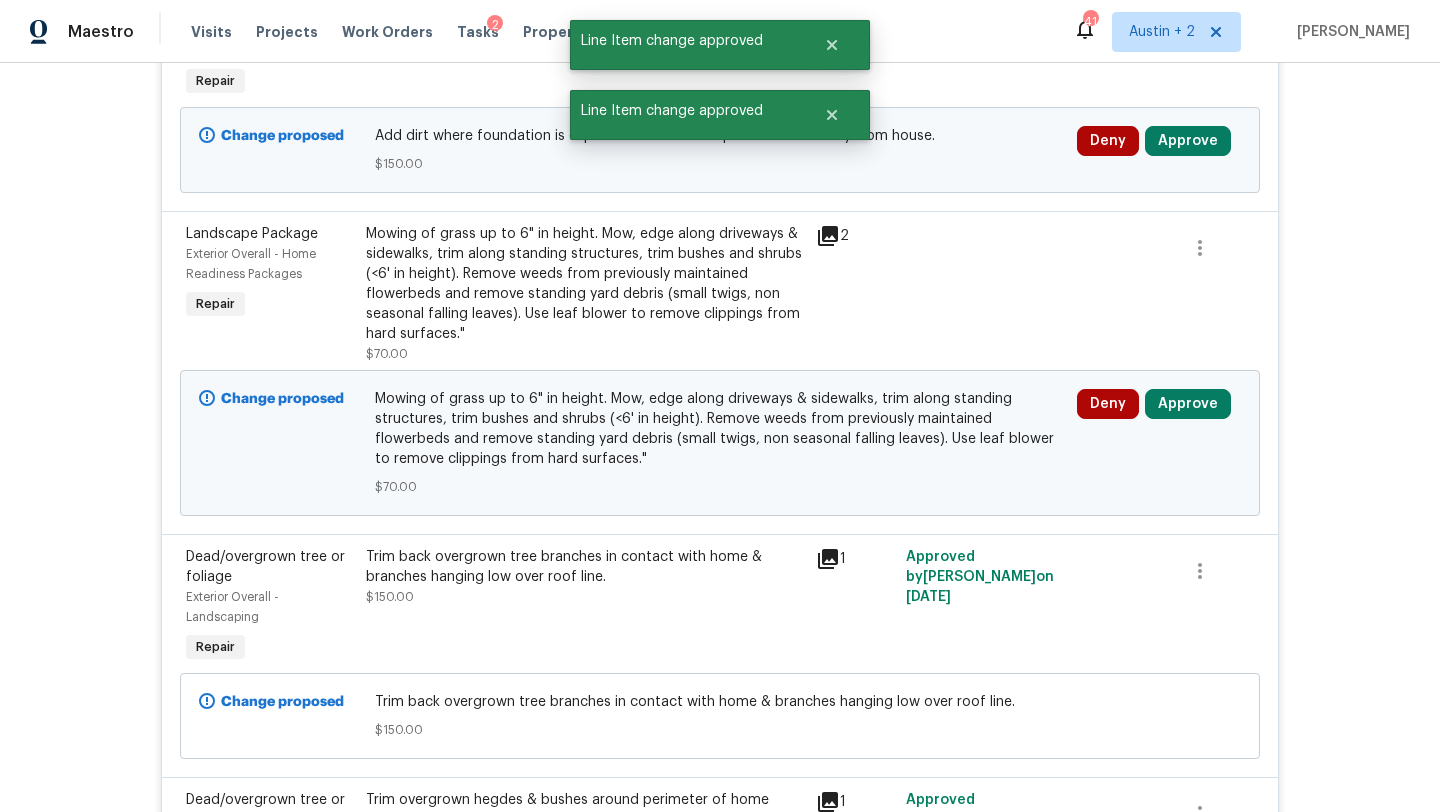 scroll, scrollTop: 4962, scrollLeft: 0, axis: vertical 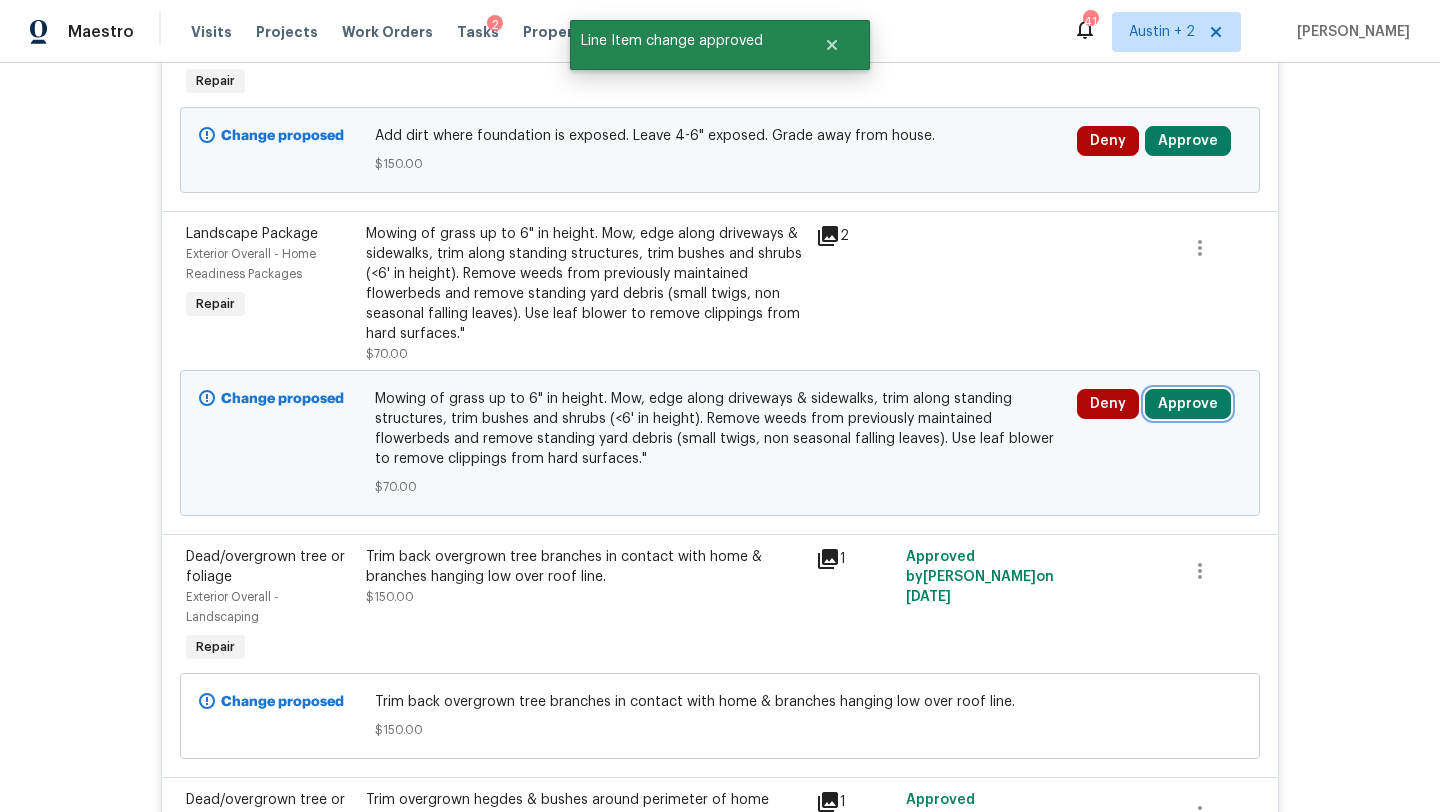 click on "Approve" at bounding box center (1188, 404) 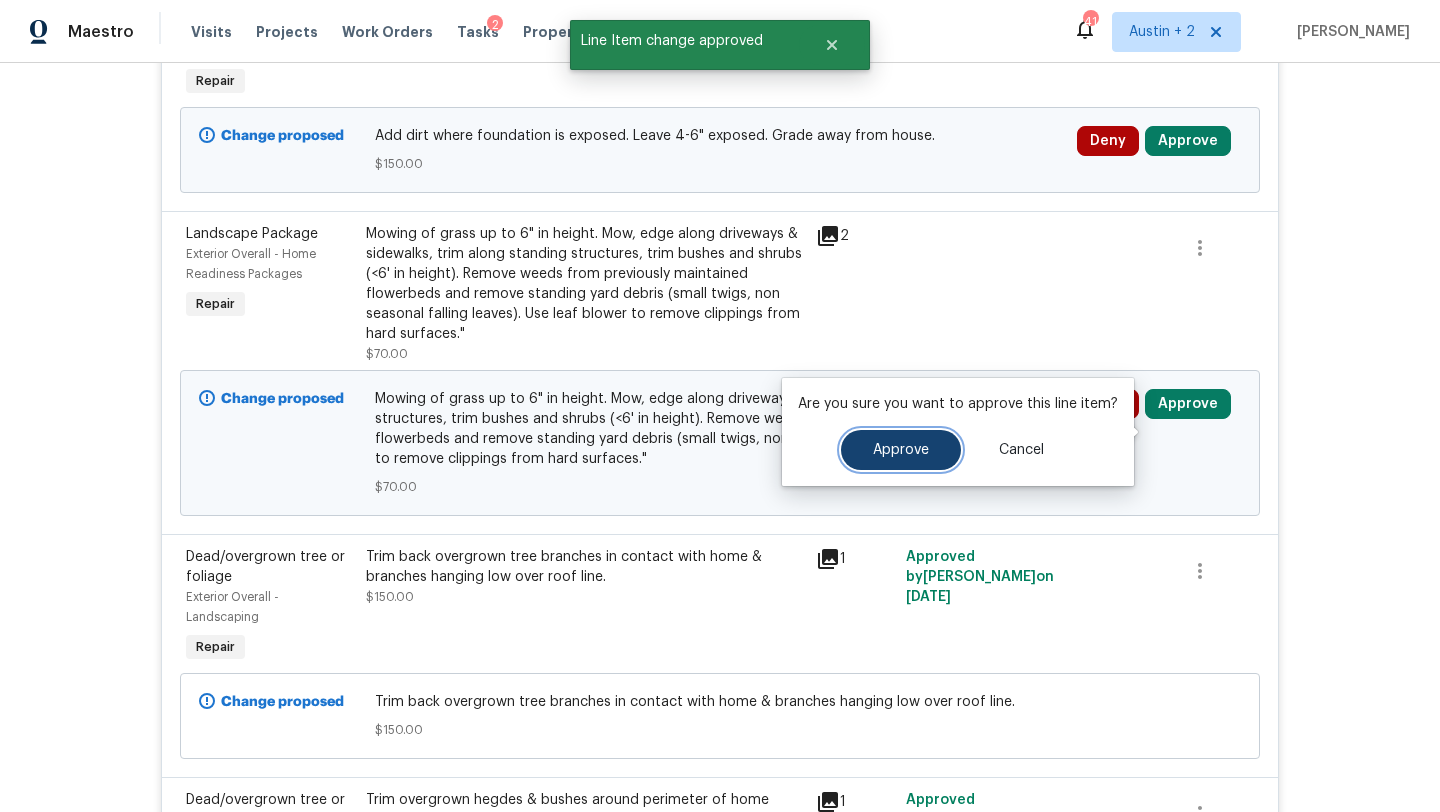 click on "Approve" at bounding box center [901, 450] 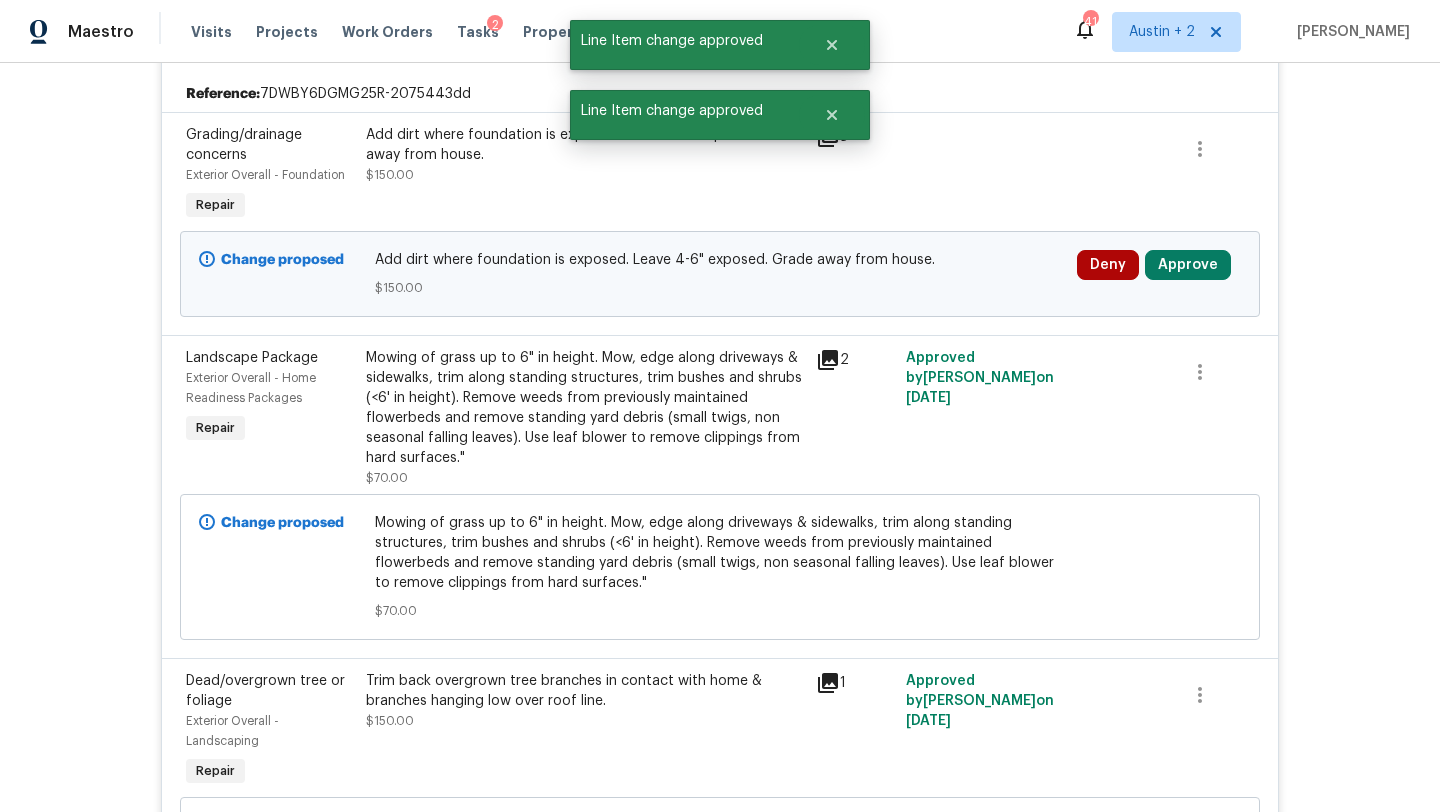 scroll, scrollTop: 4817, scrollLeft: 0, axis: vertical 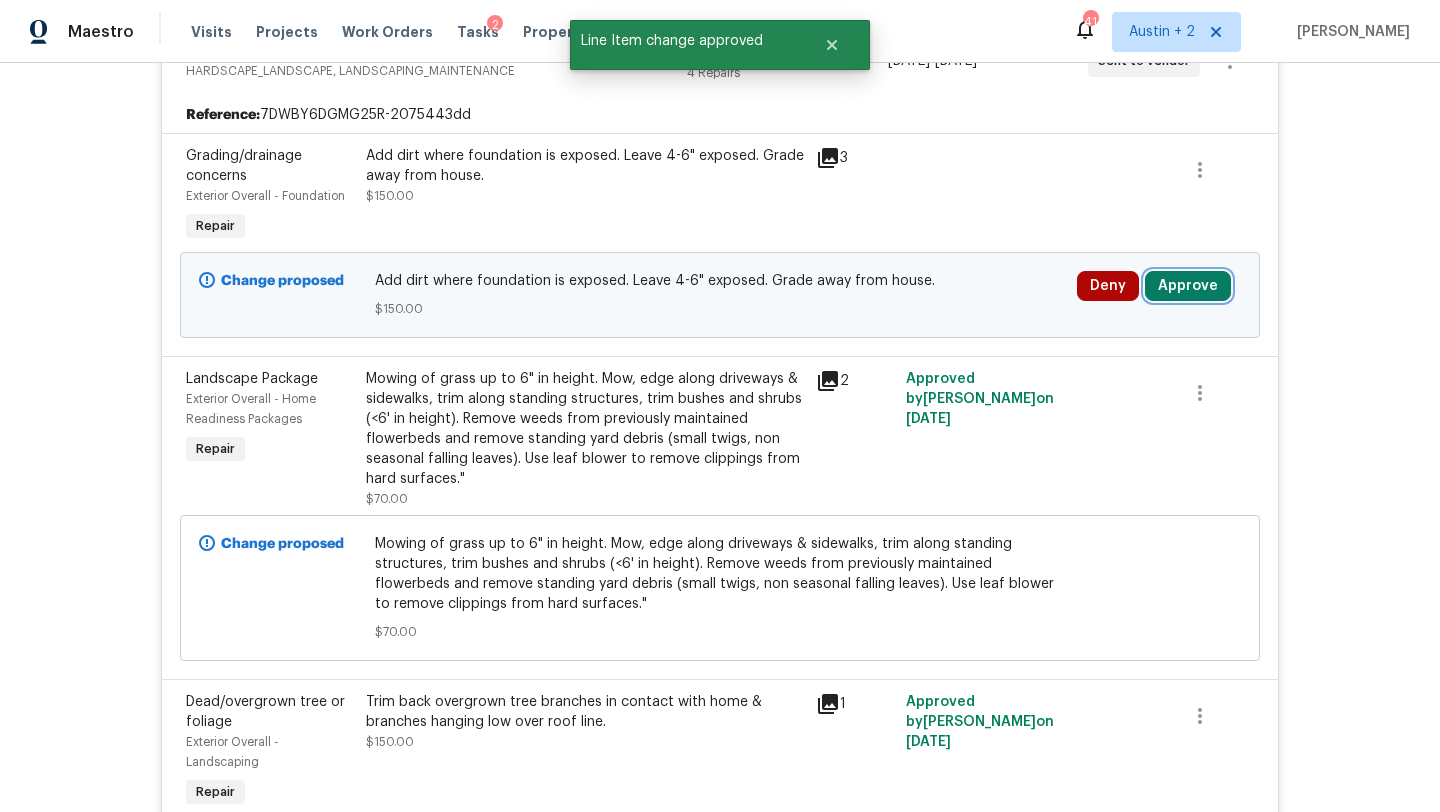 click on "Approve" at bounding box center (1188, 286) 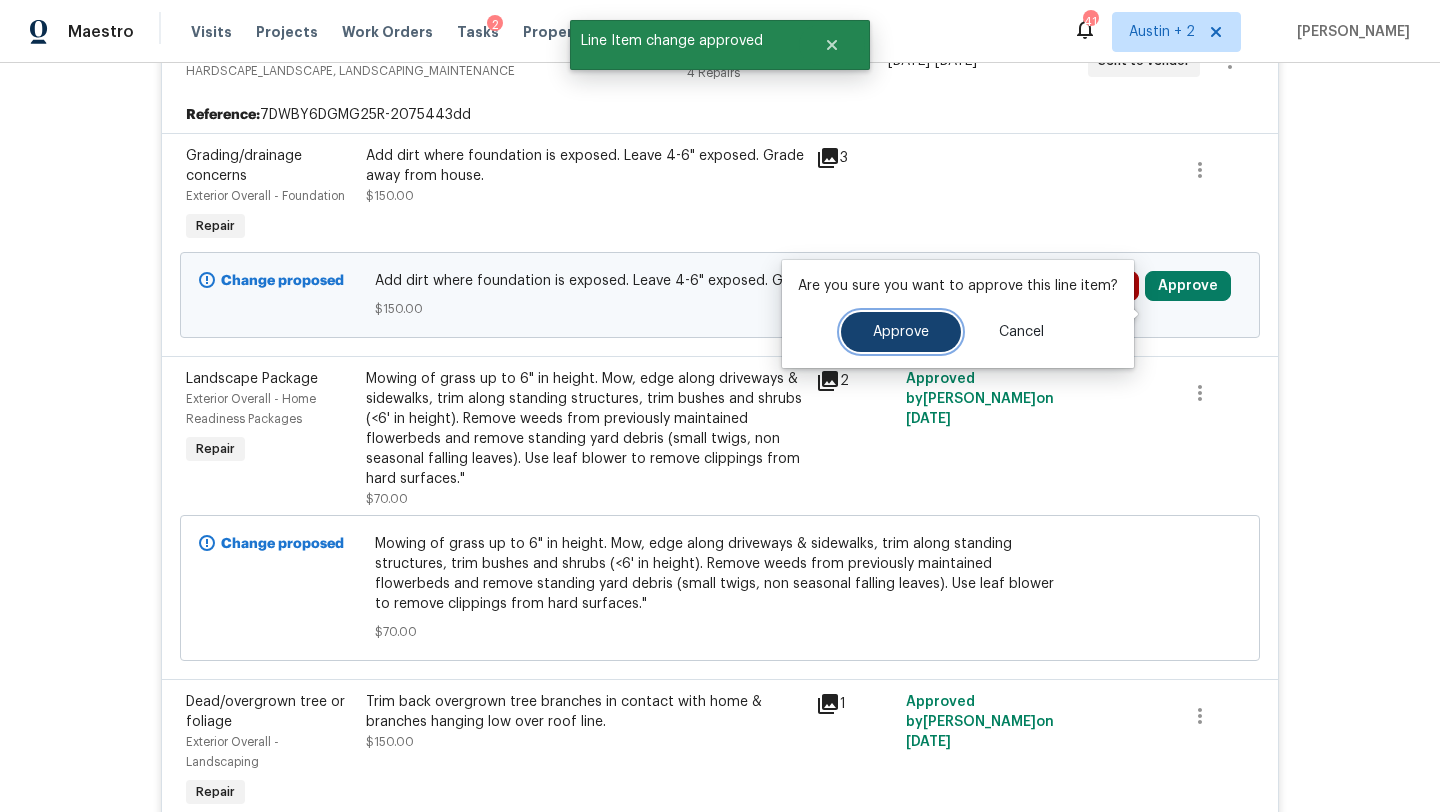 click on "Approve" at bounding box center [901, 332] 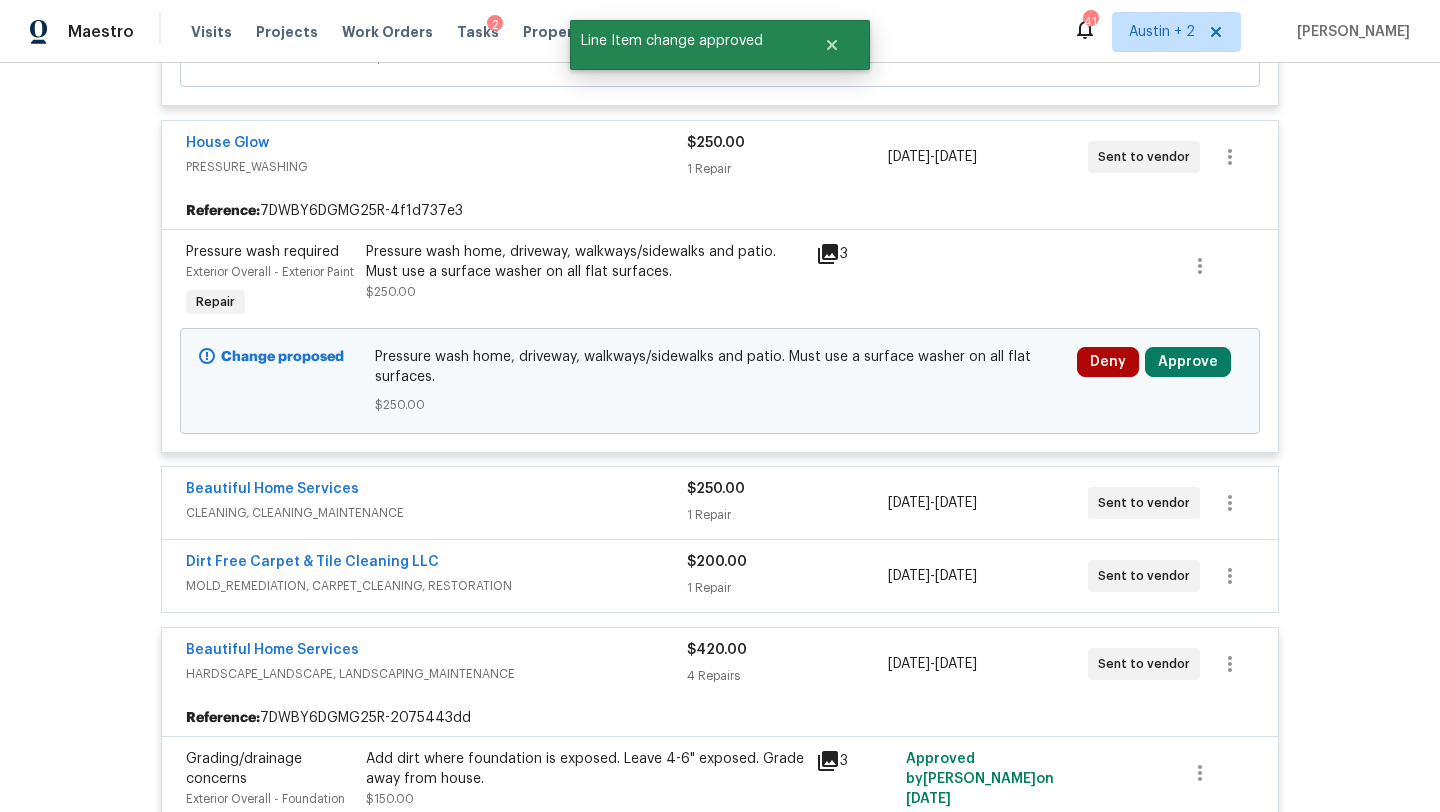 scroll, scrollTop: 4216, scrollLeft: 0, axis: vertical 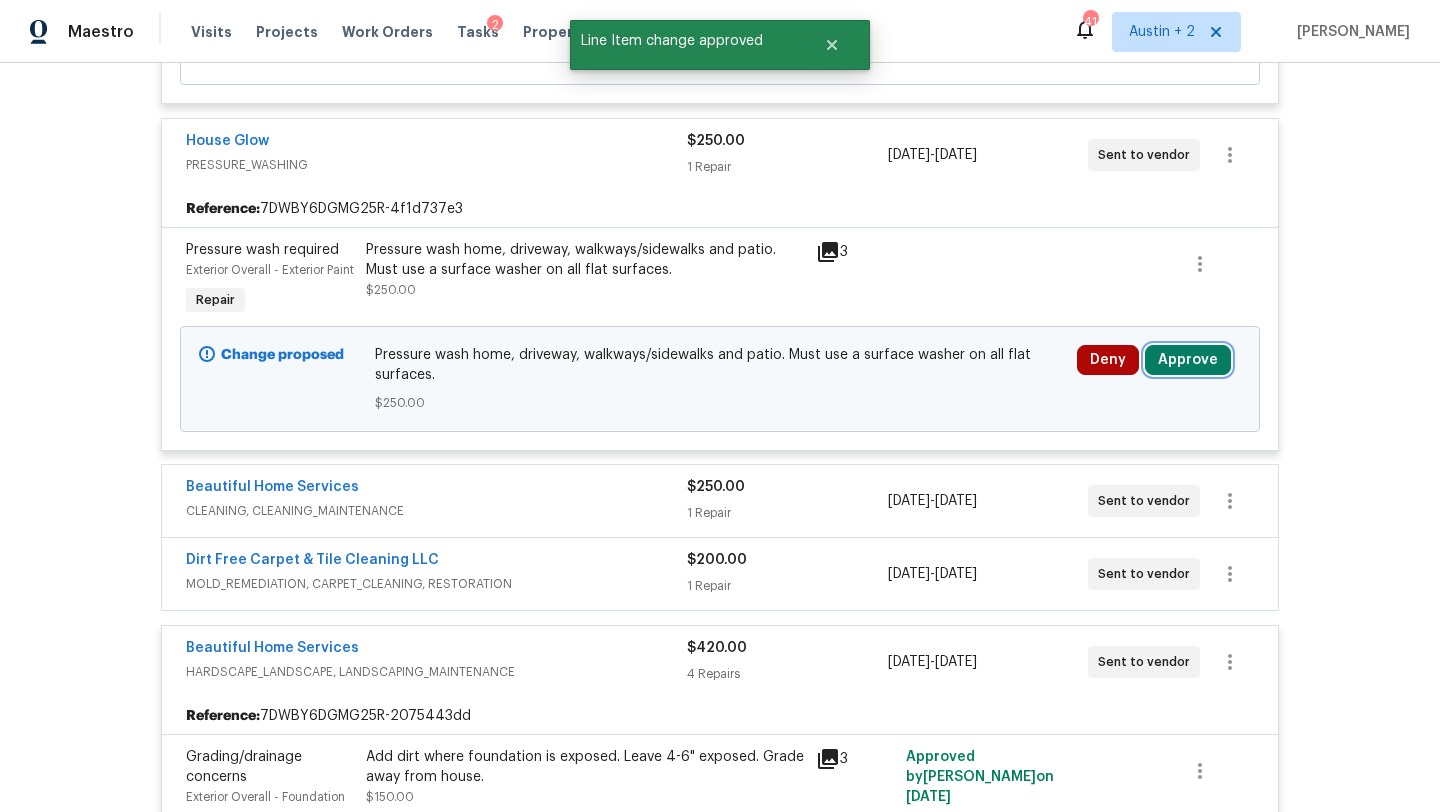 click on "Approve" at bounding box center [1188, 360] 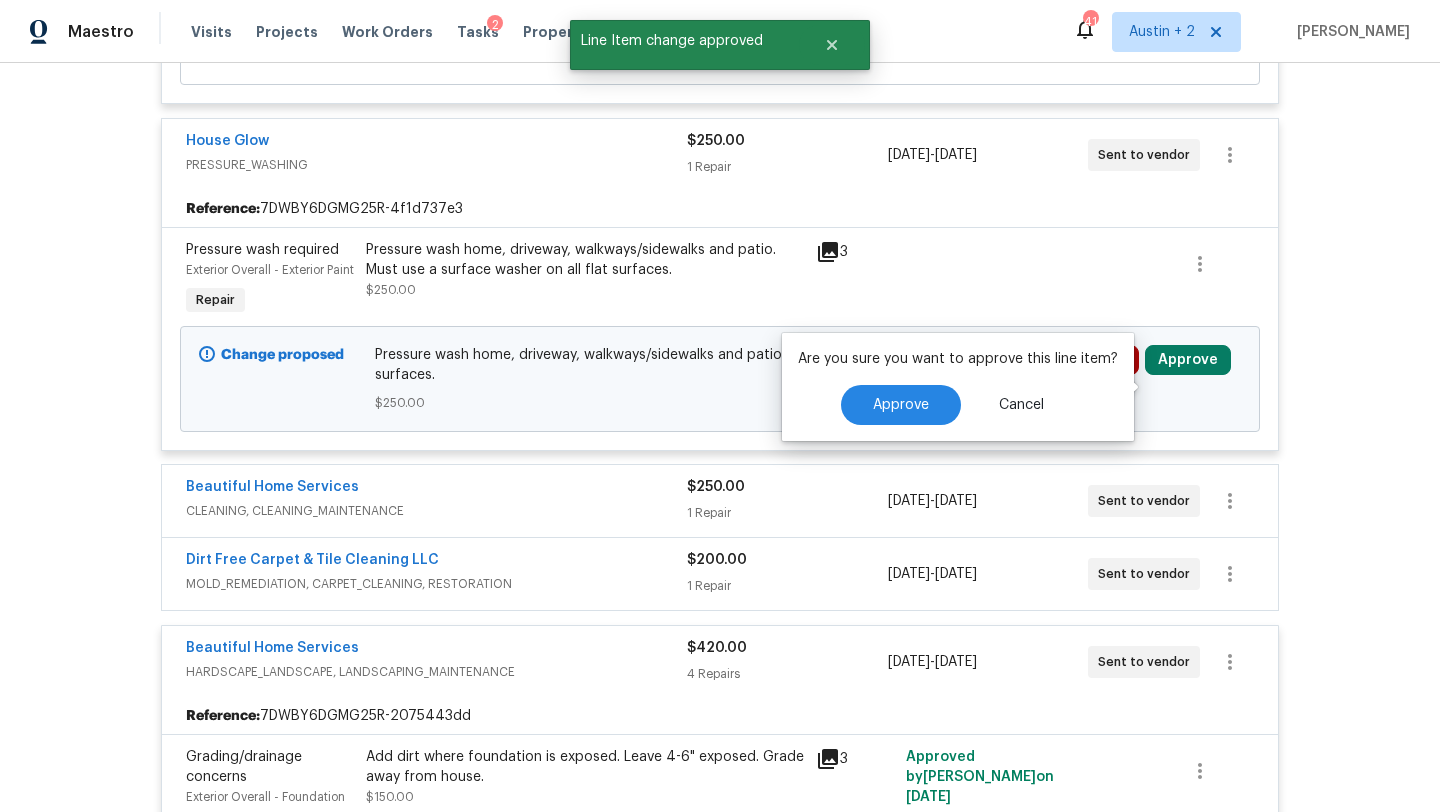 click on "Are you sure you want to approve this line item? Approve Cancel" at bounding box center (958, 387) 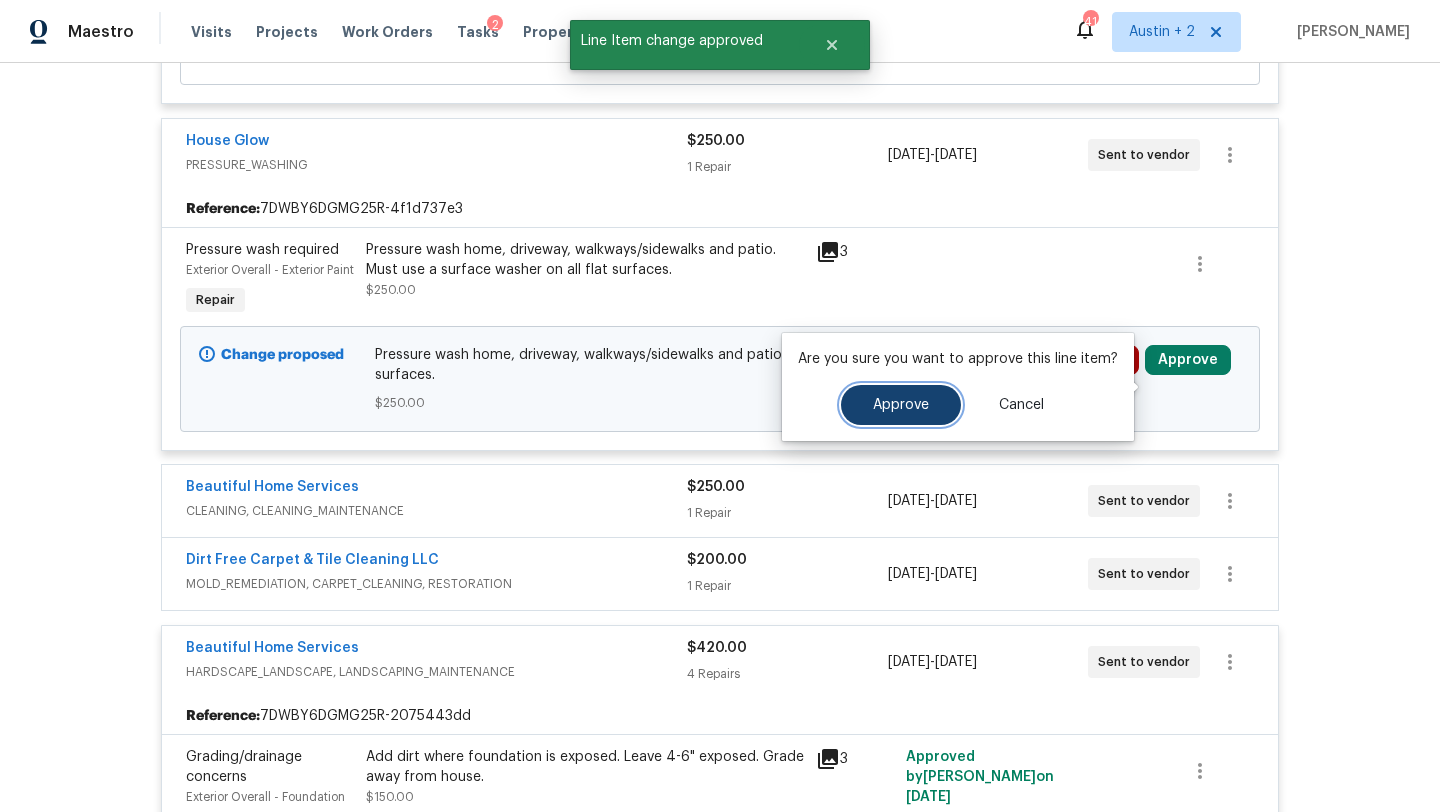 click on "Approve" at bounding box center [901, 405] 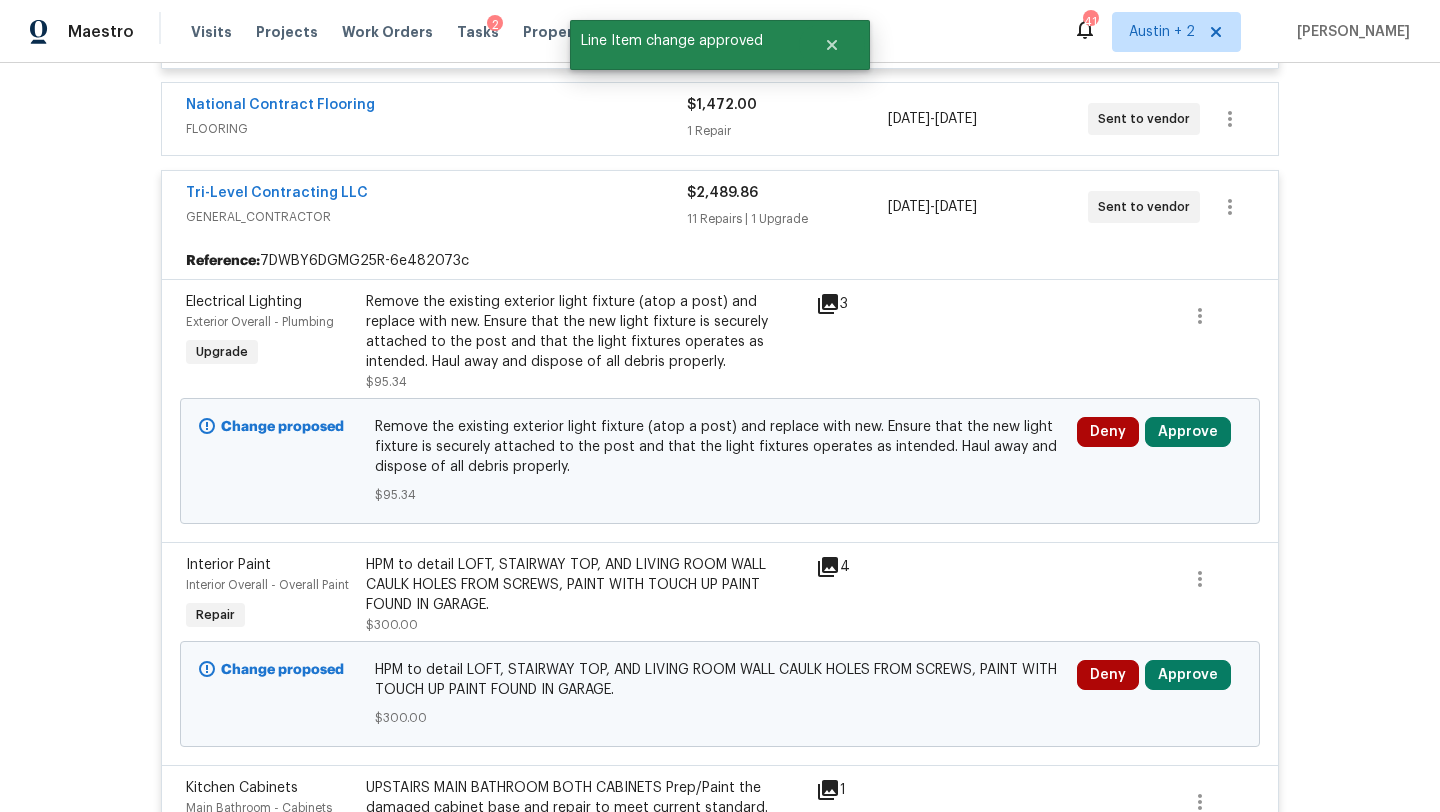 scroll, scrollTop: 632, scrollLeft: 0, axis: vertical 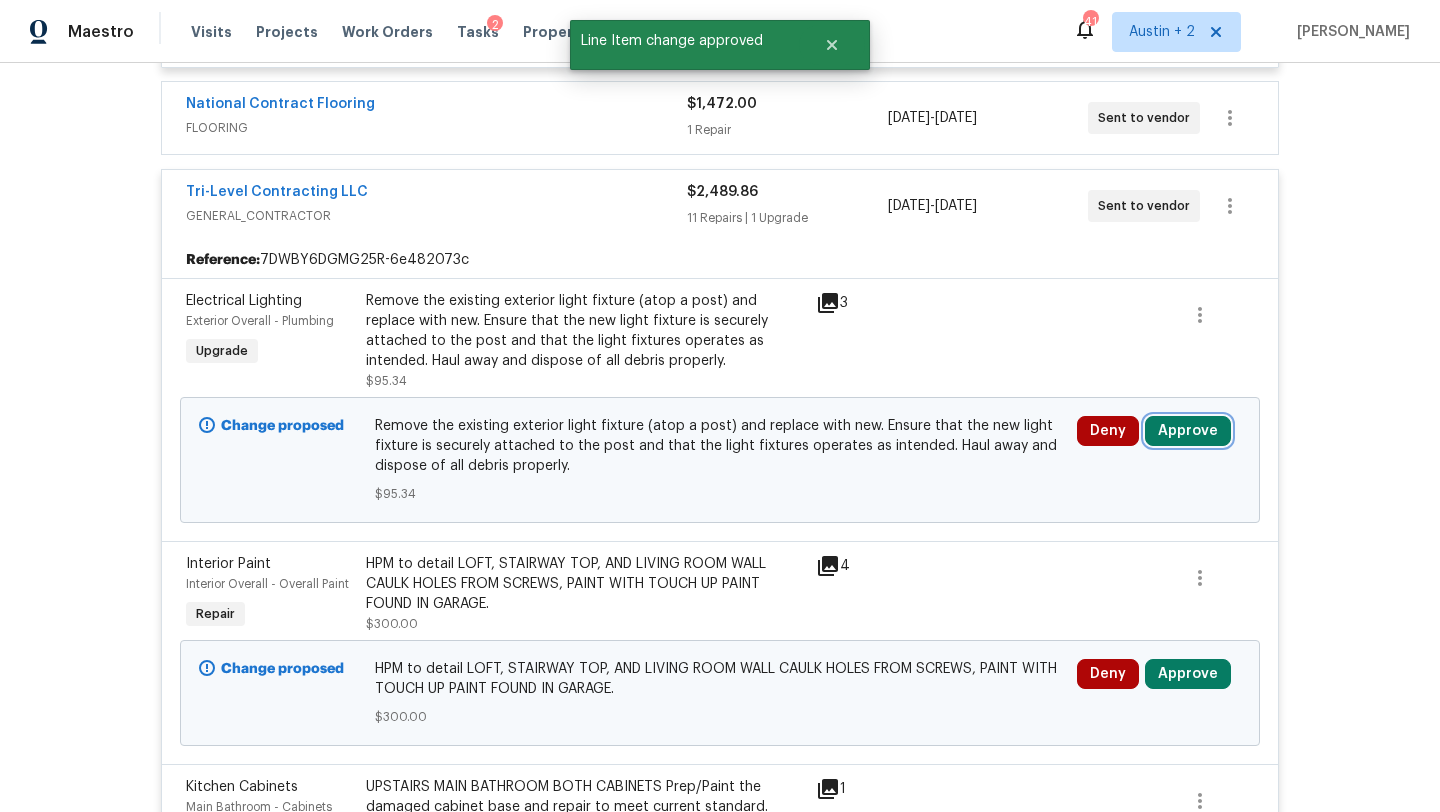 click on "Approve" at bounding box center (1188, 431) 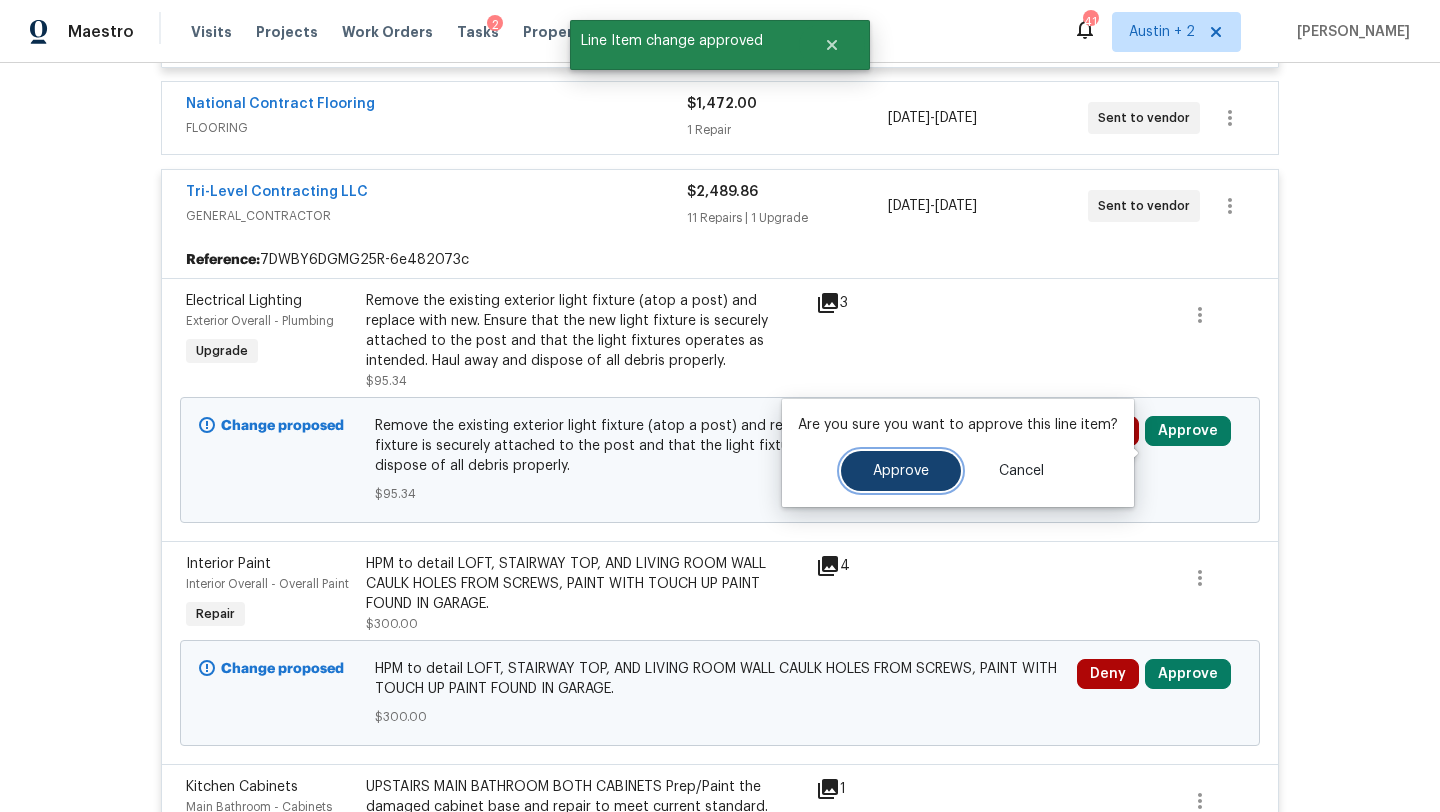click on "Approve" at bounding box center (901, 471) 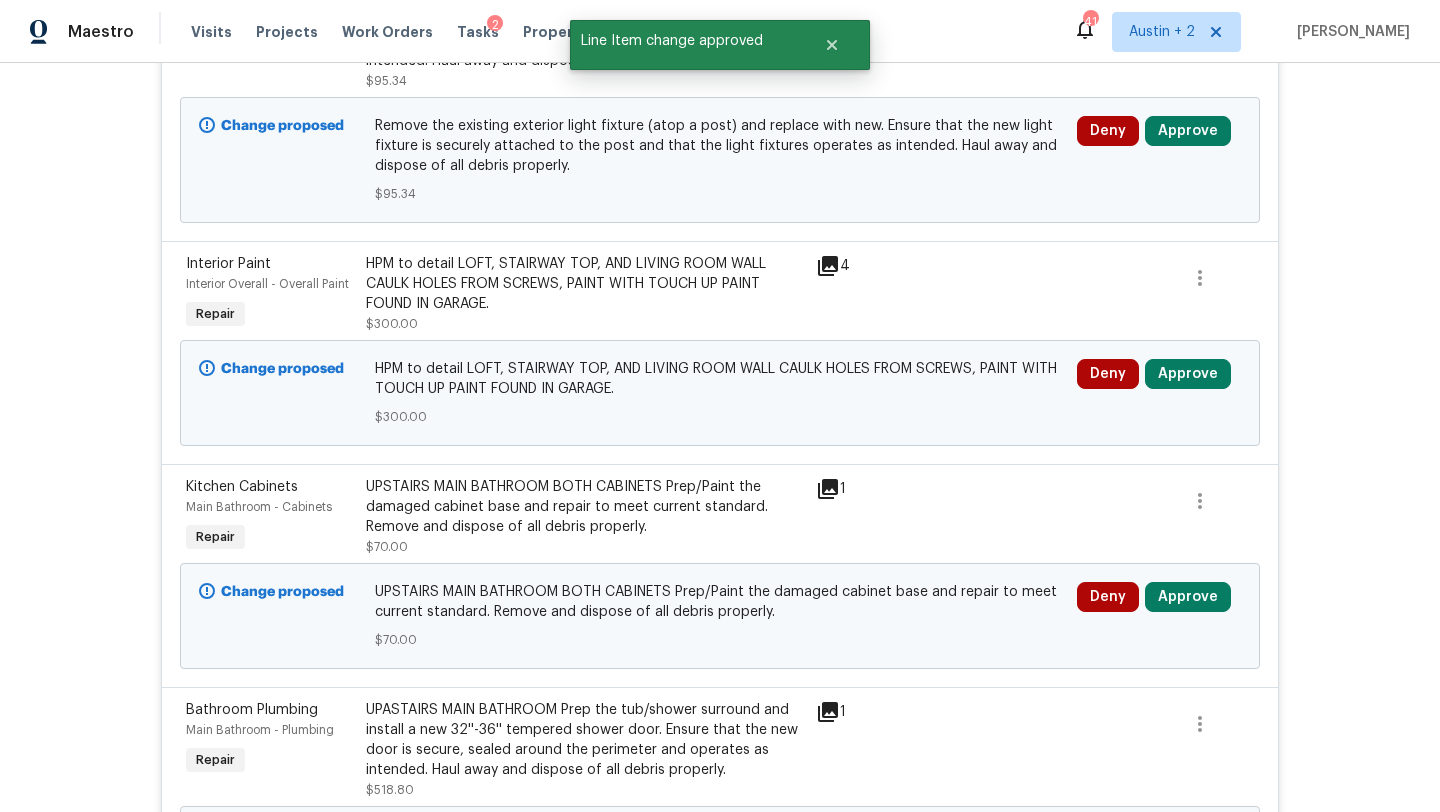 scroll, scrollTop: 933, scrollLeft: 0, axis: vertical 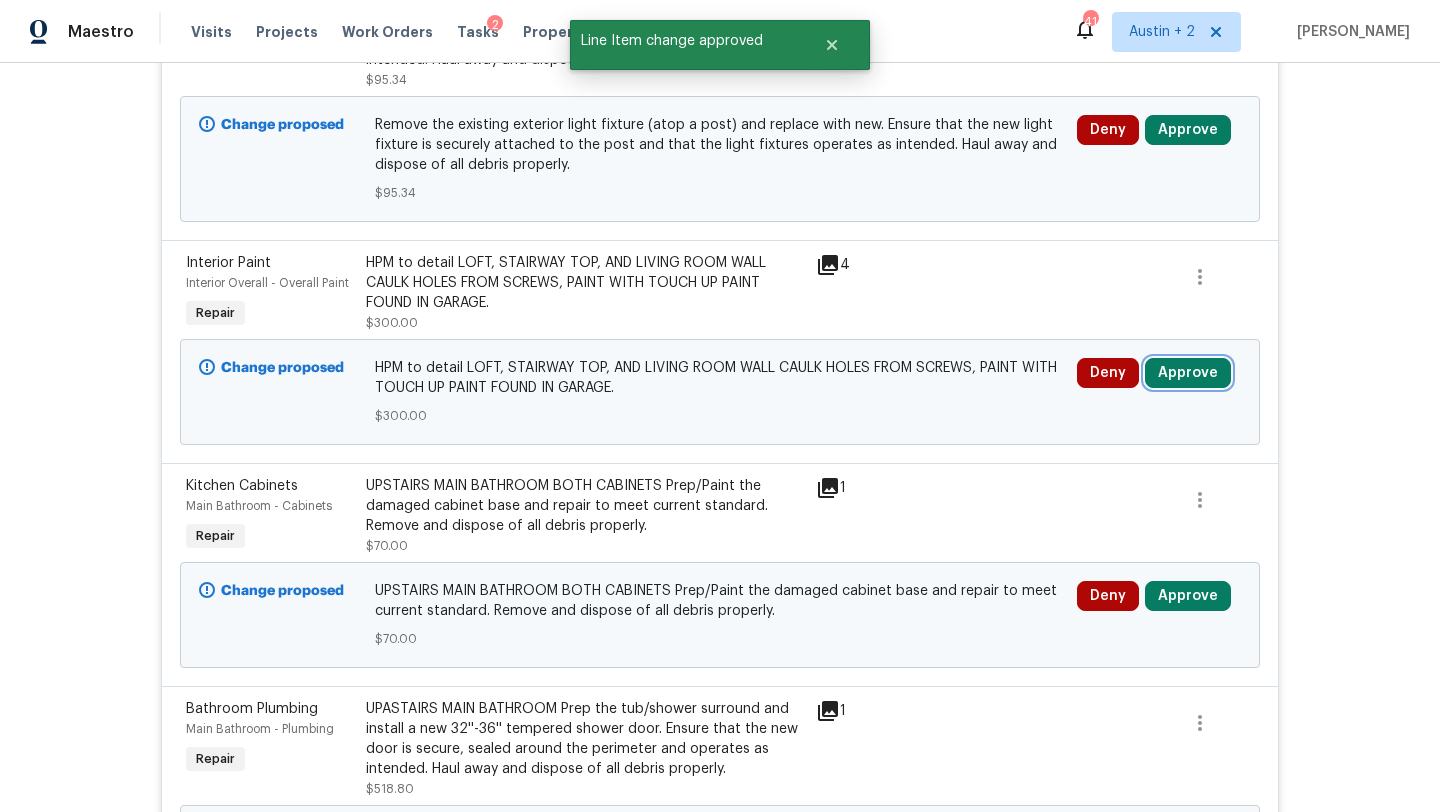 click on "Approve" at bounding box center (1188, 373) 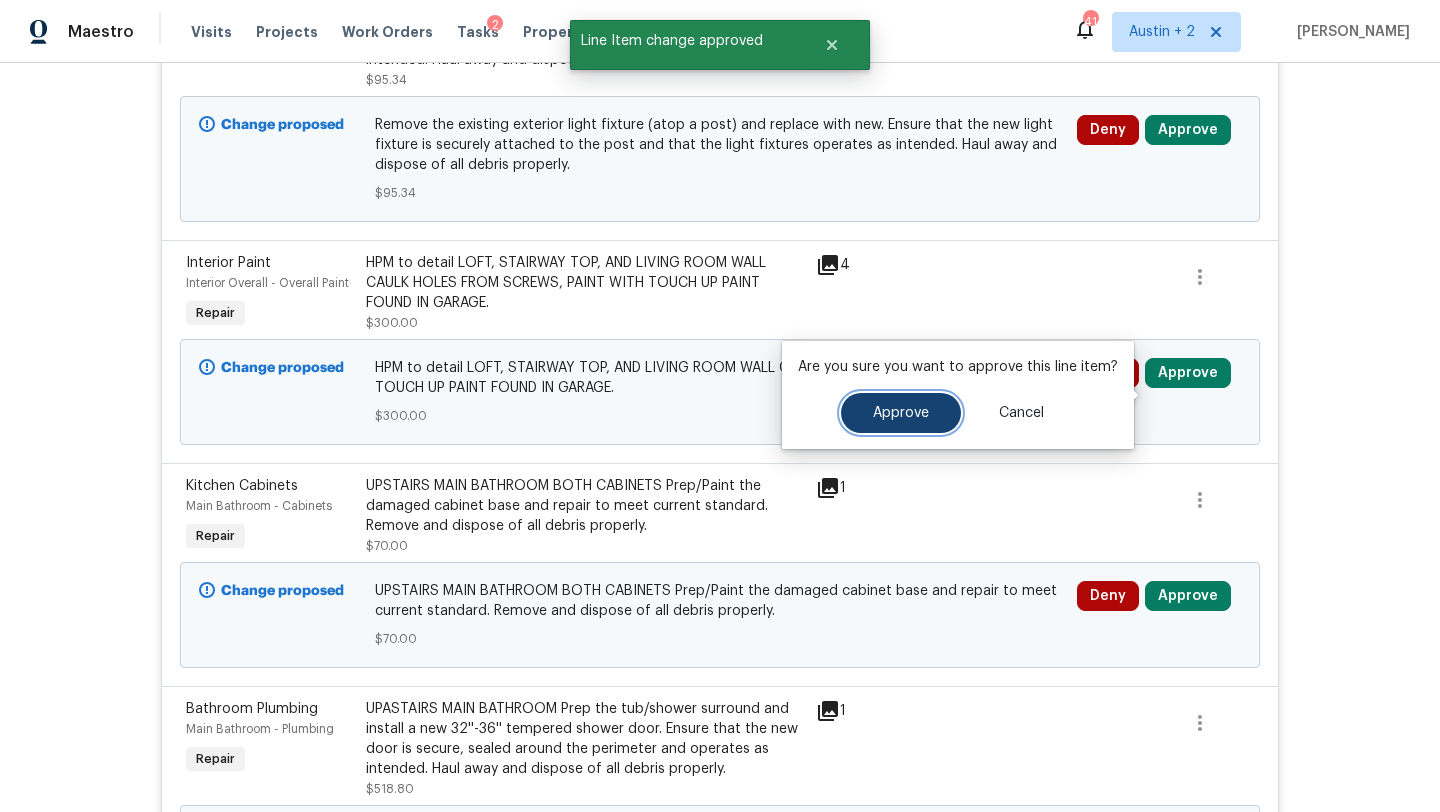 click on "Approve" at bounding box center (901, 413) 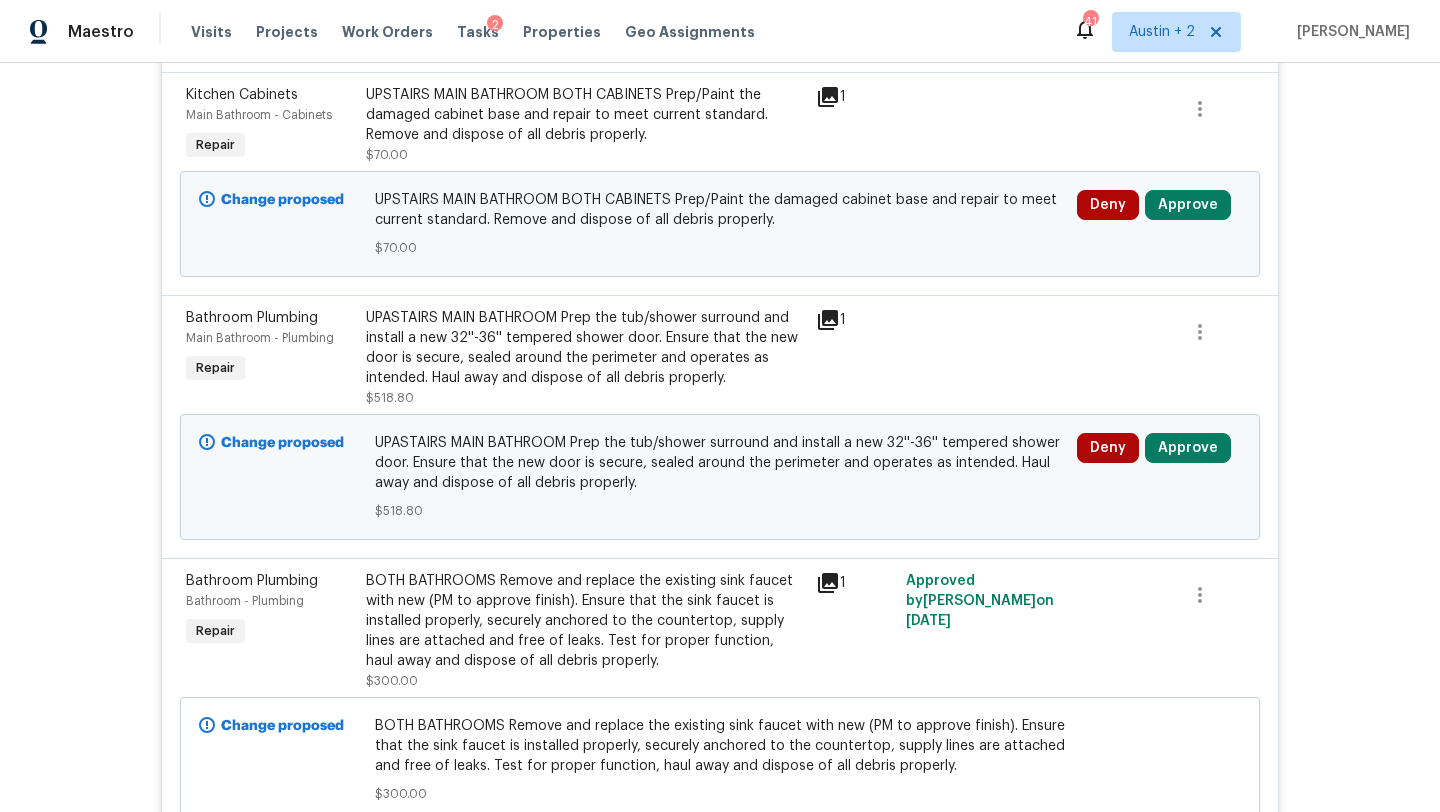 scroll, scrollTop: 844, scrollLeft: 0, axis: vertical 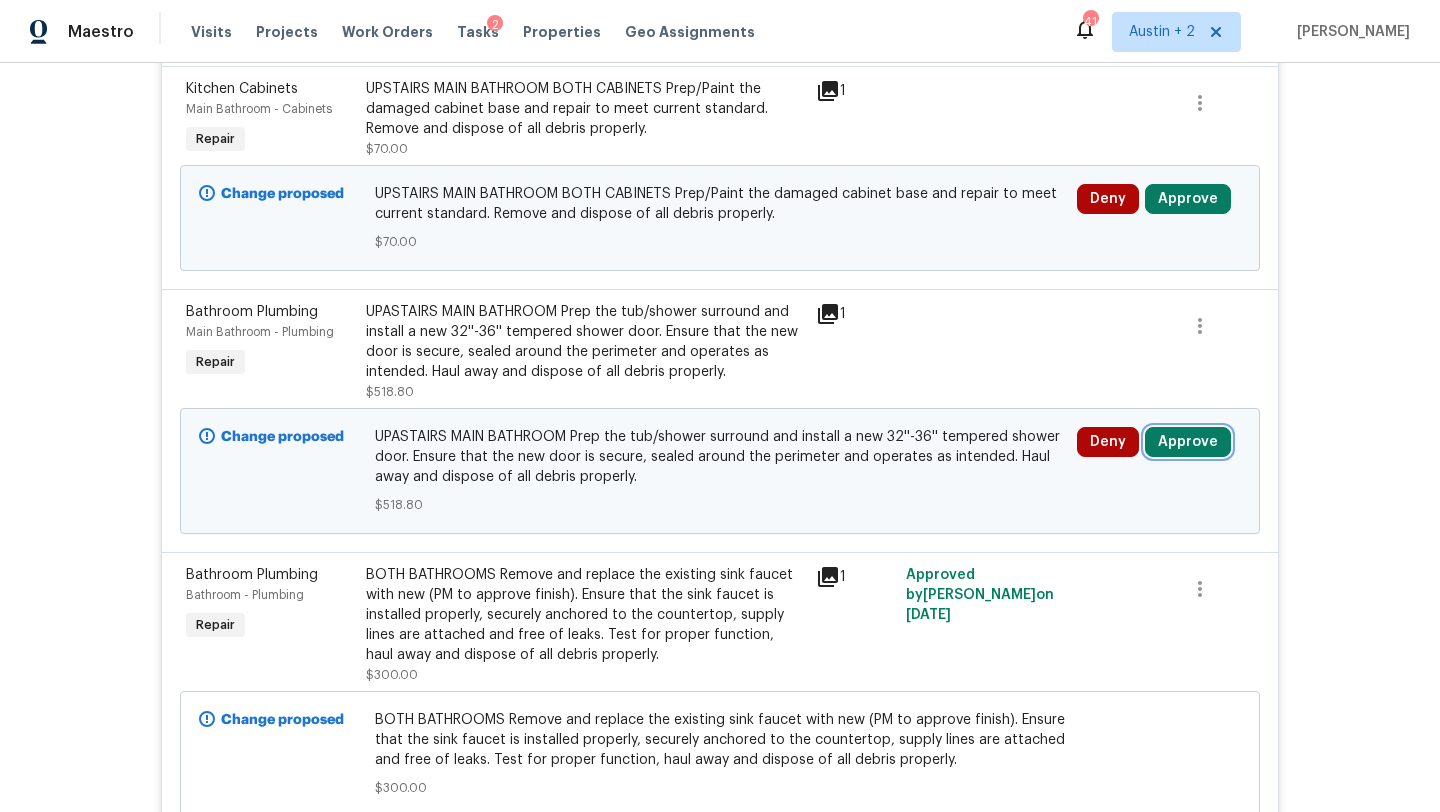 click on "Approve" at bounding box center [1188, 442] 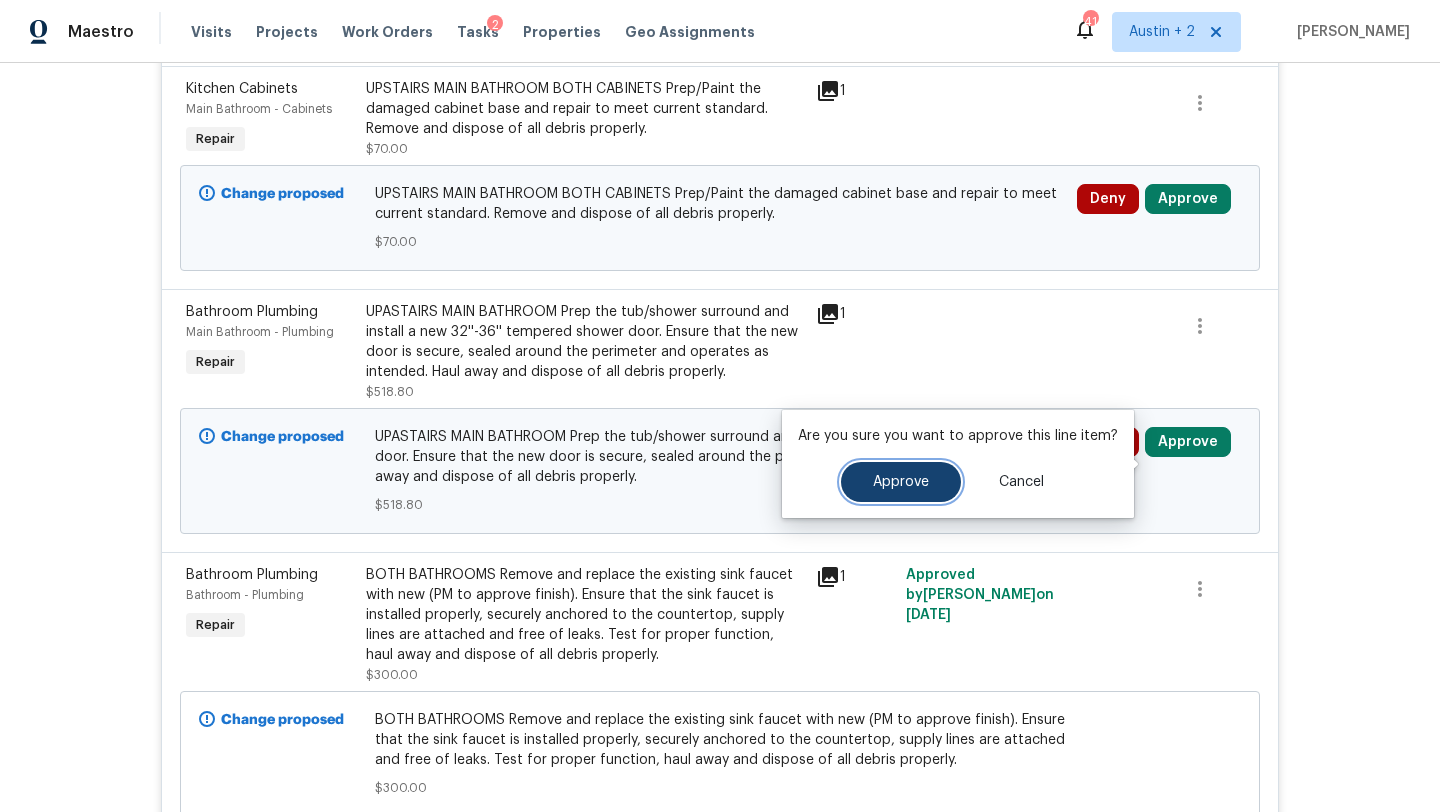 click on "Approve" at bounding box center (901, 482) 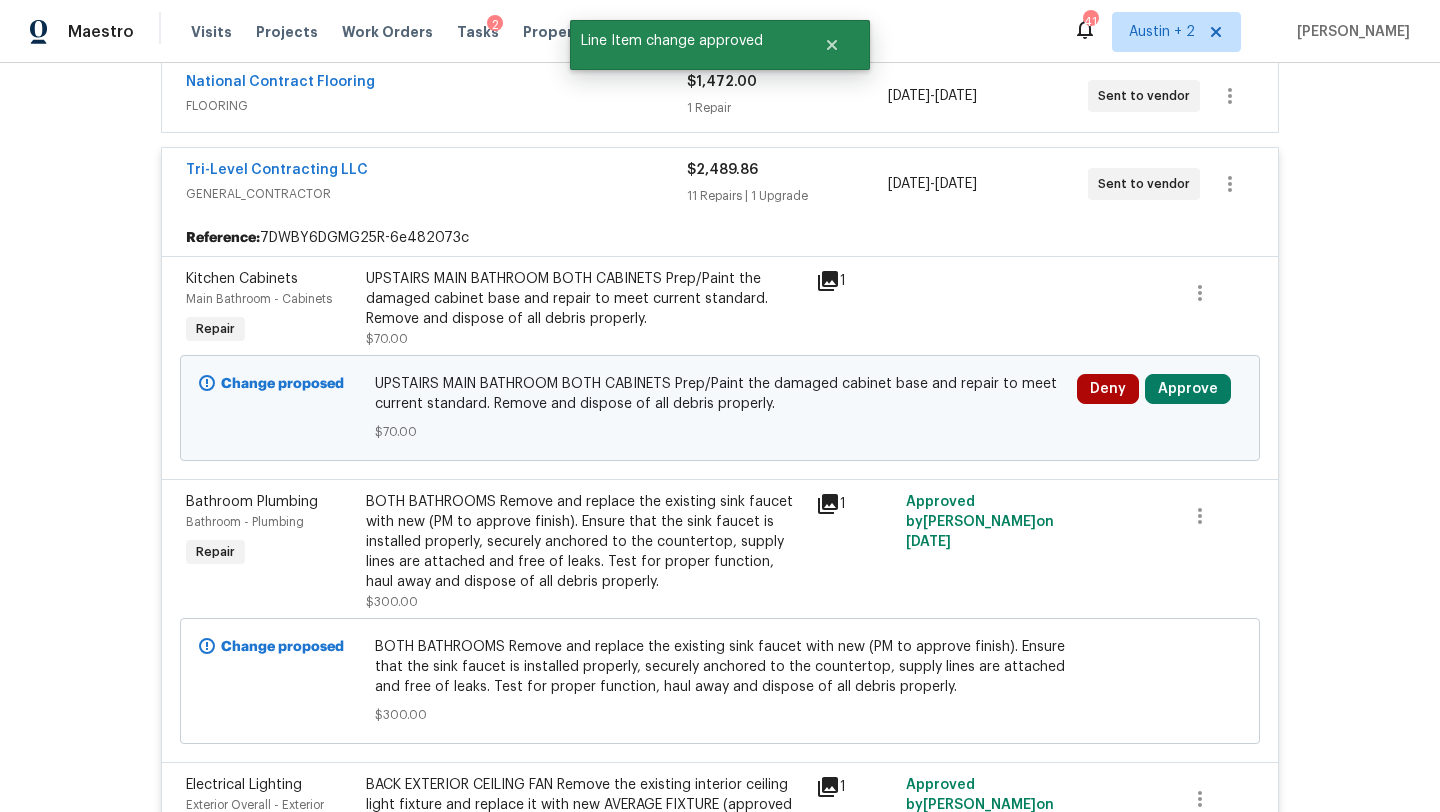 scroll, scrollTop: 653, scrollLeft: 0, axis: vertical 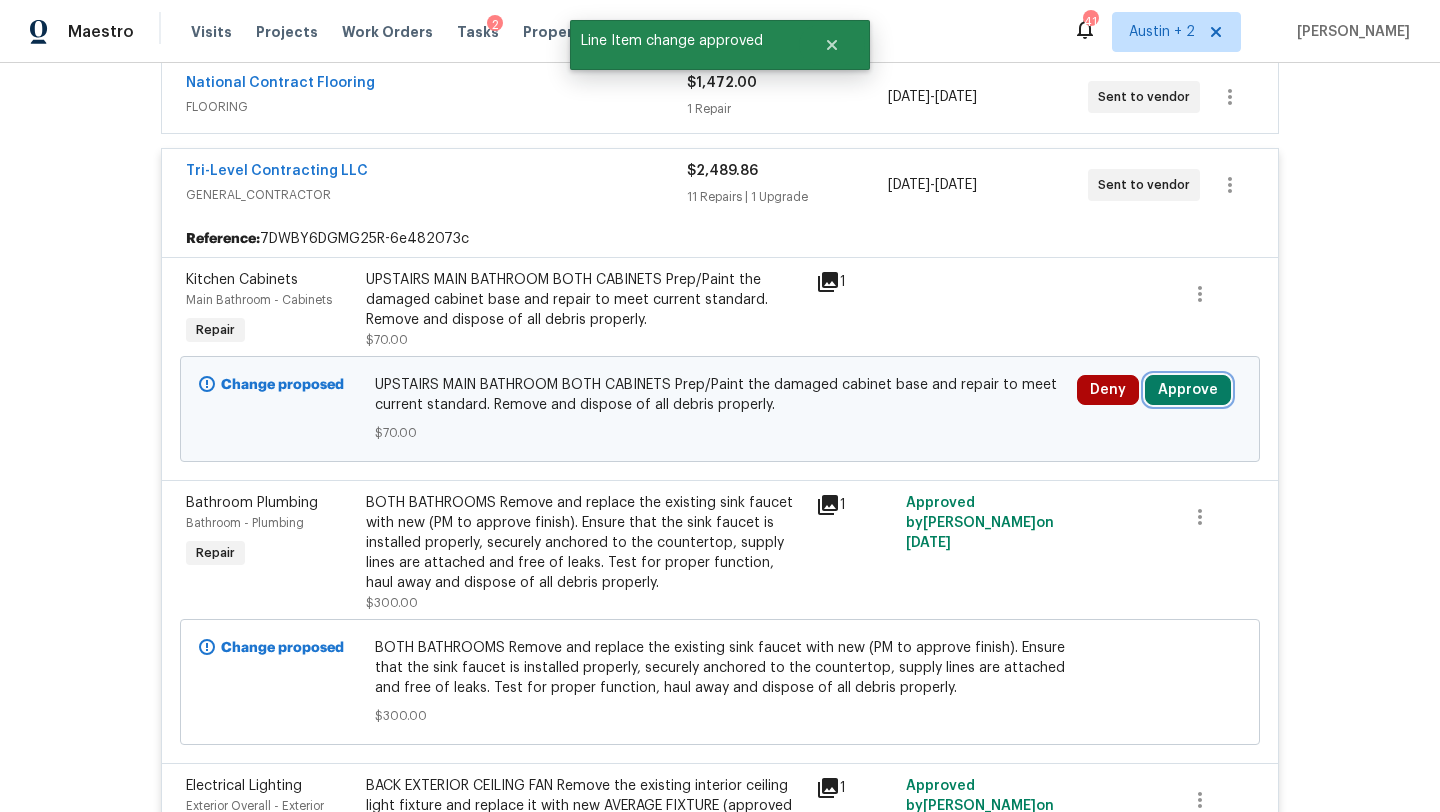click on "Approve" at bounding box center (1188, 390) 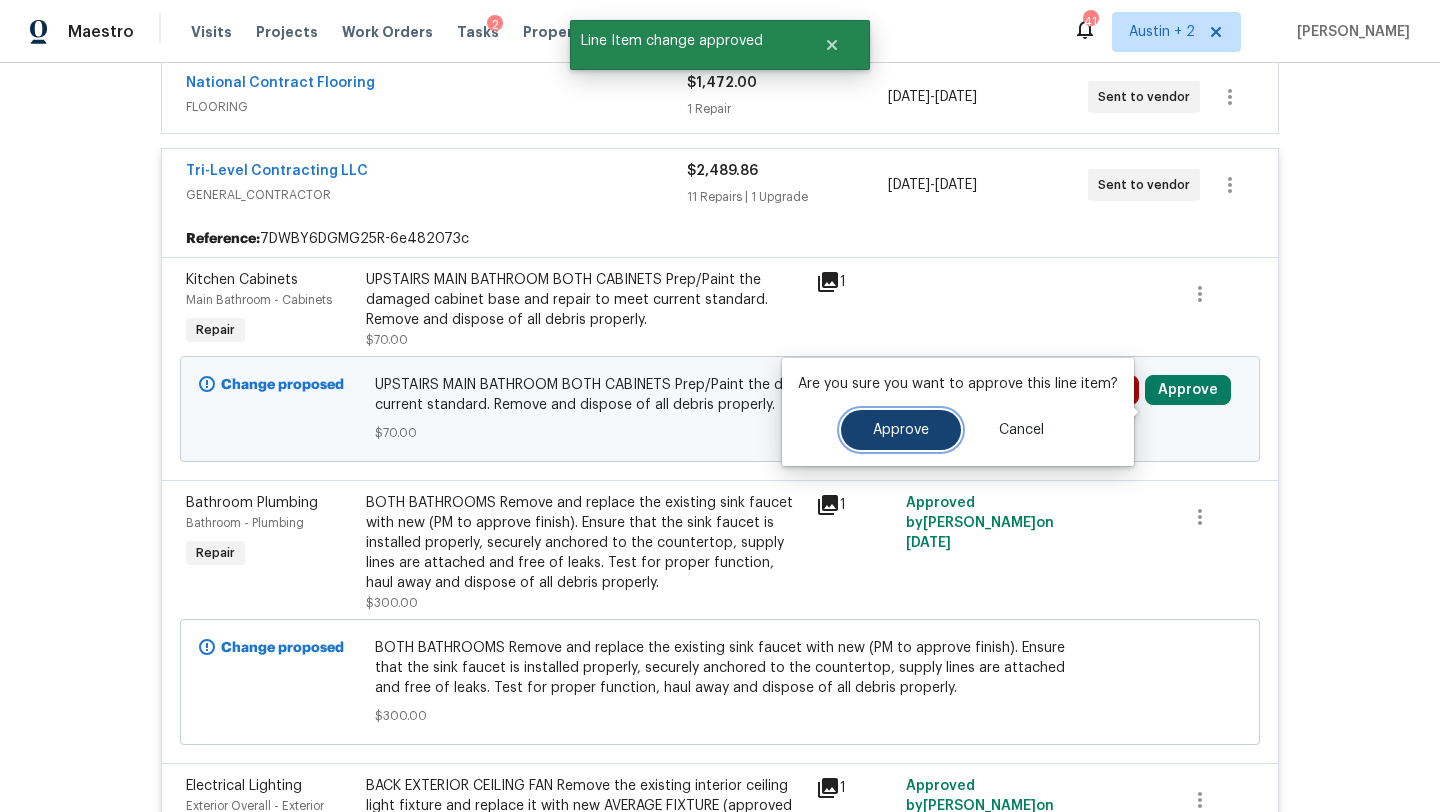 click on "Approve" at bounding box center [901, 430] 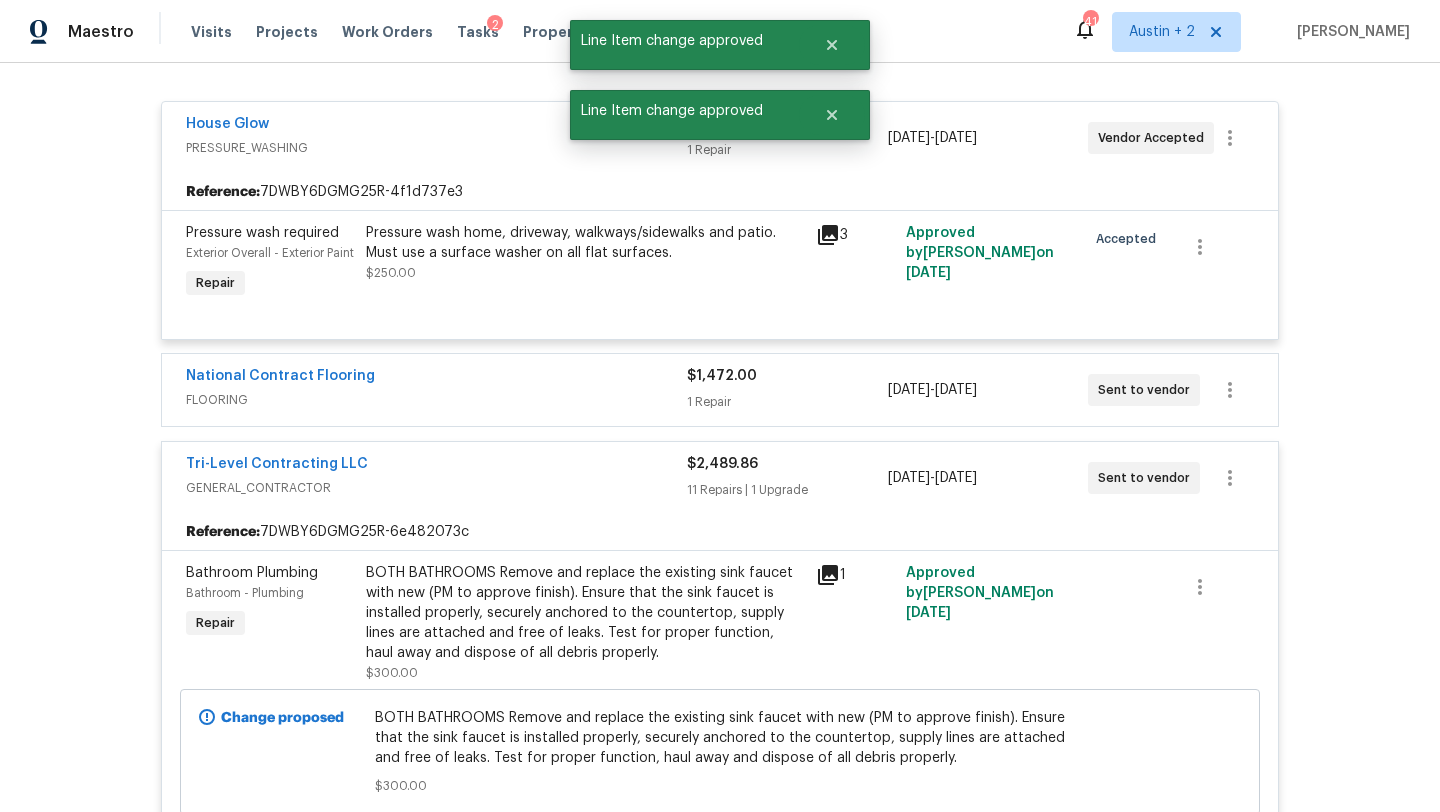 scroll, scrollTop: 0, scrollLeft: 0, axis: both 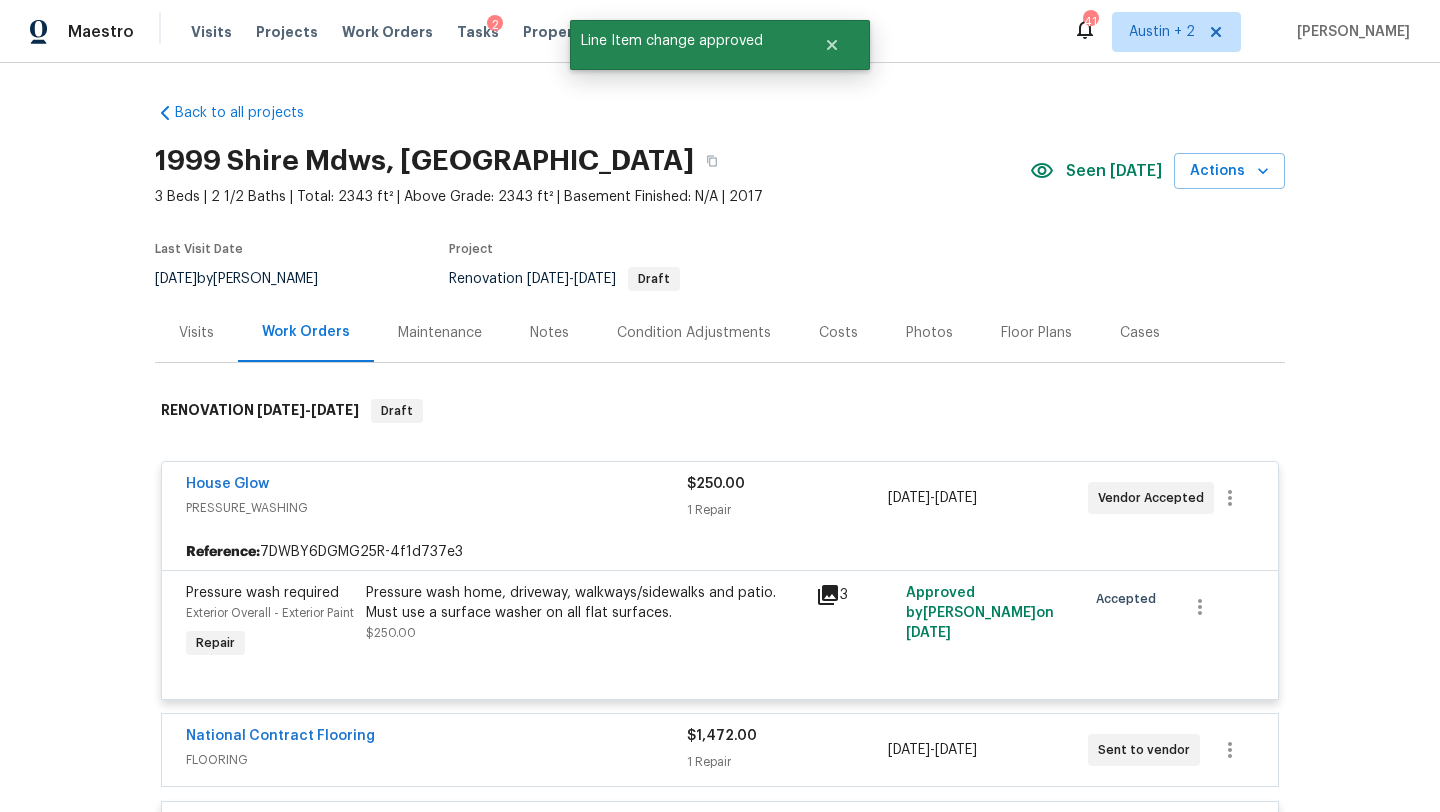click on "Costs" at bounding box center (838, 332) 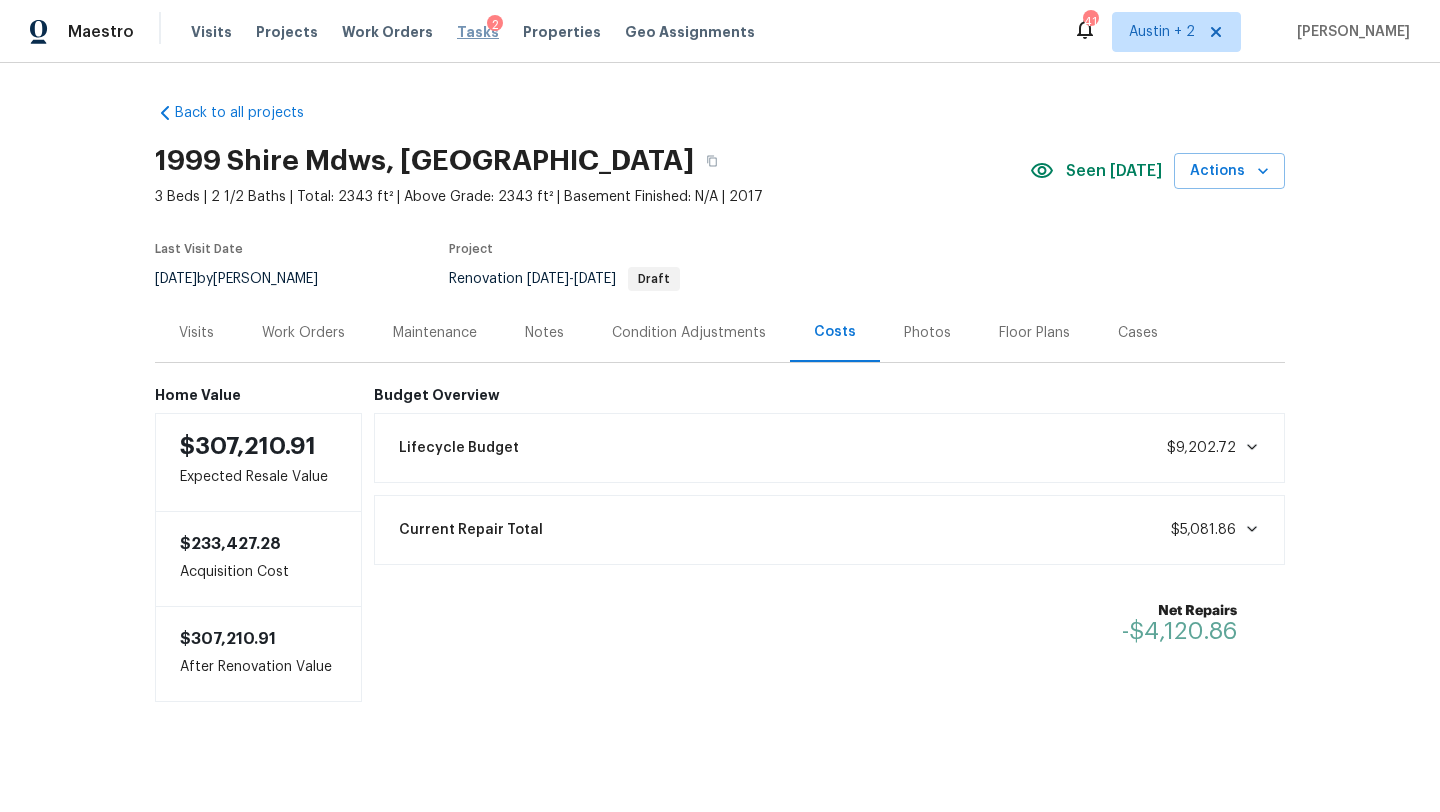 click on "Tasks" at bounding box center [478, 32] 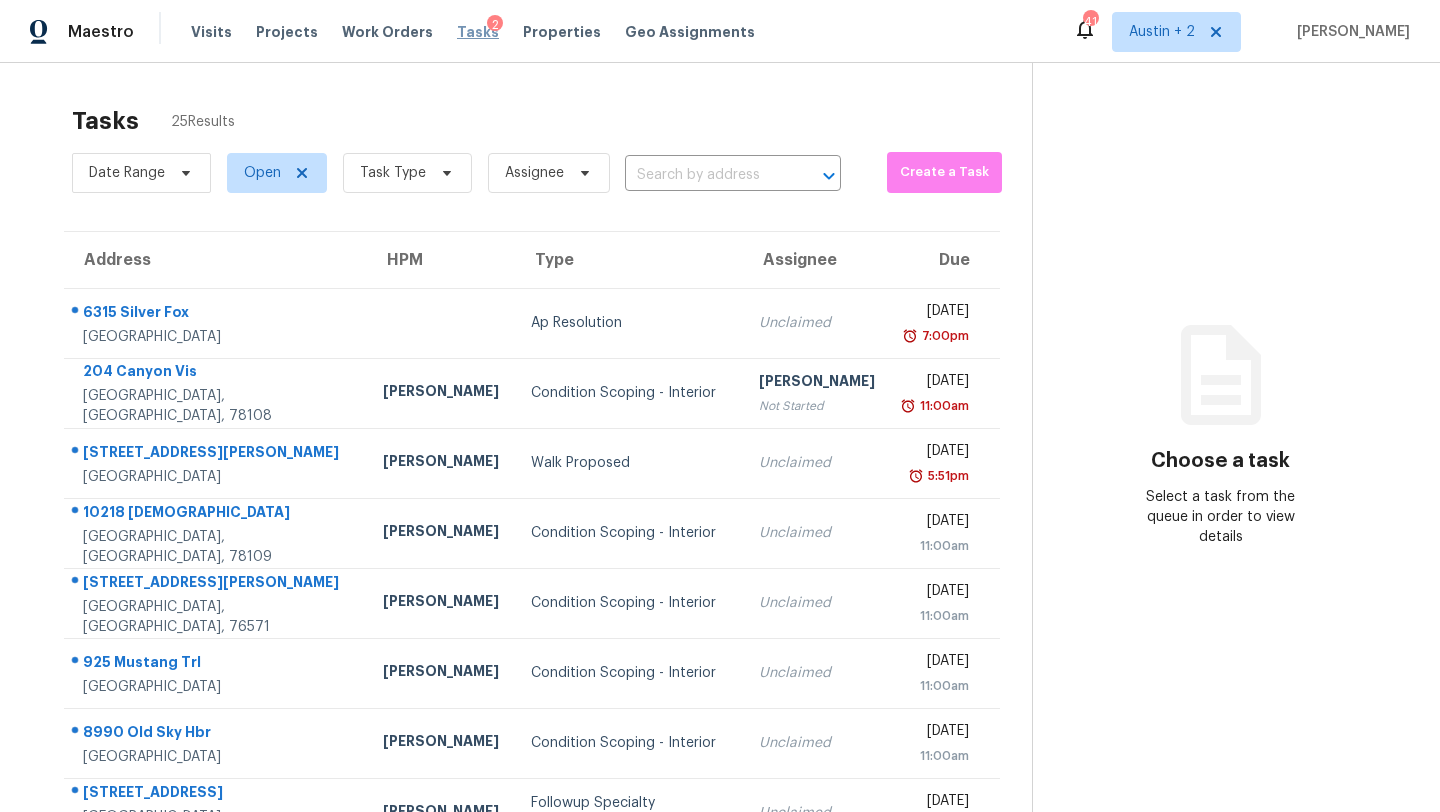 click on "Tasks" at bounding box center [478, 32] 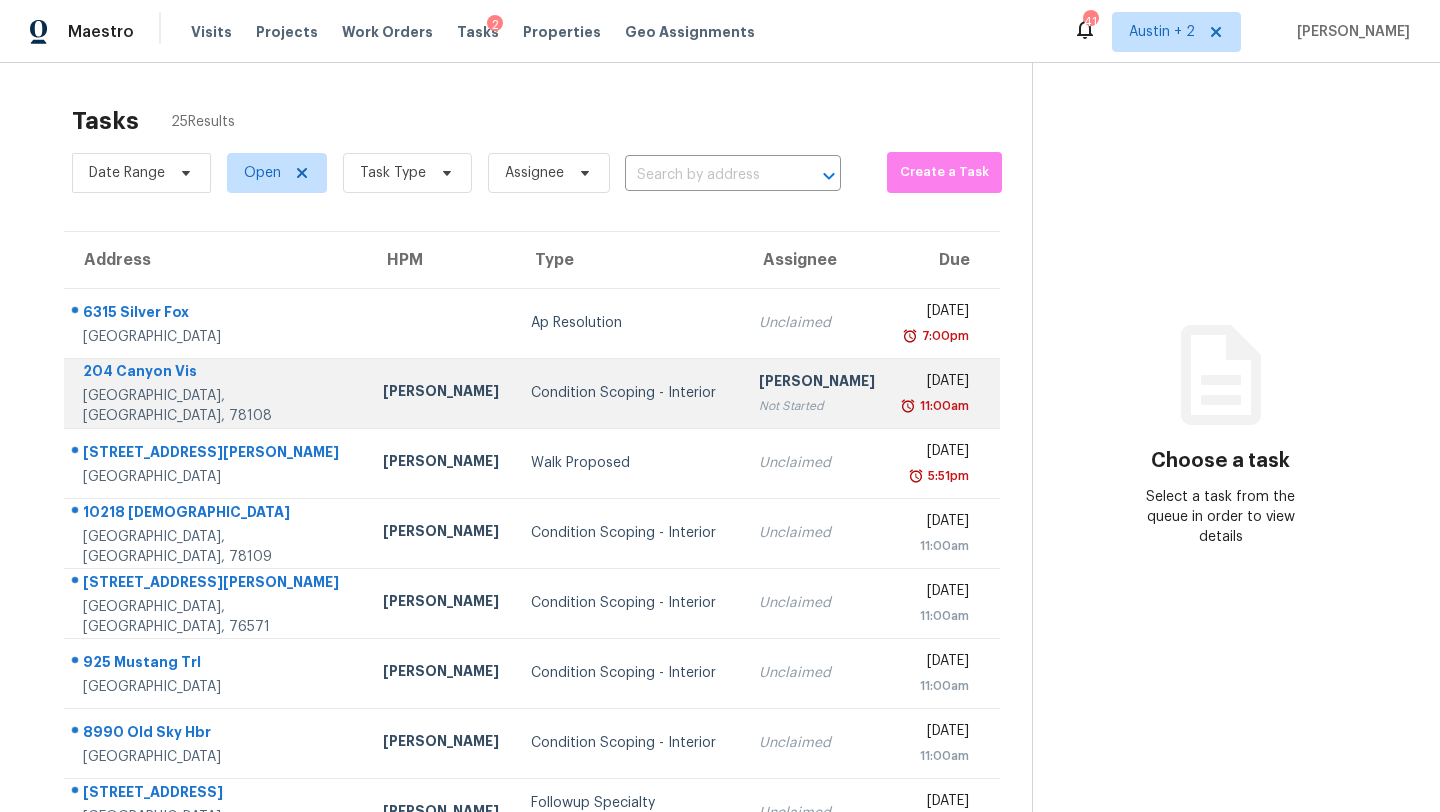 scroll, scrollTop: 229, scrollLeft: 0, axis: vertical 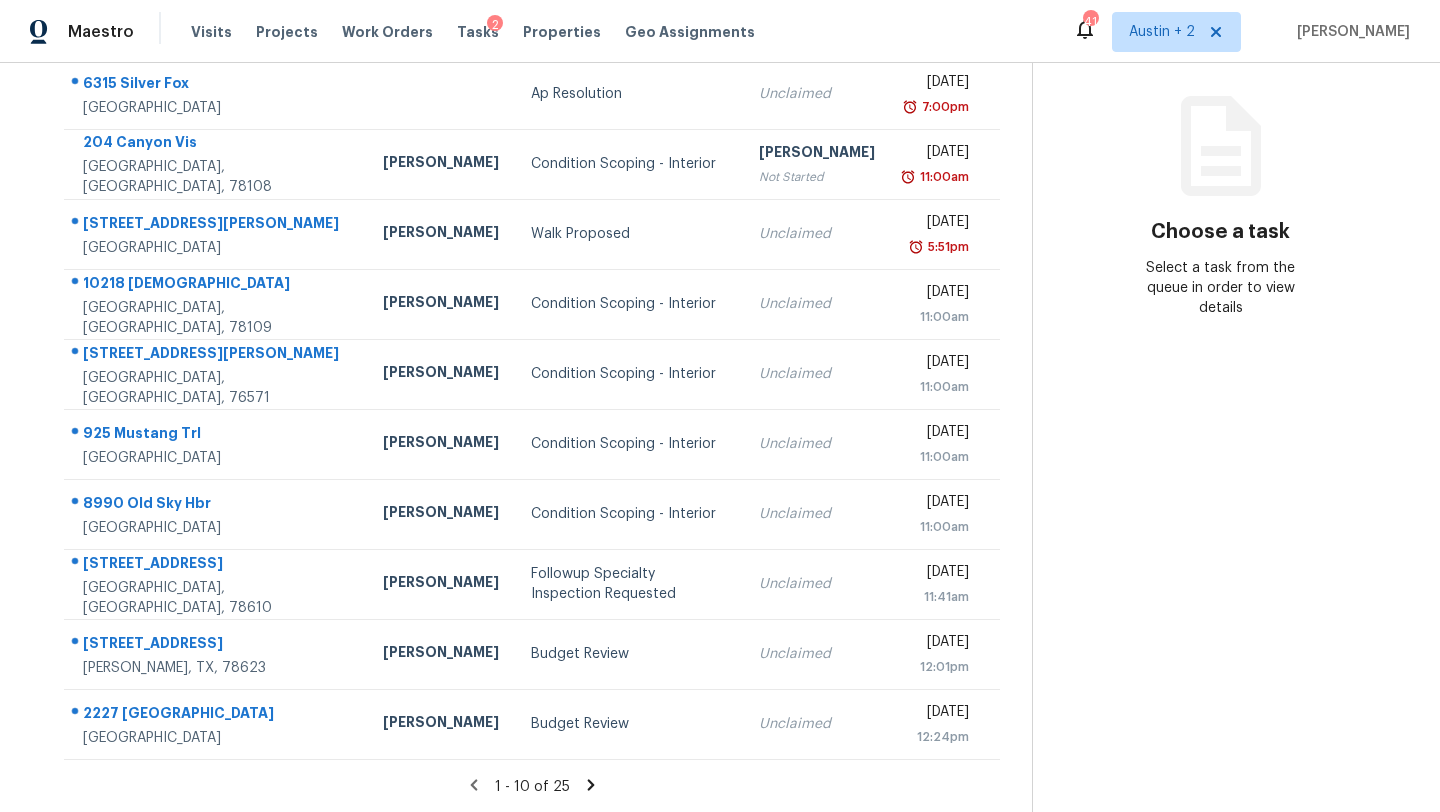 click 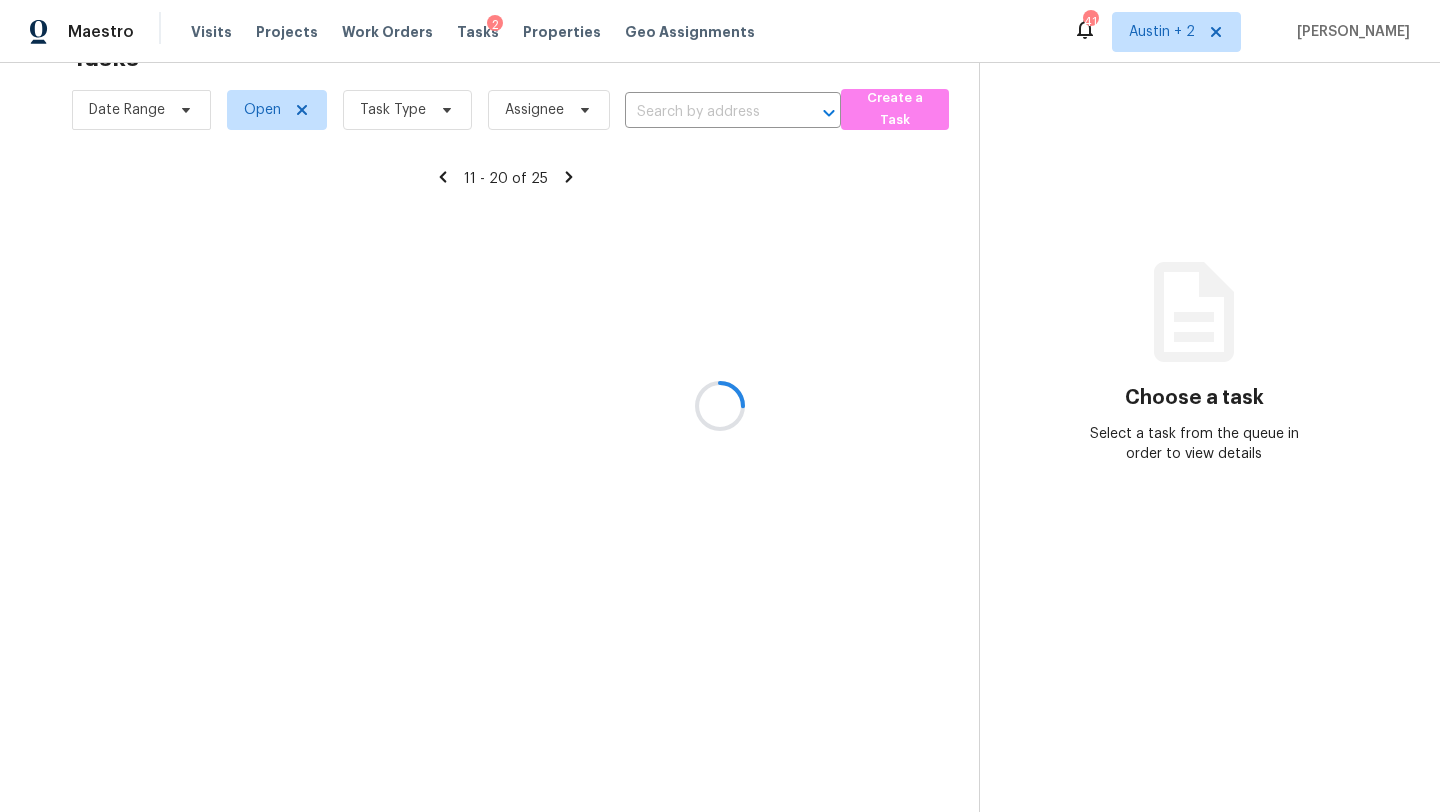 scroll, scrollTop: 229, scrollLeft: 0, axis: vertical 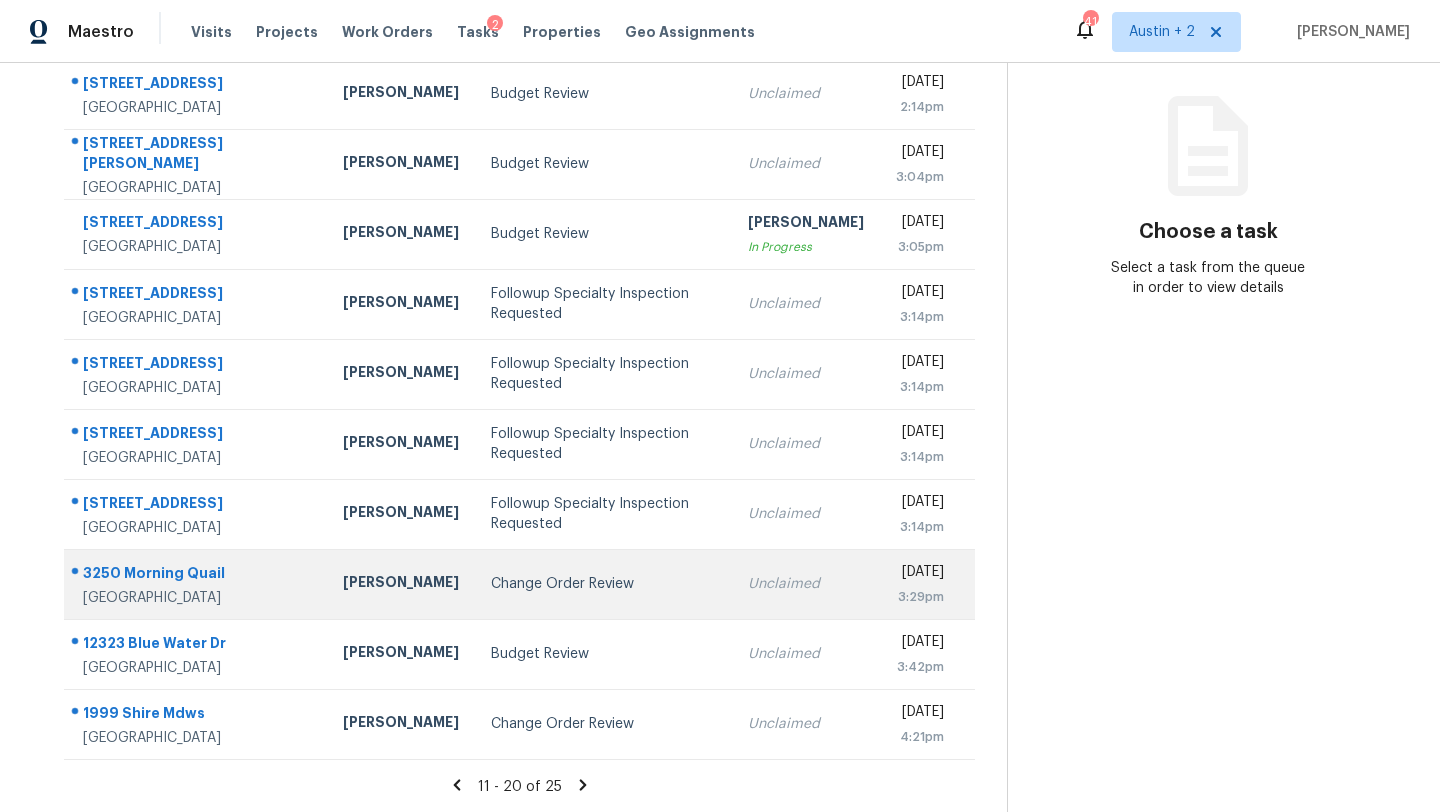 click on "Change Order Review" at bounding box center (603, 584) 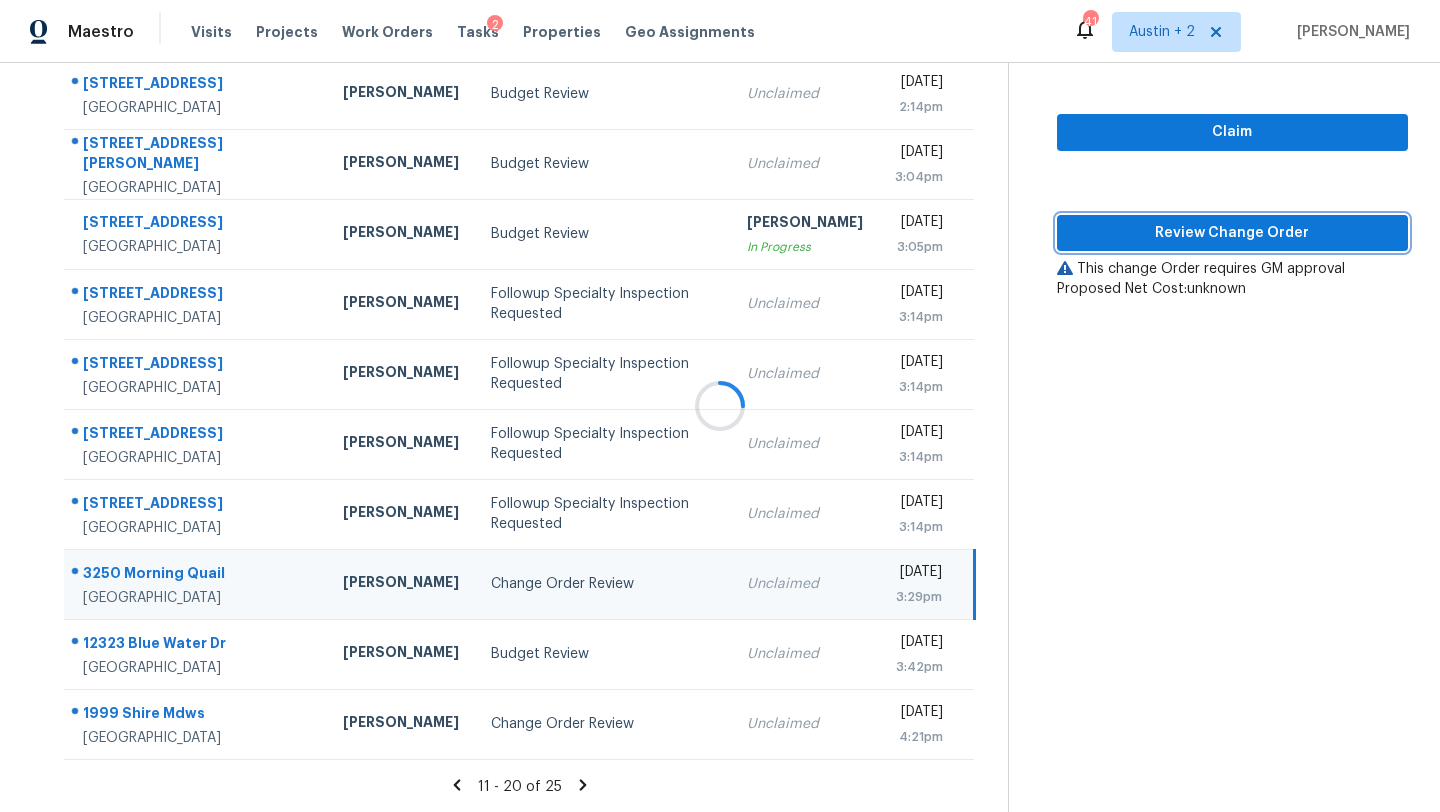 click on "Review Change Order" at bounding box center (1232, 233) 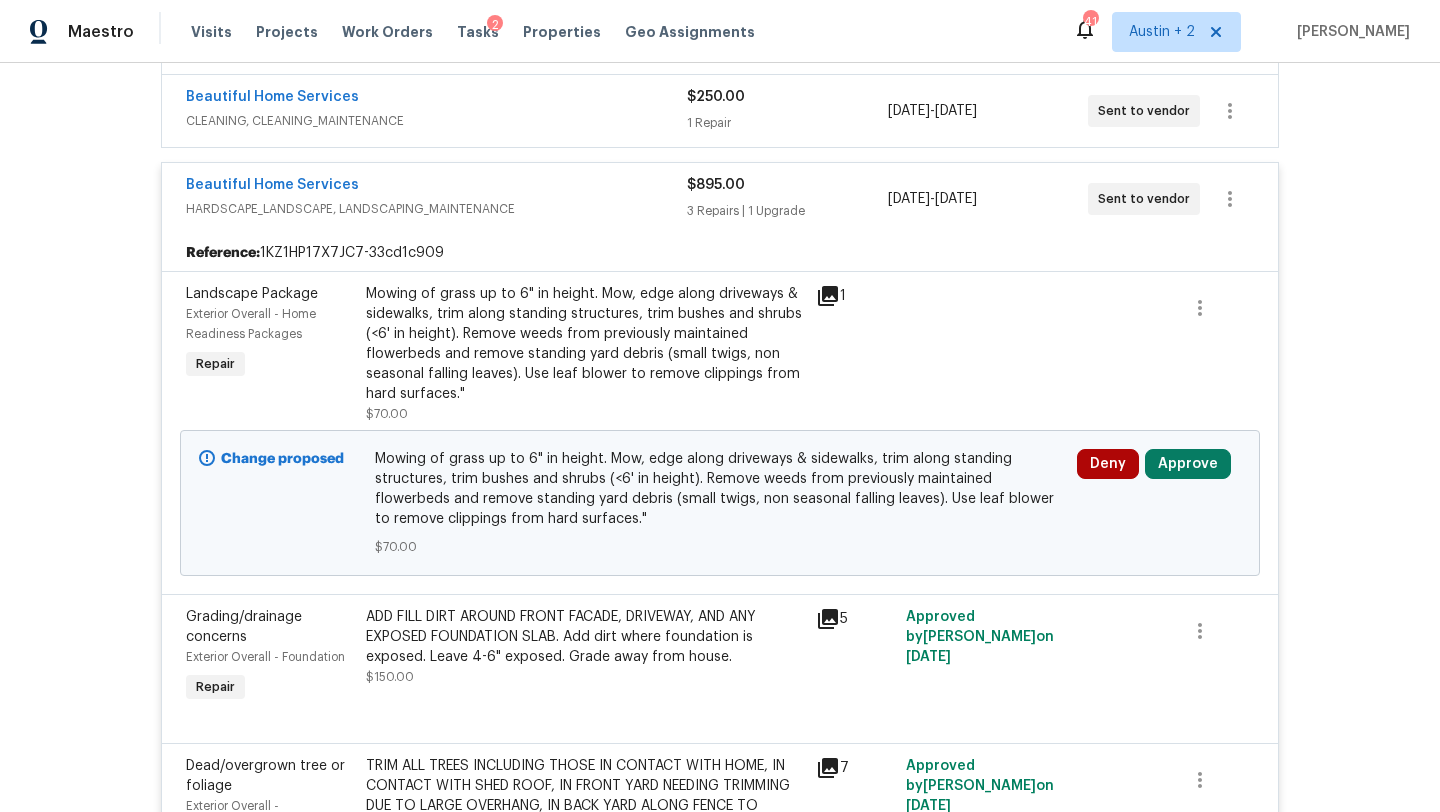 scroll, scrollTop: 773, scrollLeft: 0, axis: vertical 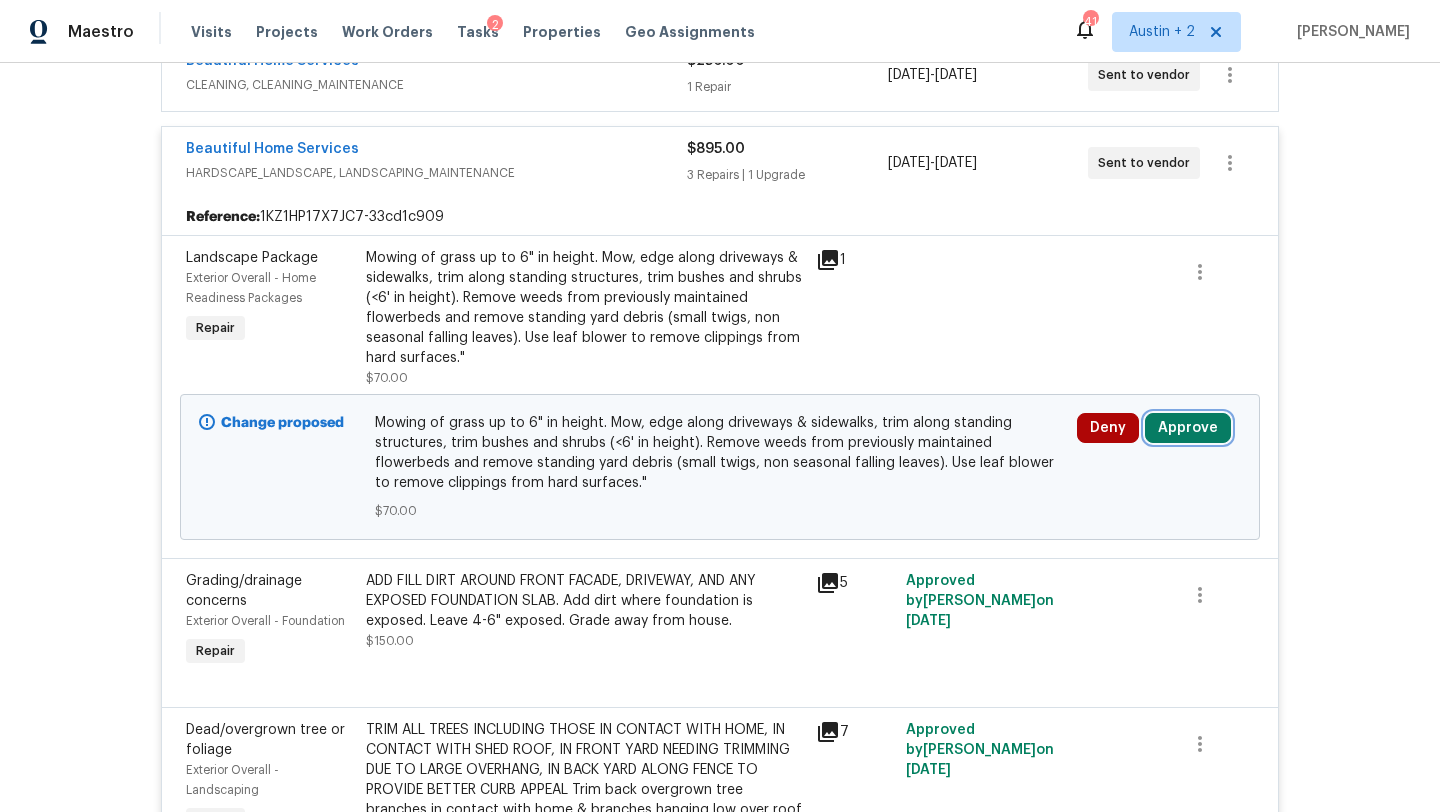click on "Approve" at bounding box center (1188, 428) 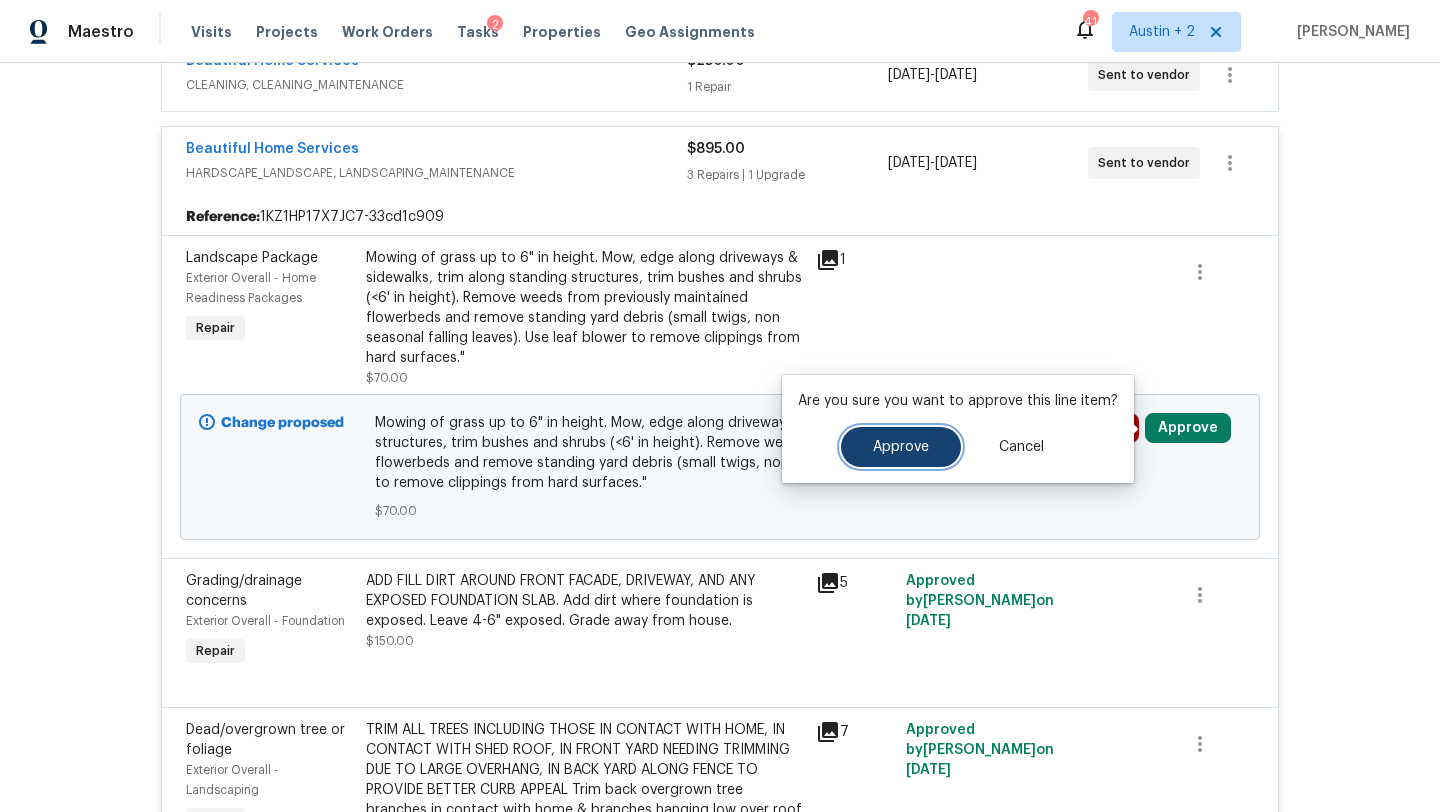 click on "Approve" at bounding box center (901, 447) 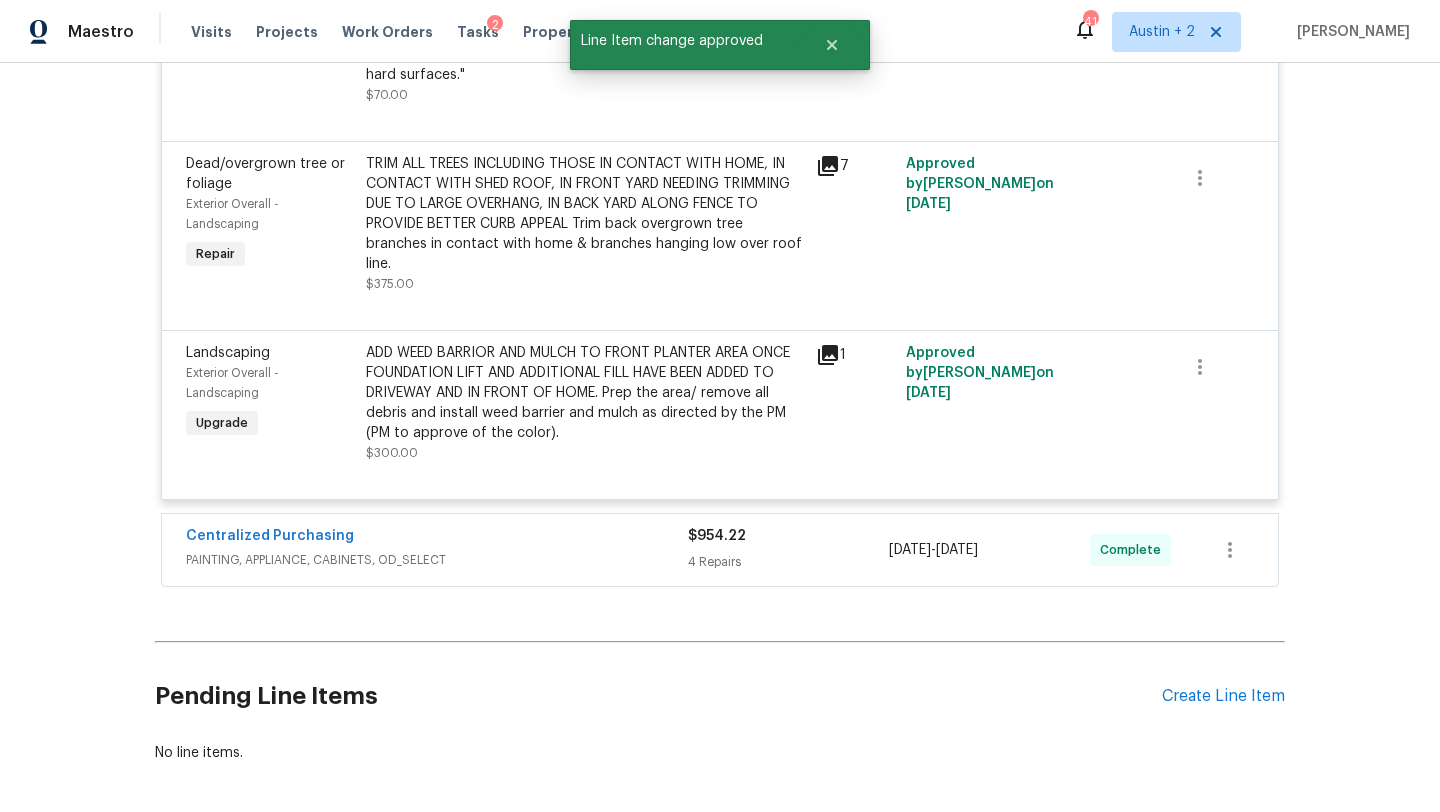 scroll, scrollTop: 1294, scrollLeft: 0, axis: vertical 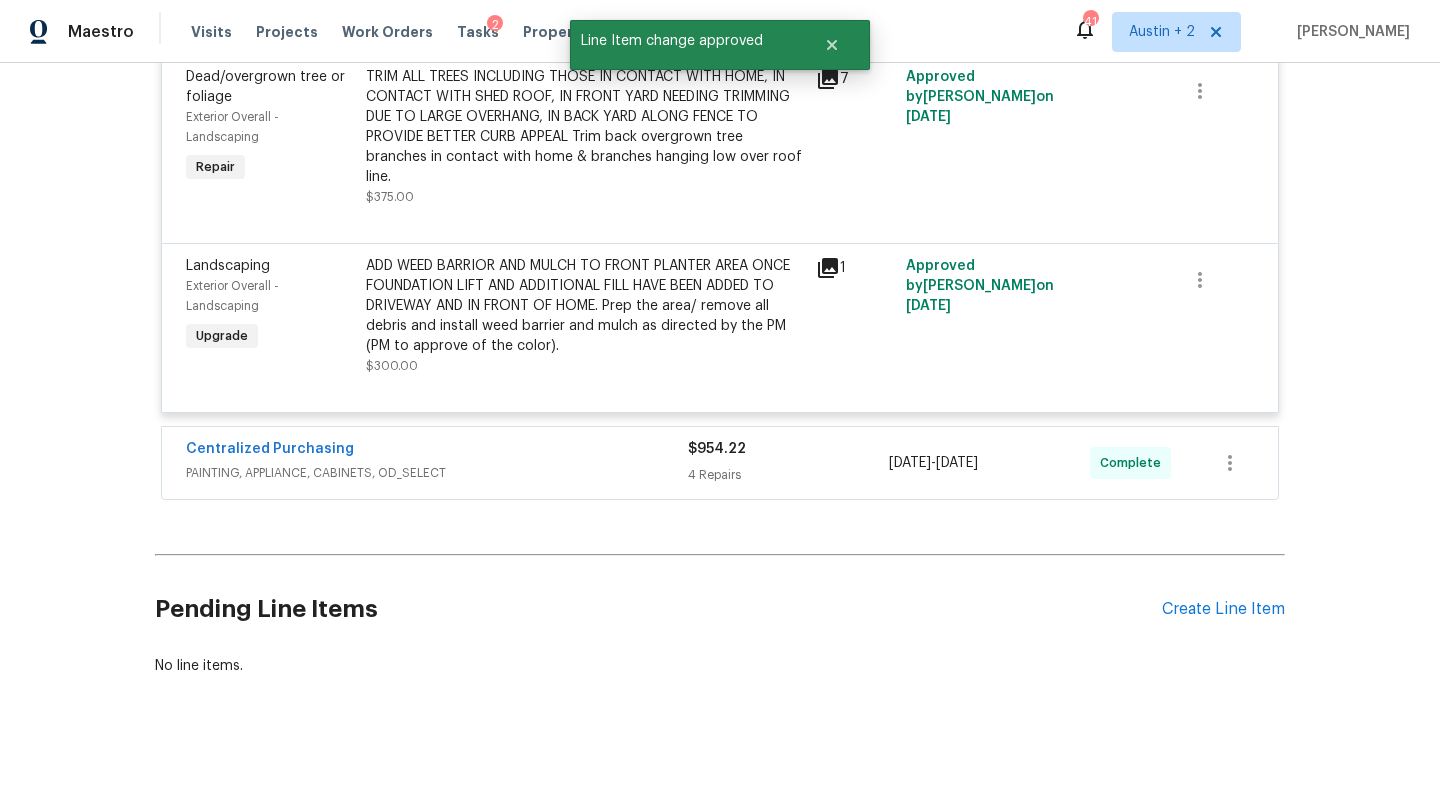 click on "Centralized Purchasing" at bounding box center (437, 451) 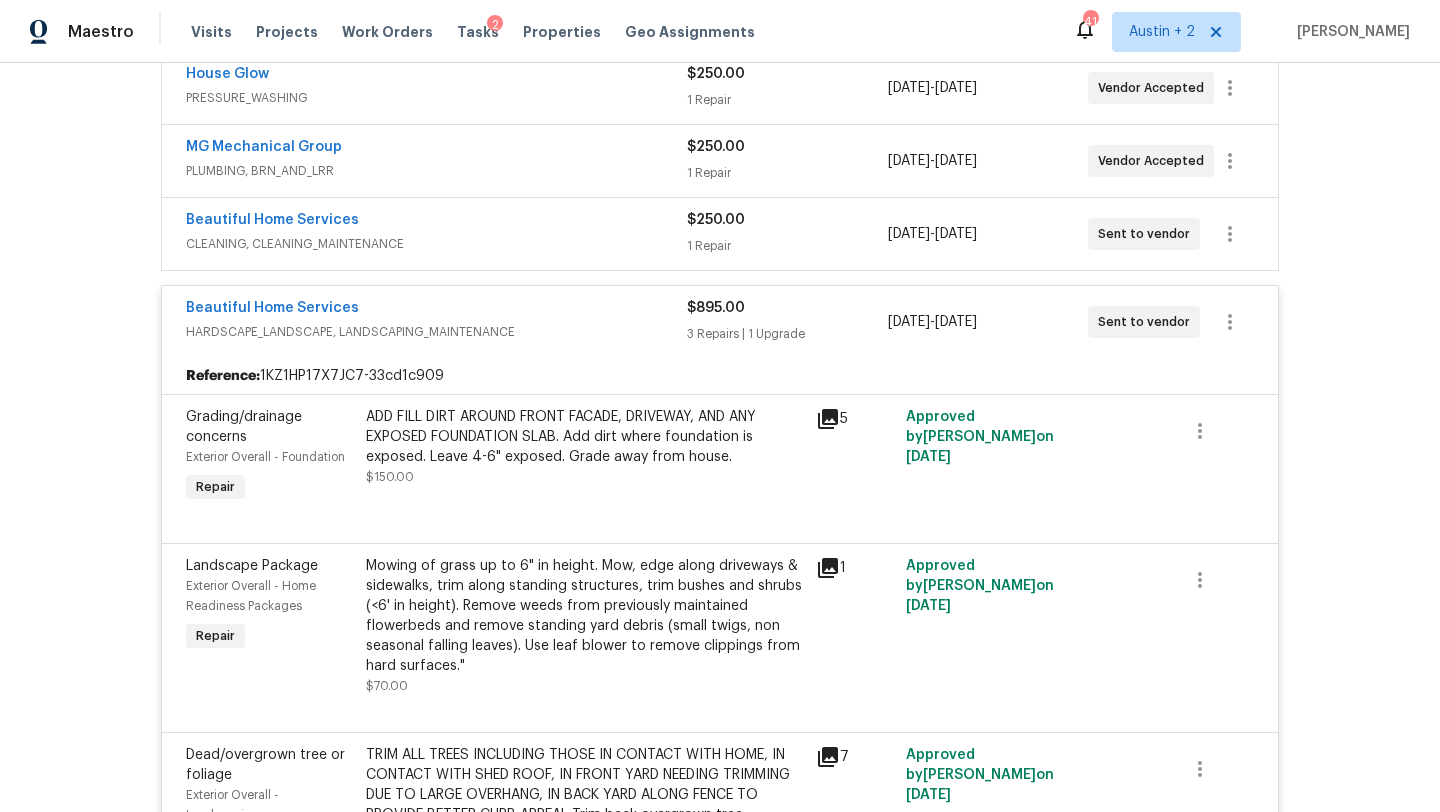 scroll, scrollTop: 0, scrollLeft: 0, axis: both 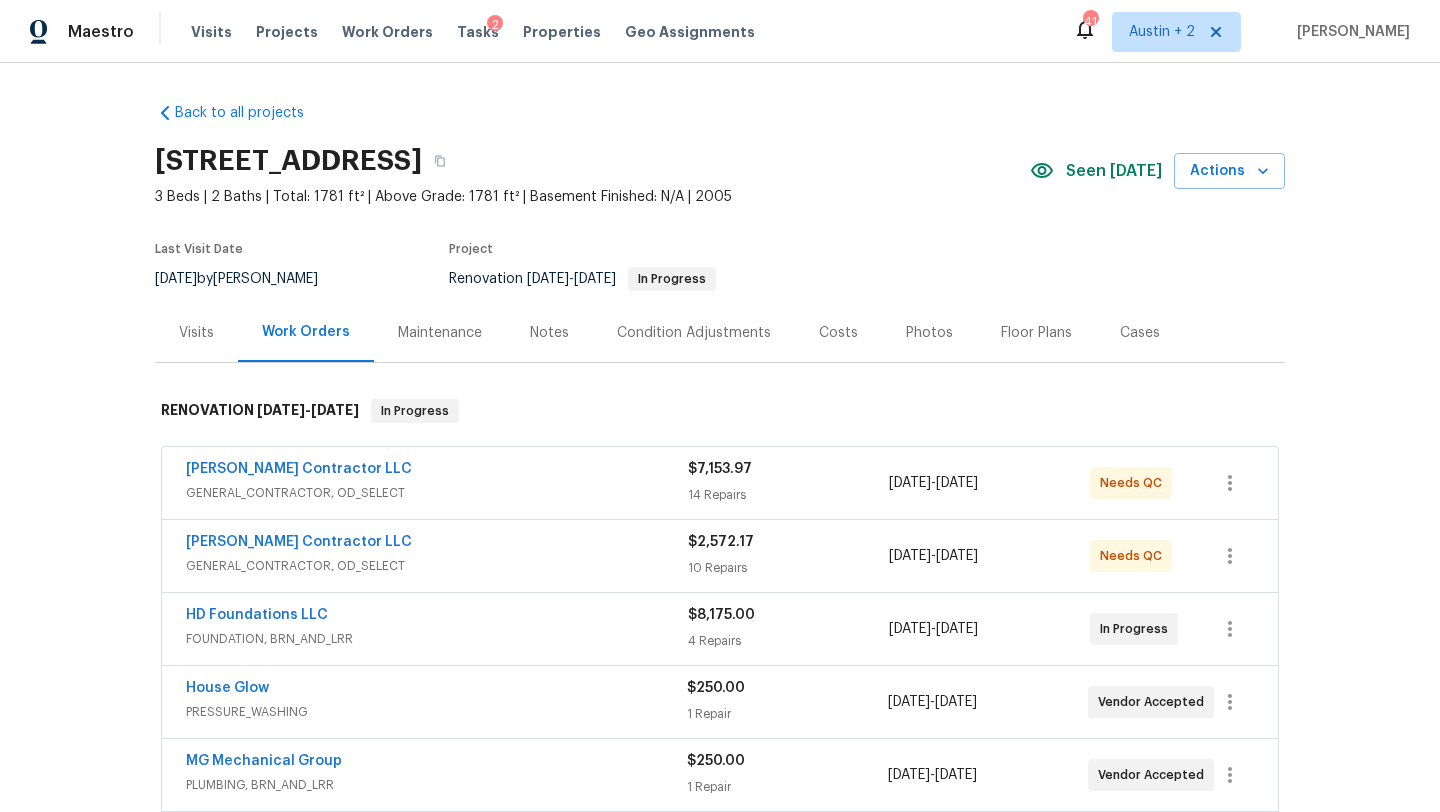 click on "Tasks 2" at bounding box center [478, 32] 